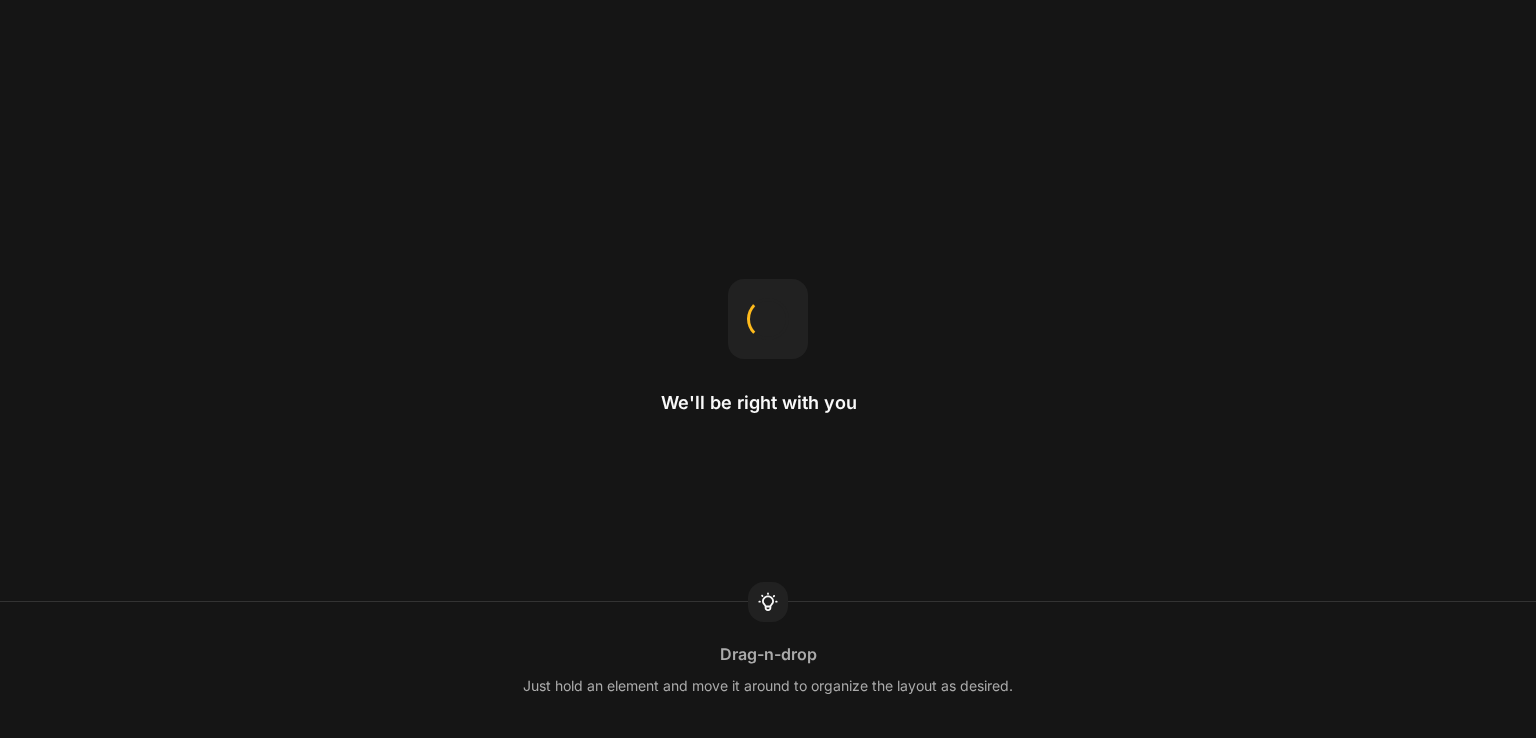 scroll, scrollTop: 0, scrollLeft: 0, axis: both 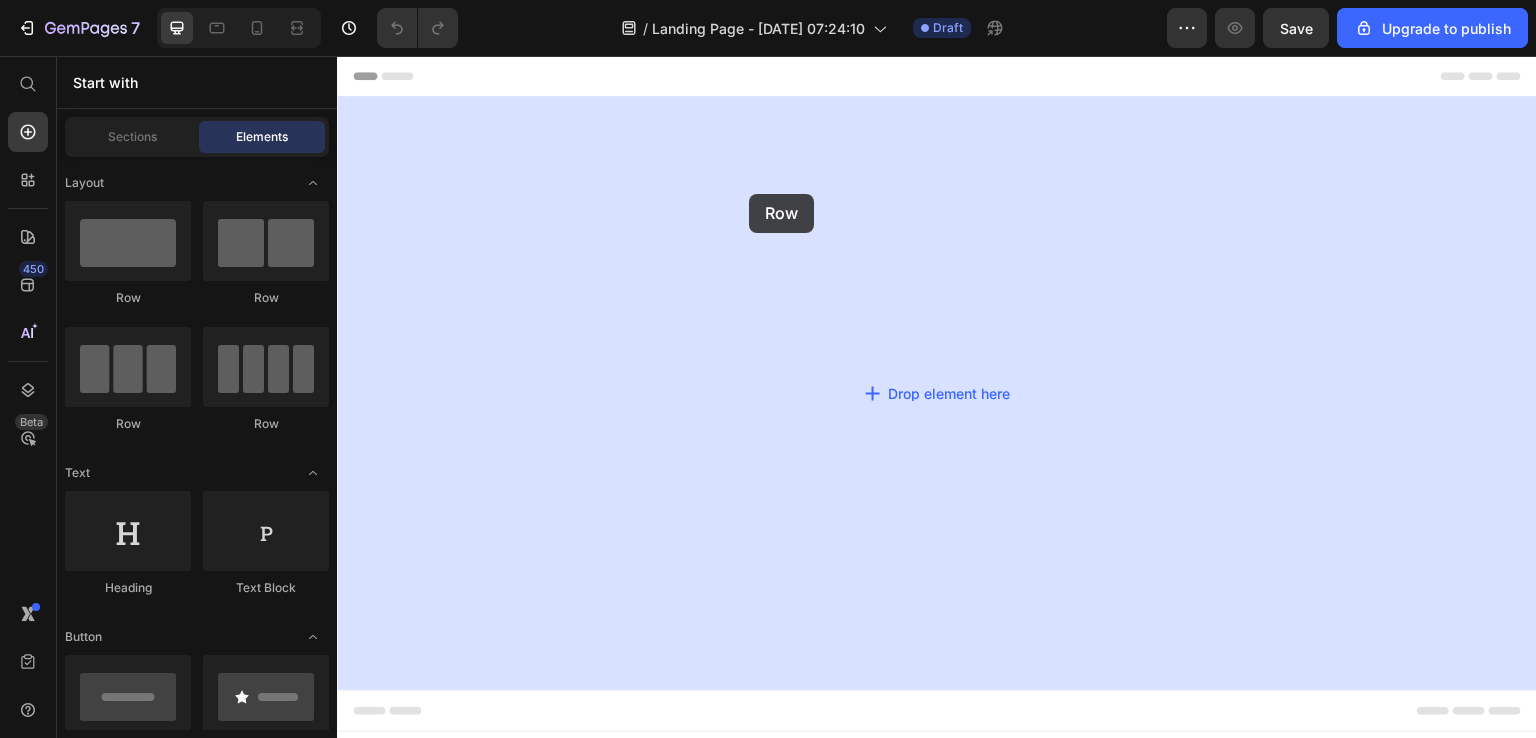 drag, startPoint x: 441, startPoint y: 297, endPoint x: 753, endPoint y: 193, distance: 328.87686 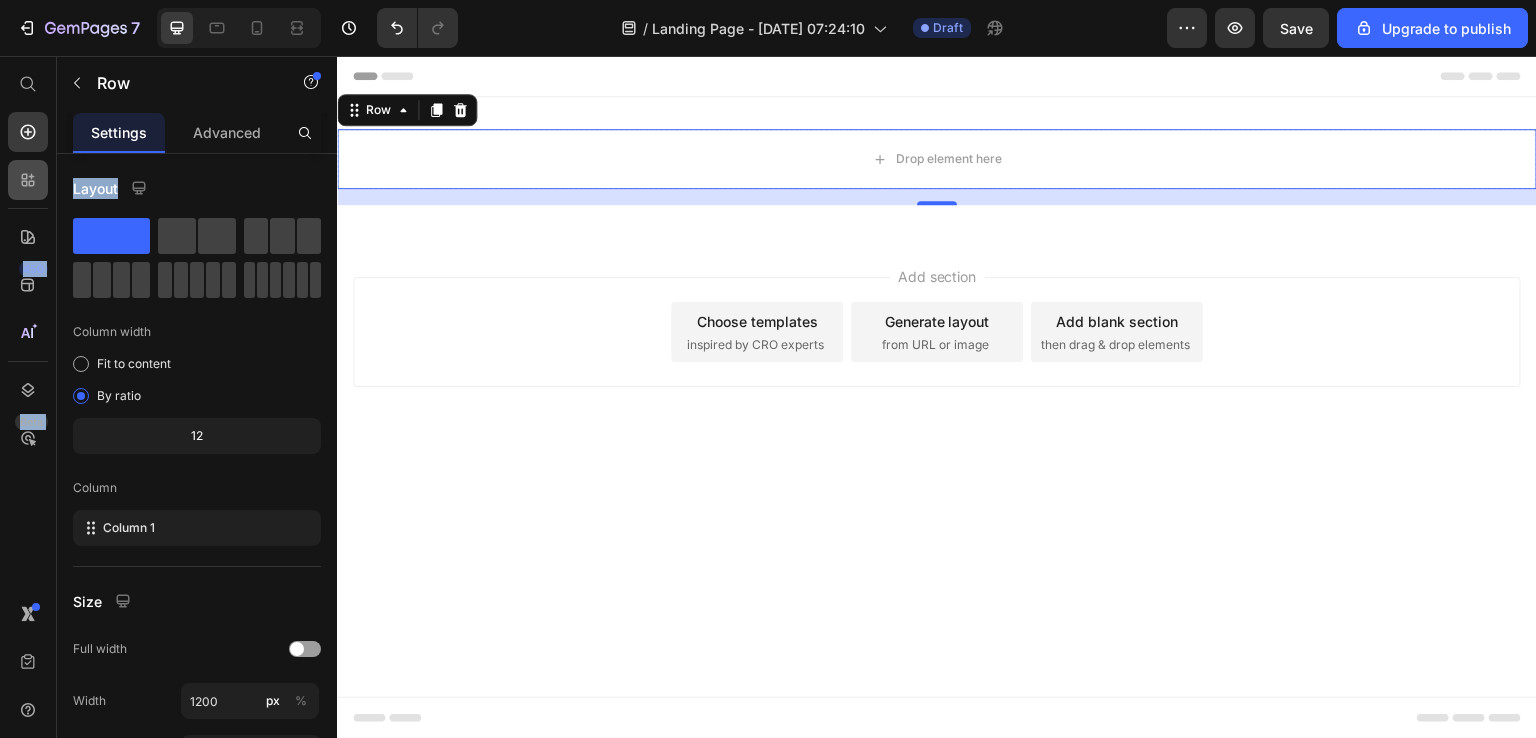drag, startPoint x: 269, startPoint y: 224, endPoint x: 19, endPoint y: 179, distance: 254.01772 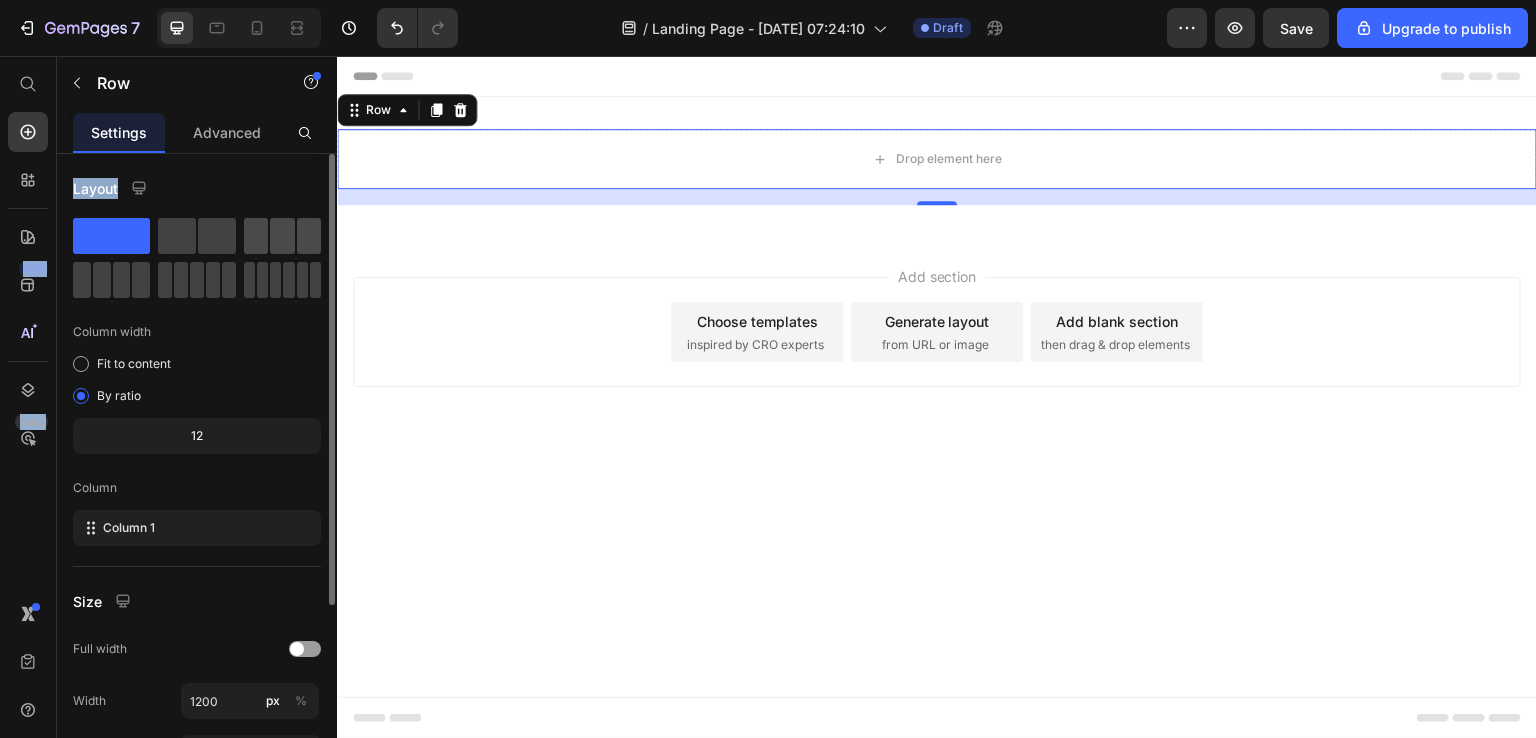 click 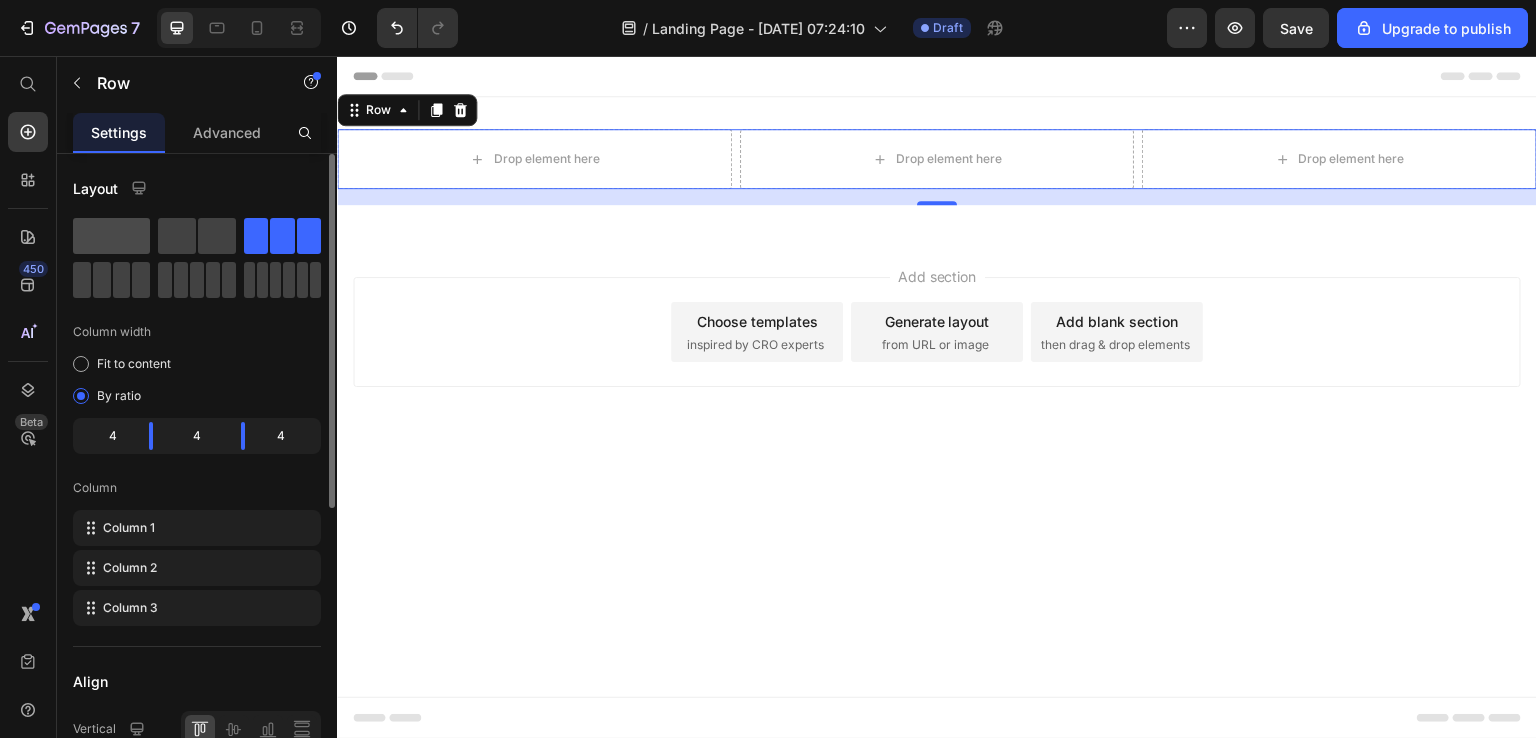 click 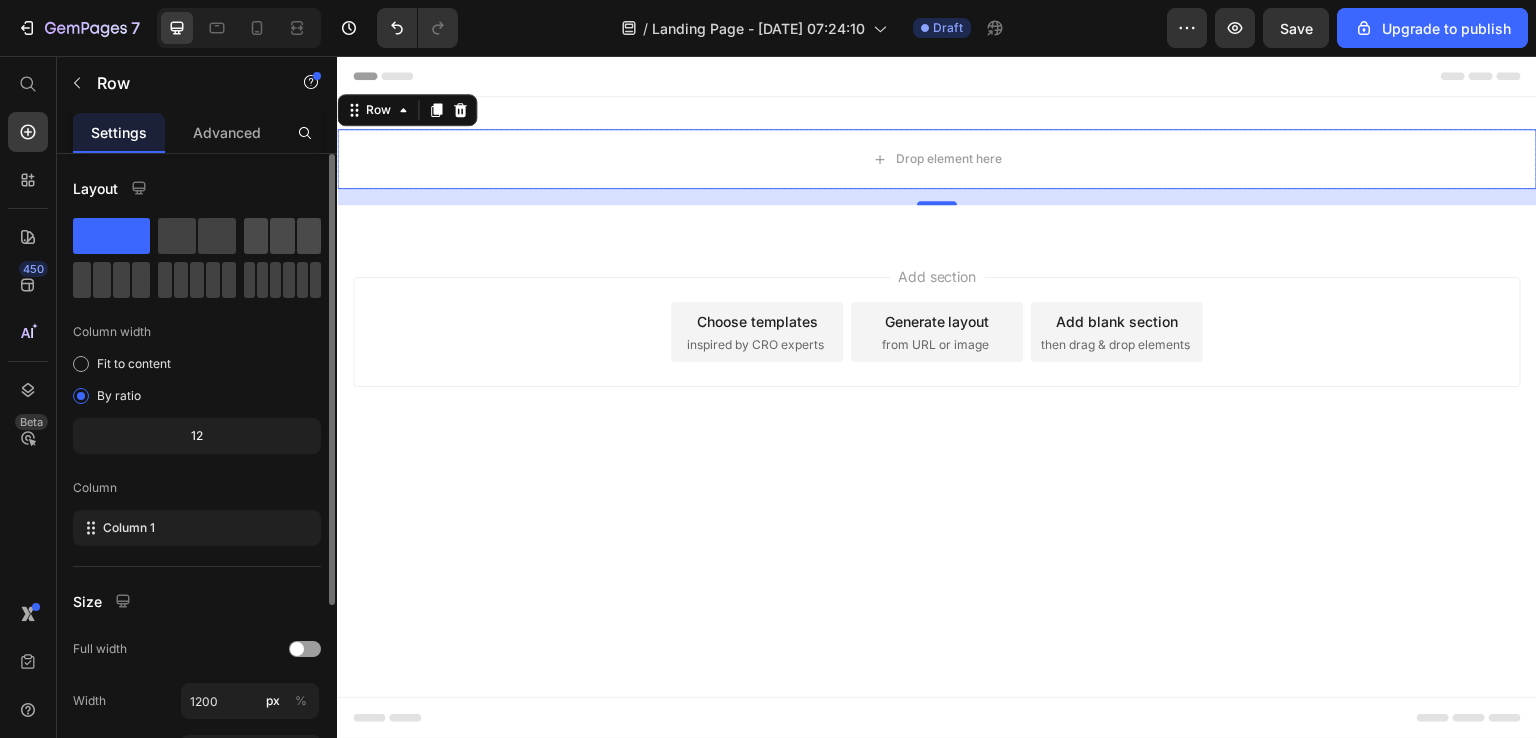 click 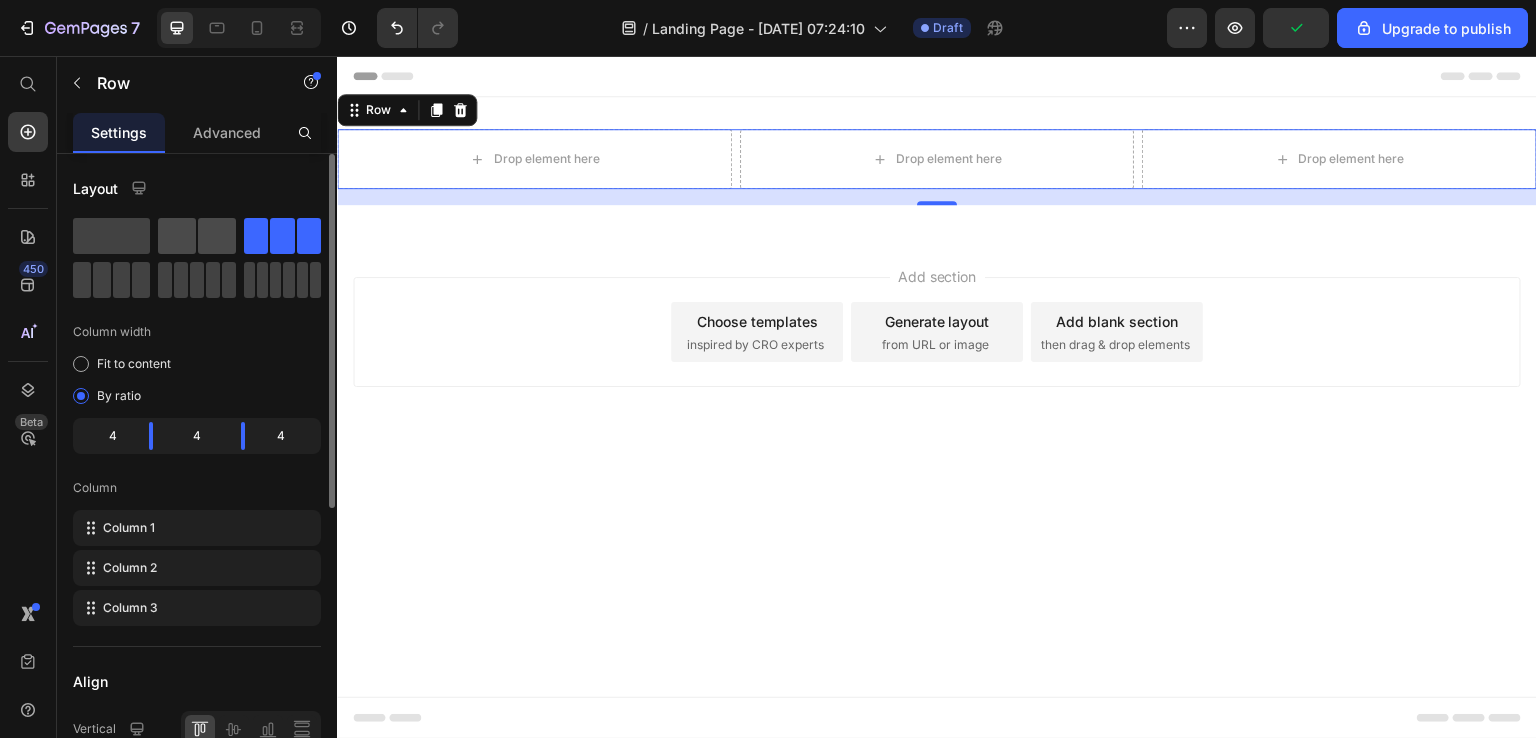 click 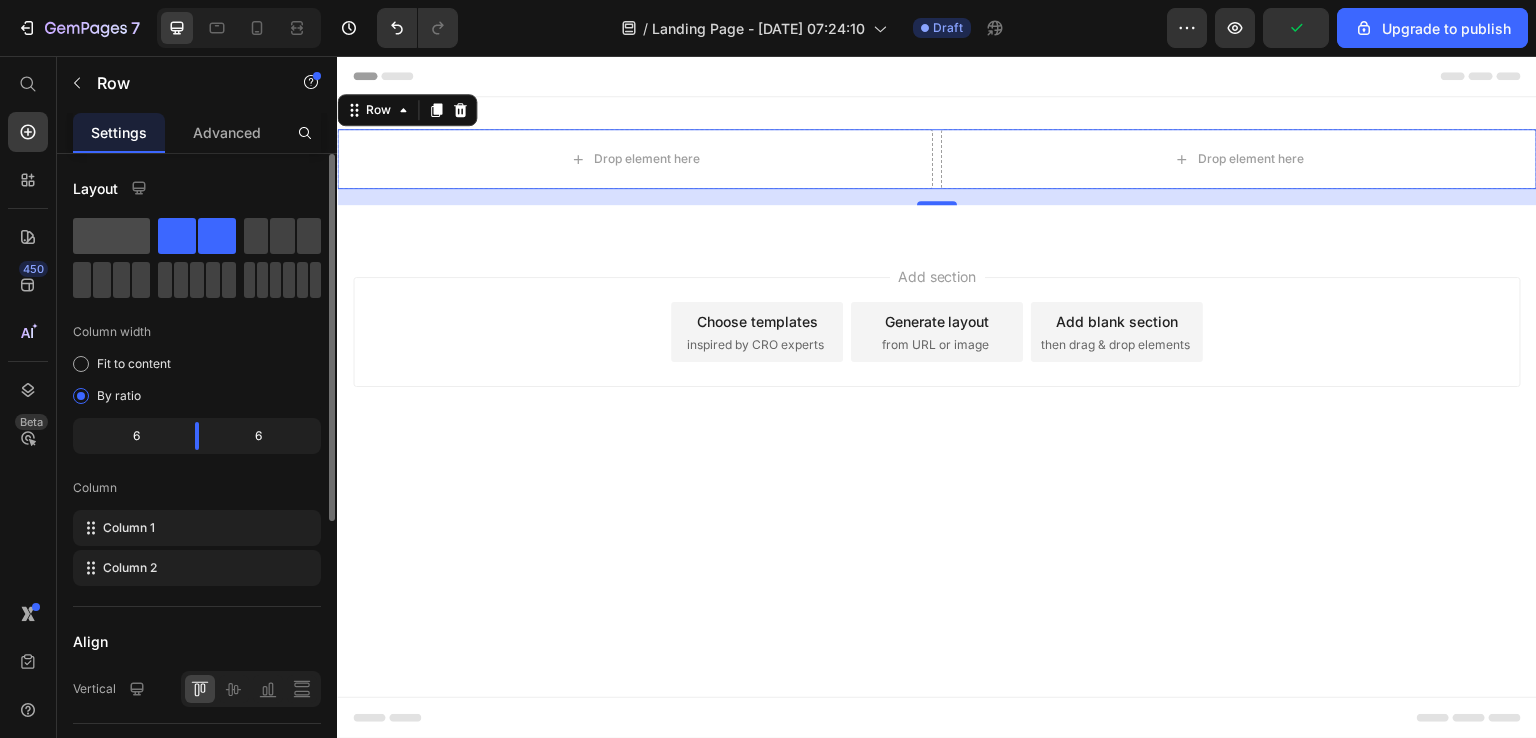 click 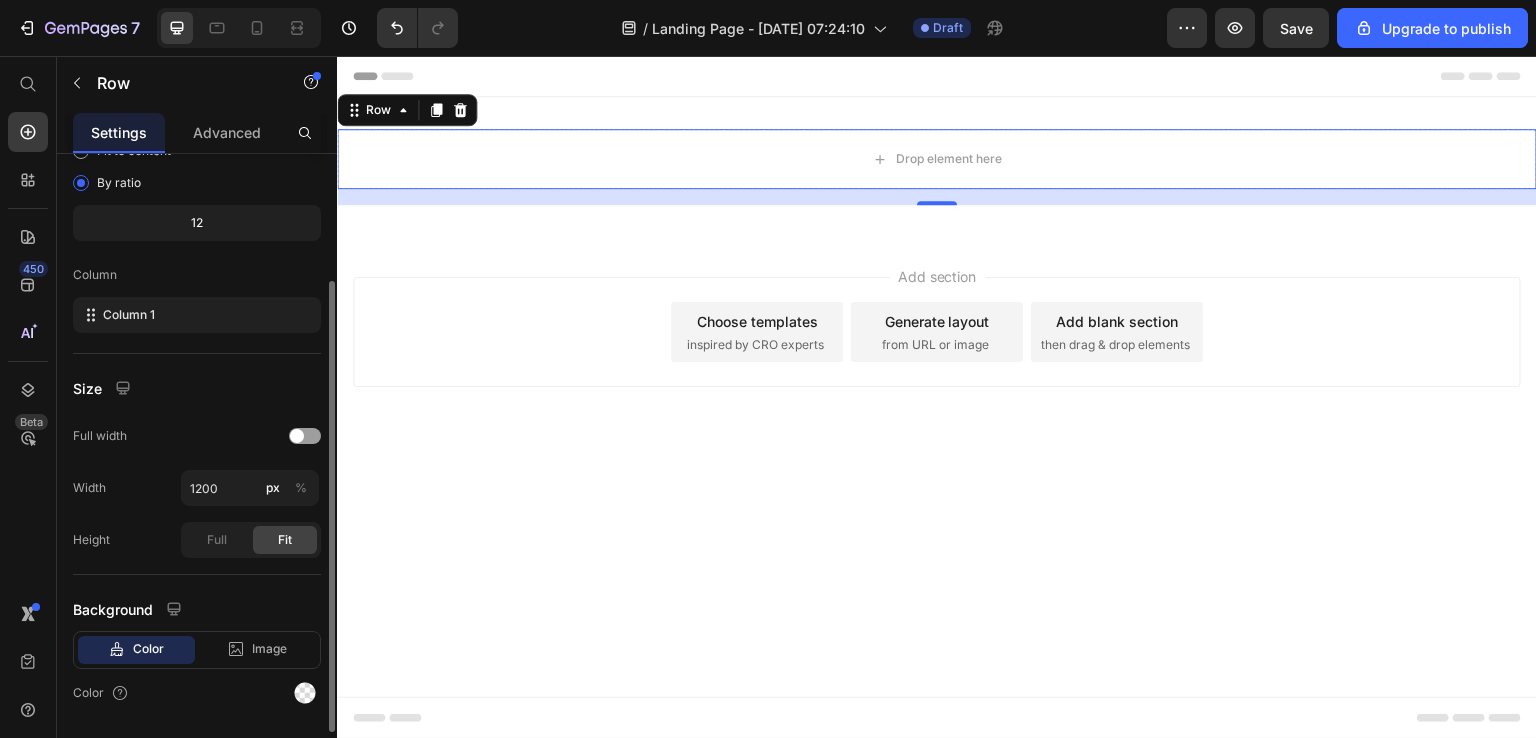 scroll, scrollTop: 269, scrollLeft: 0, axis: vertical 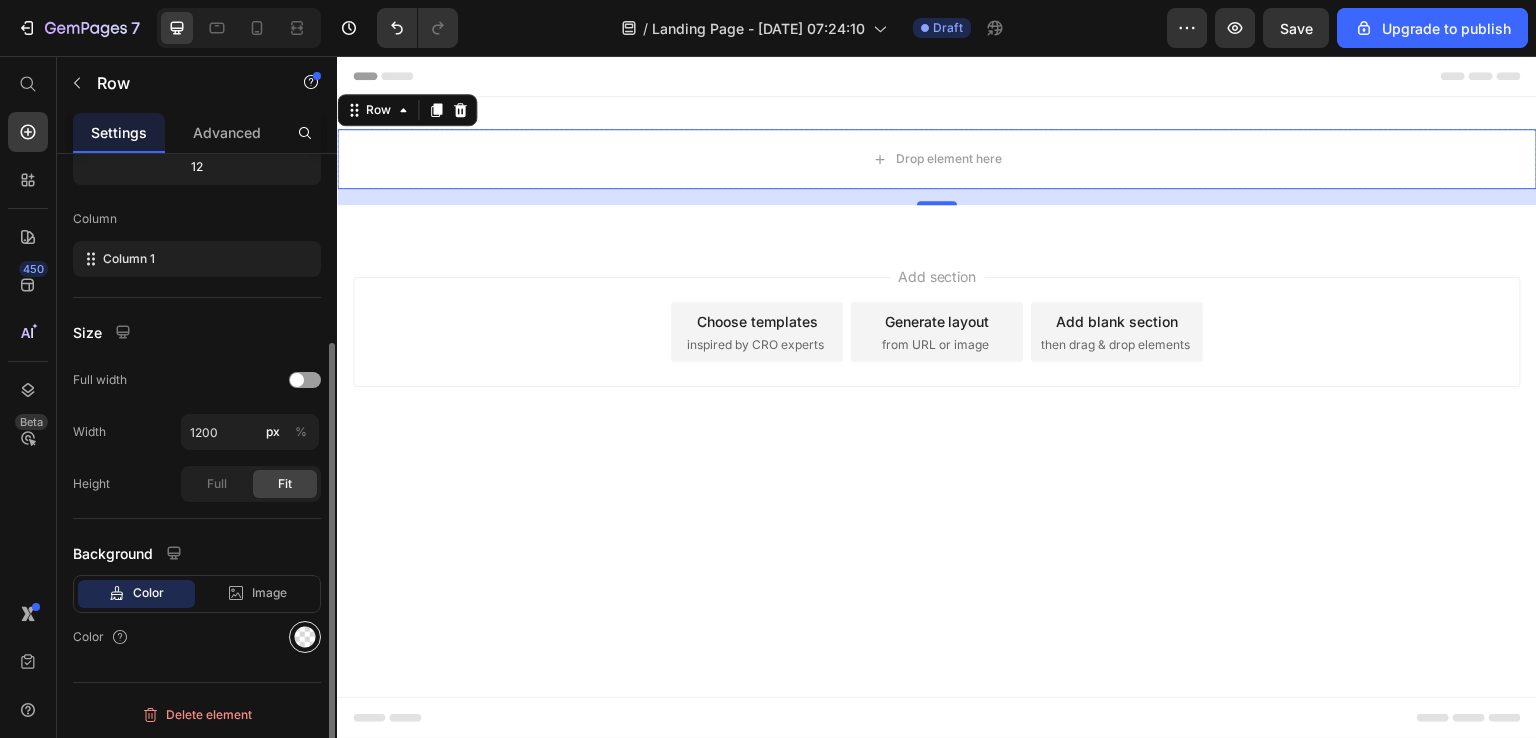 click at bounding box center [305, 637] 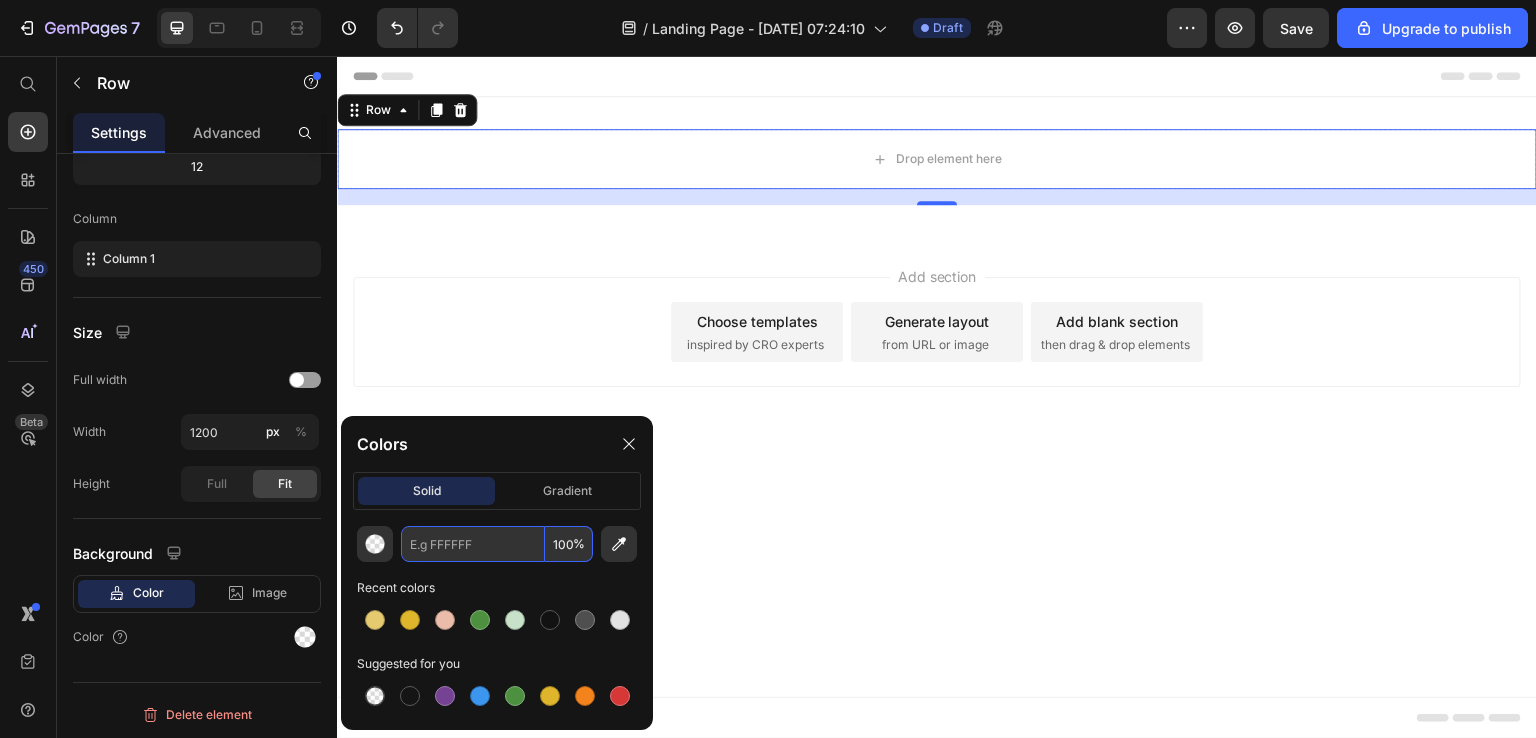click at bounding box center (473, 544) 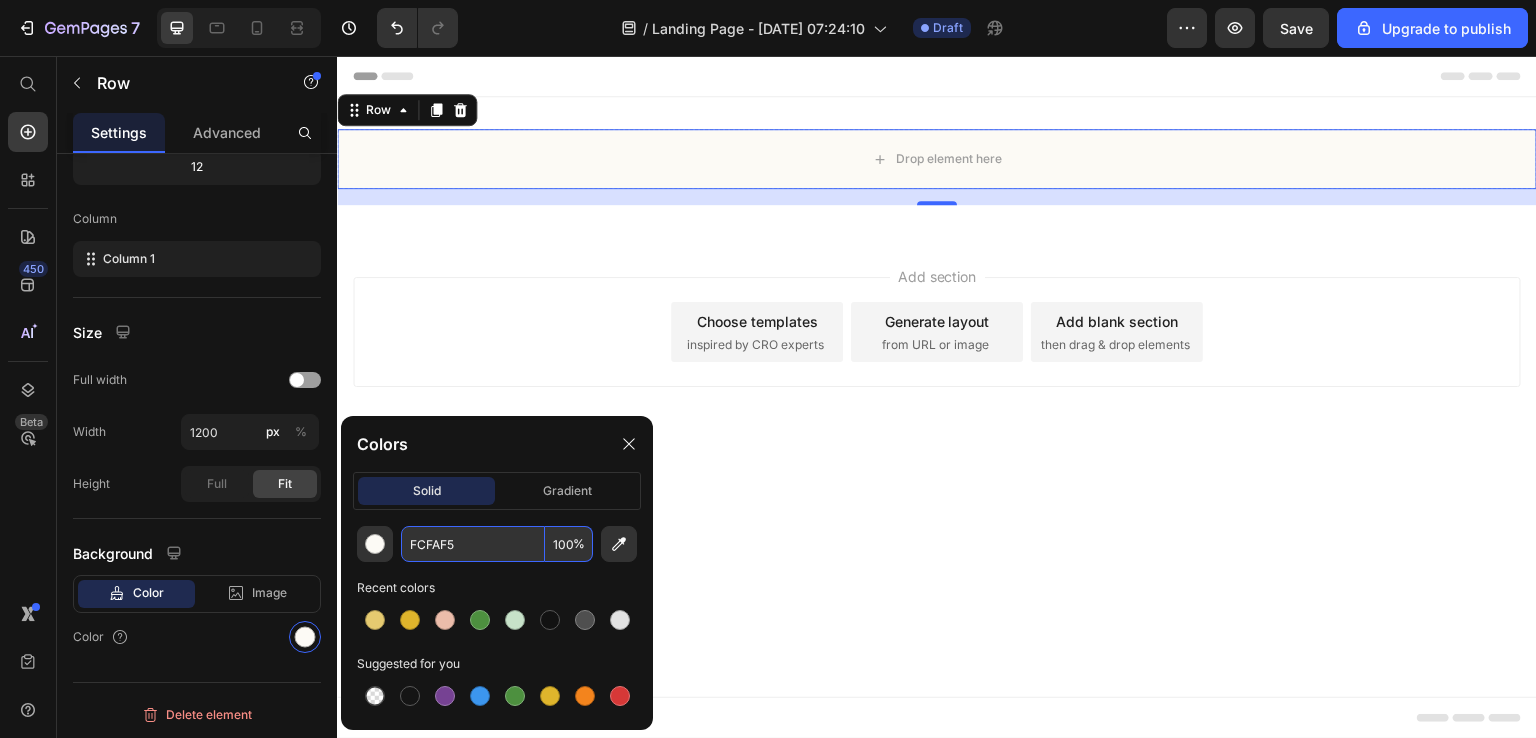 type on "FCFAF5" 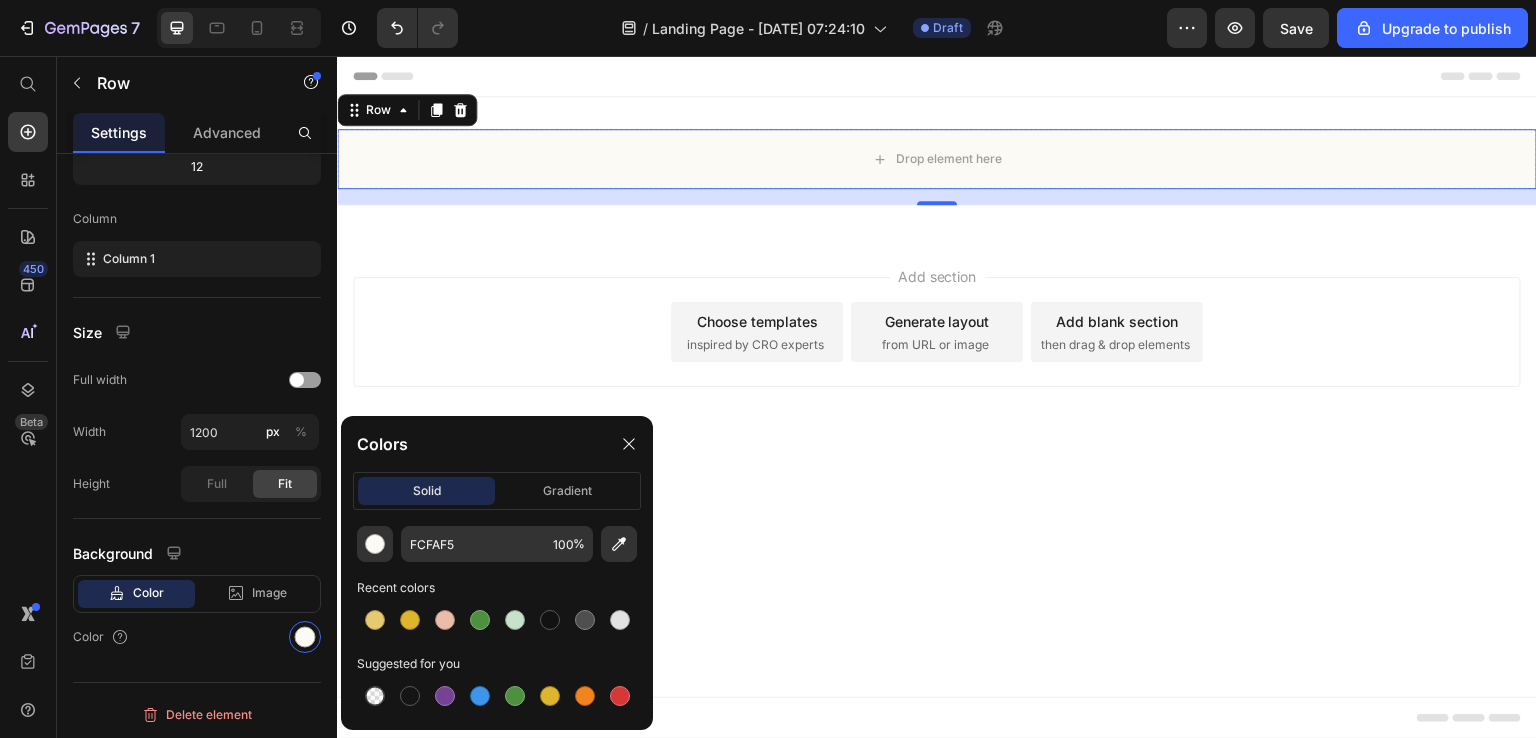click on "Colors" 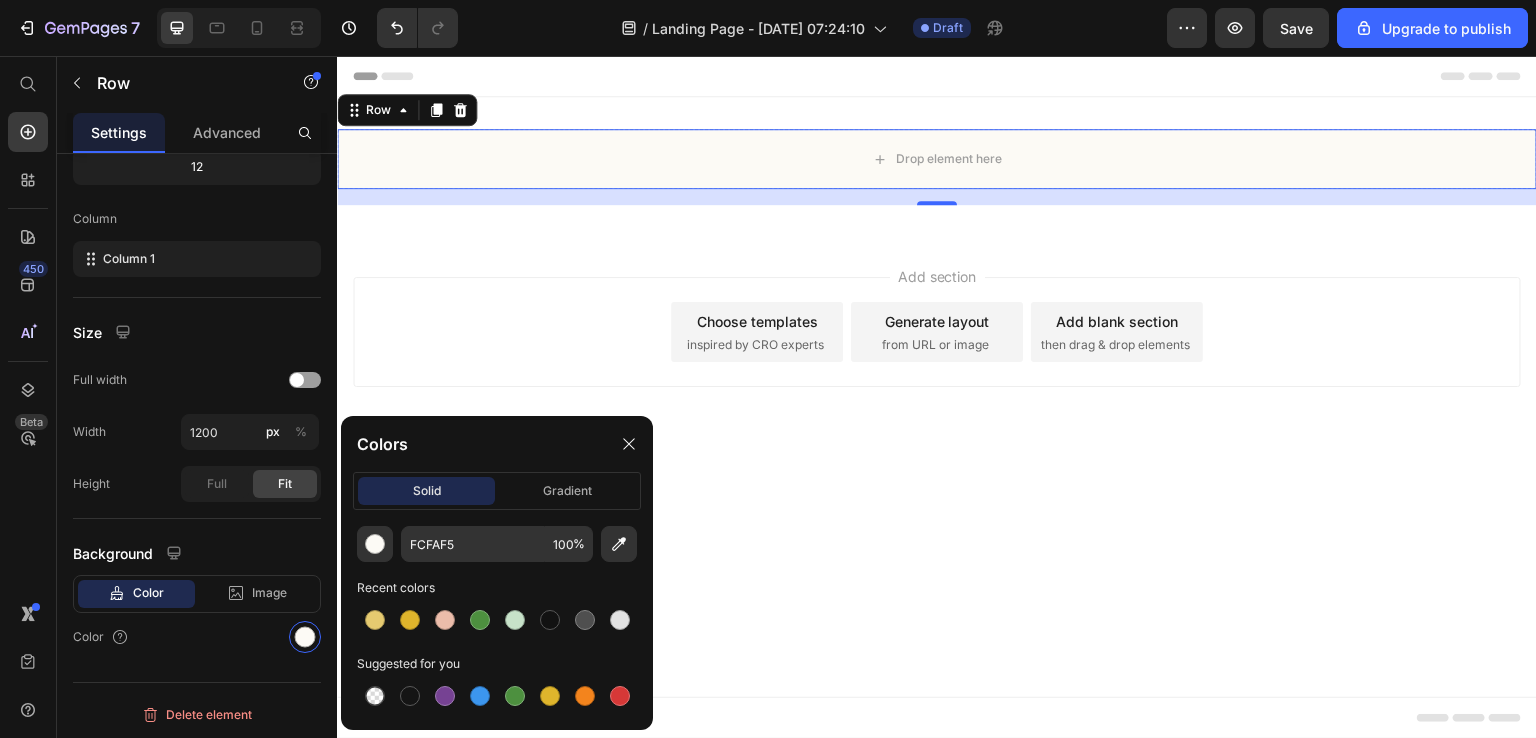 click on "Add section Choose templates inspired by CRO experts Generate layout from URL or image Add blank section then drag & drop elements" at bounding box center [937, 332] 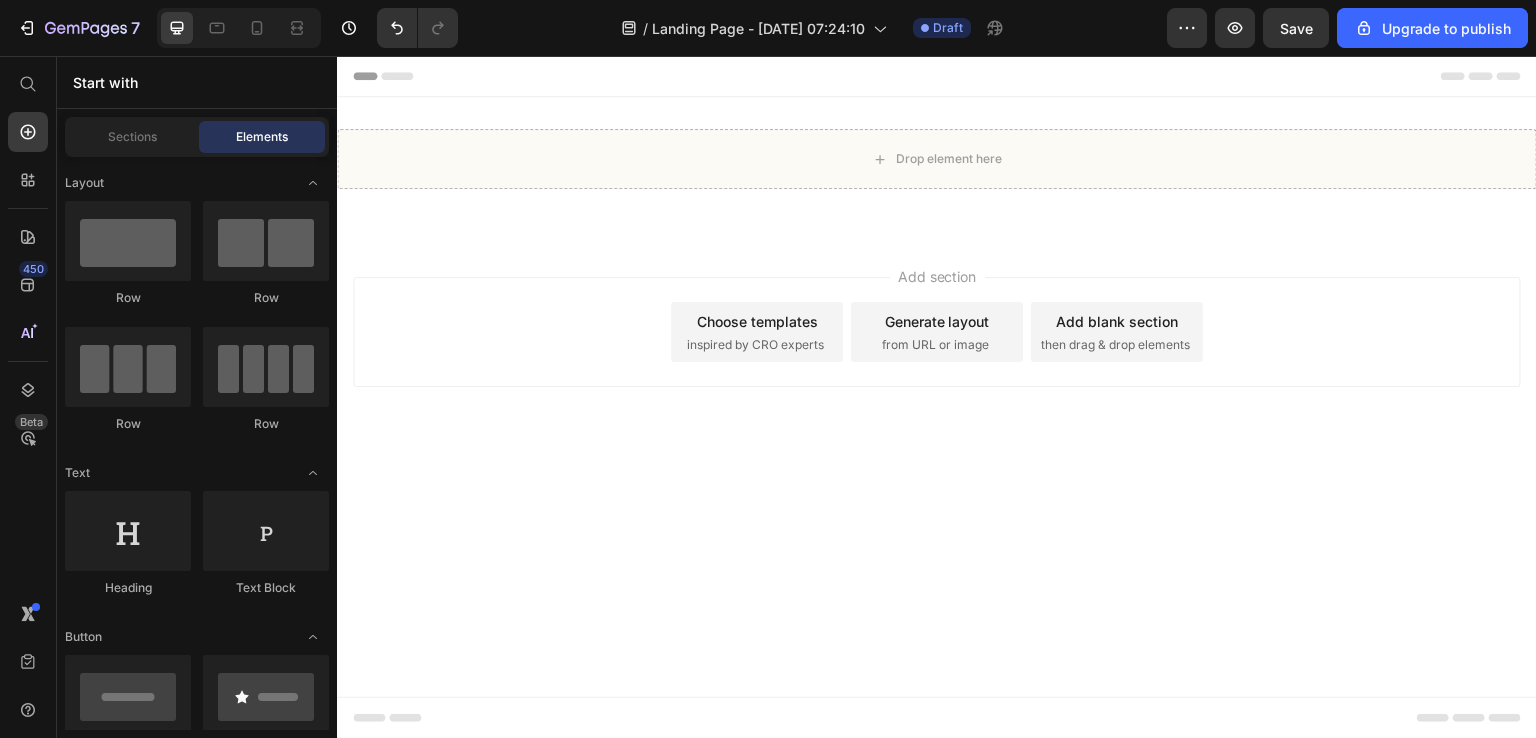 click on "Add section Choose templates inspired by CRO experts Generate layout from URL or image Add blank section then drag & drop elements" at bounding box center (937, 360) 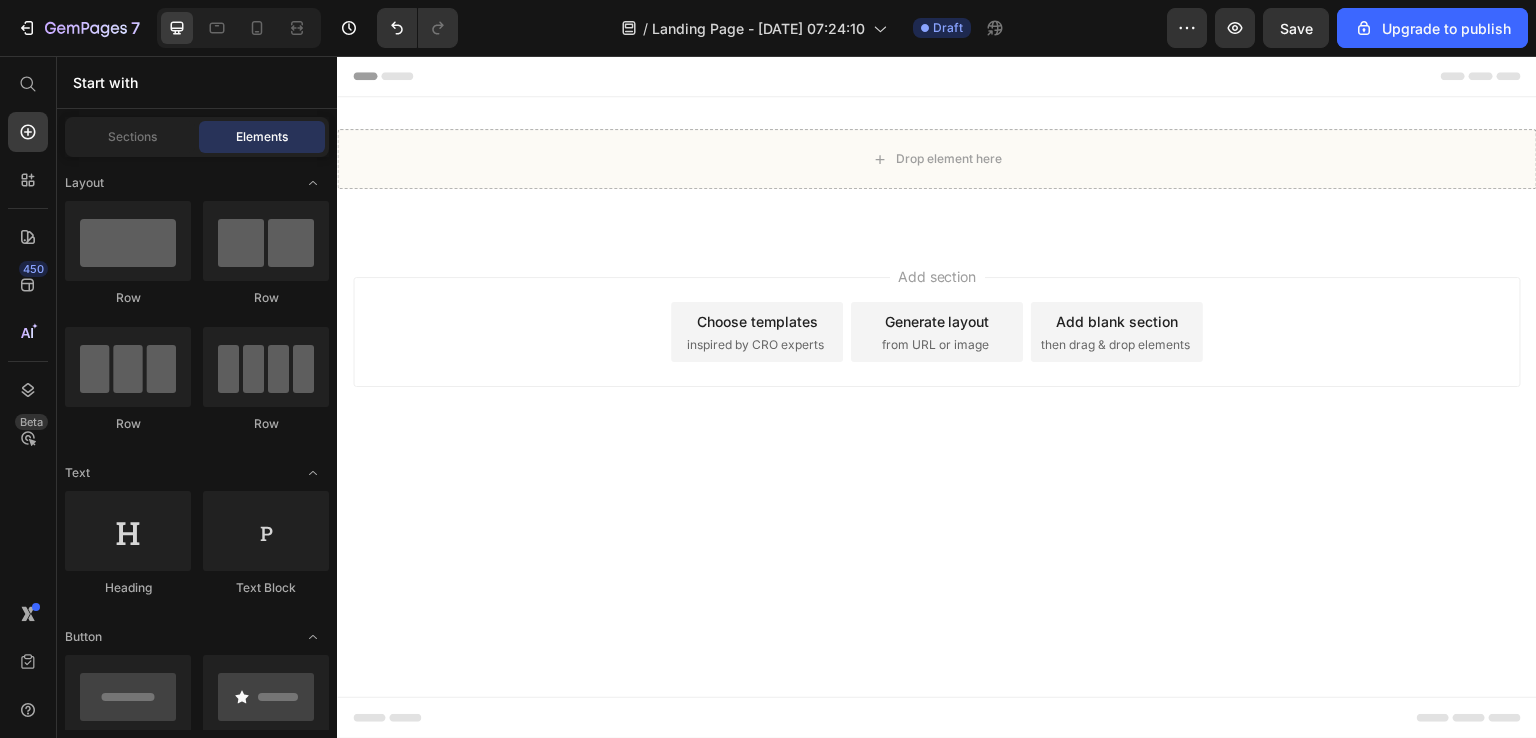 click on "Layout
Row
Row
Row
Row Text
Heading
Text Block Button
Button
Button
Sticky Back to top Media
Image
Image
Video
Video Banner" at bounding box center (197, 3246) 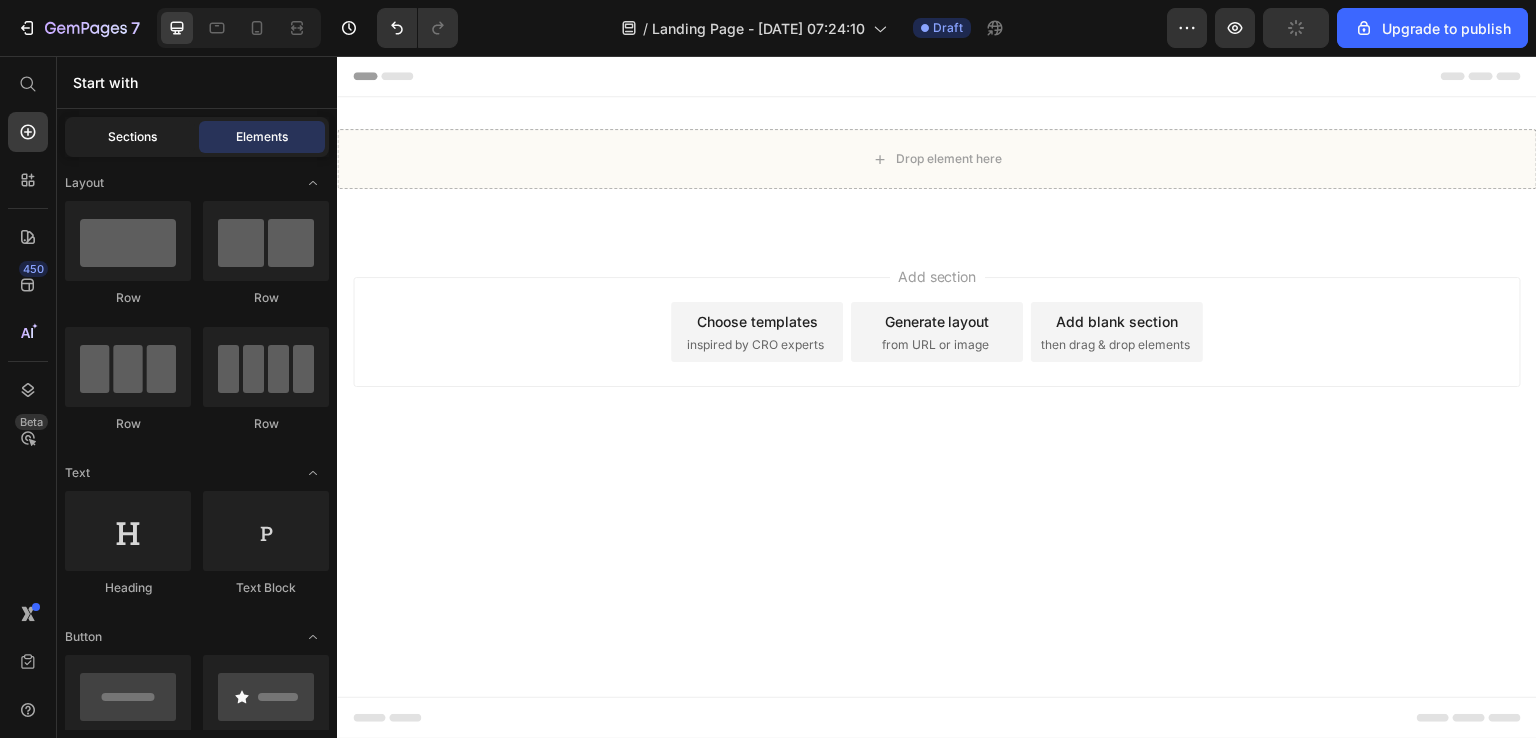 click on "Sections" at bounding box center [132, 137] 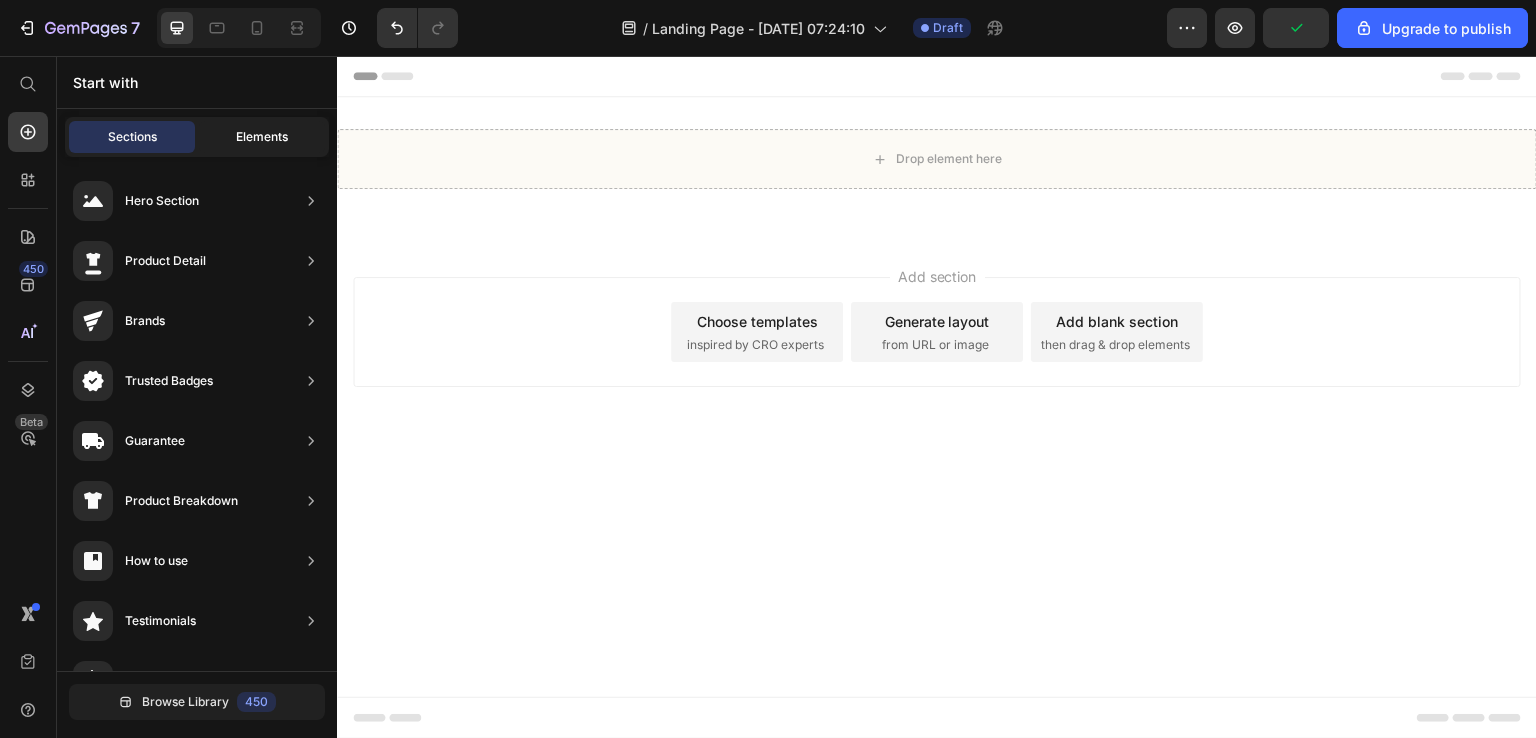 click on "Elements" at bounding box center (262, 137) 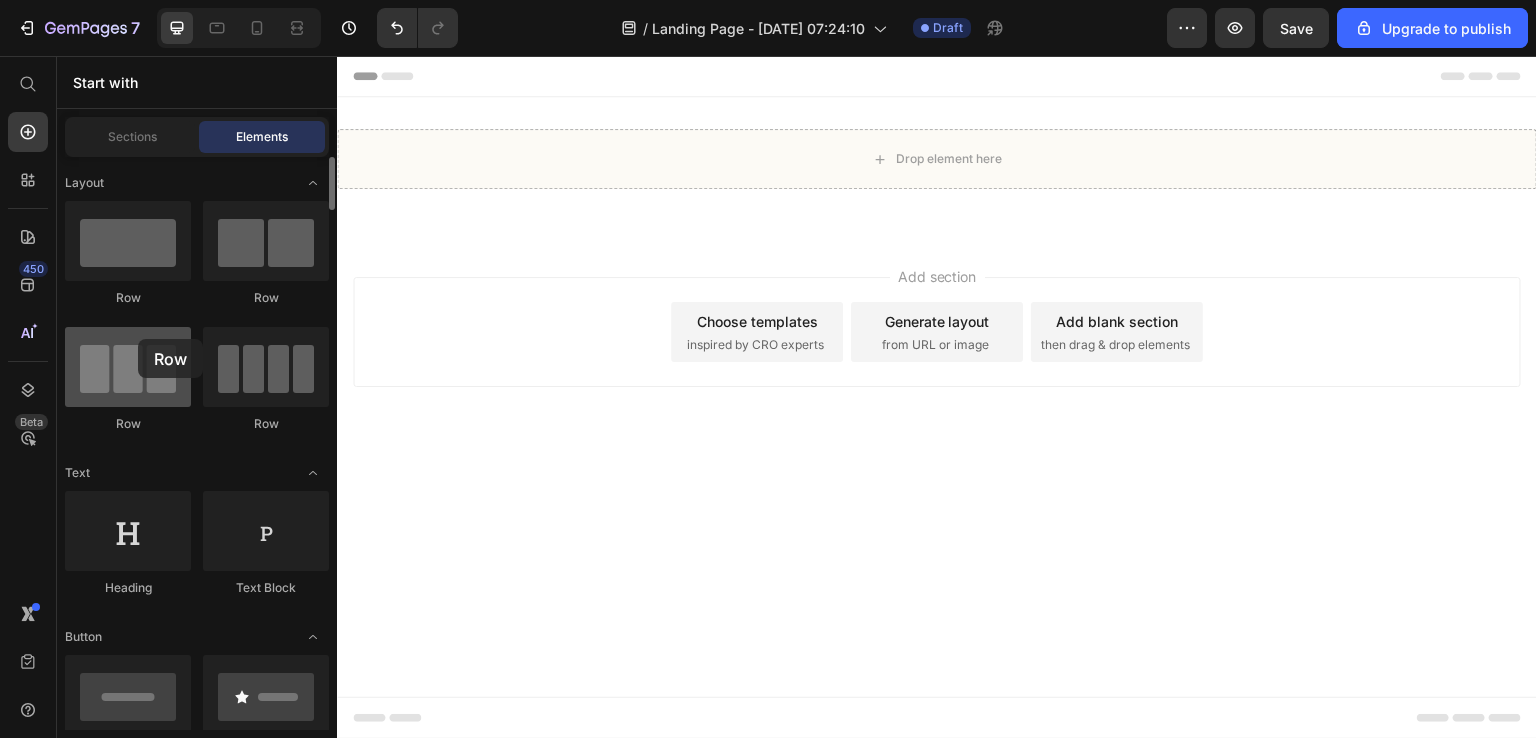 click at bounding box center (128, 367) 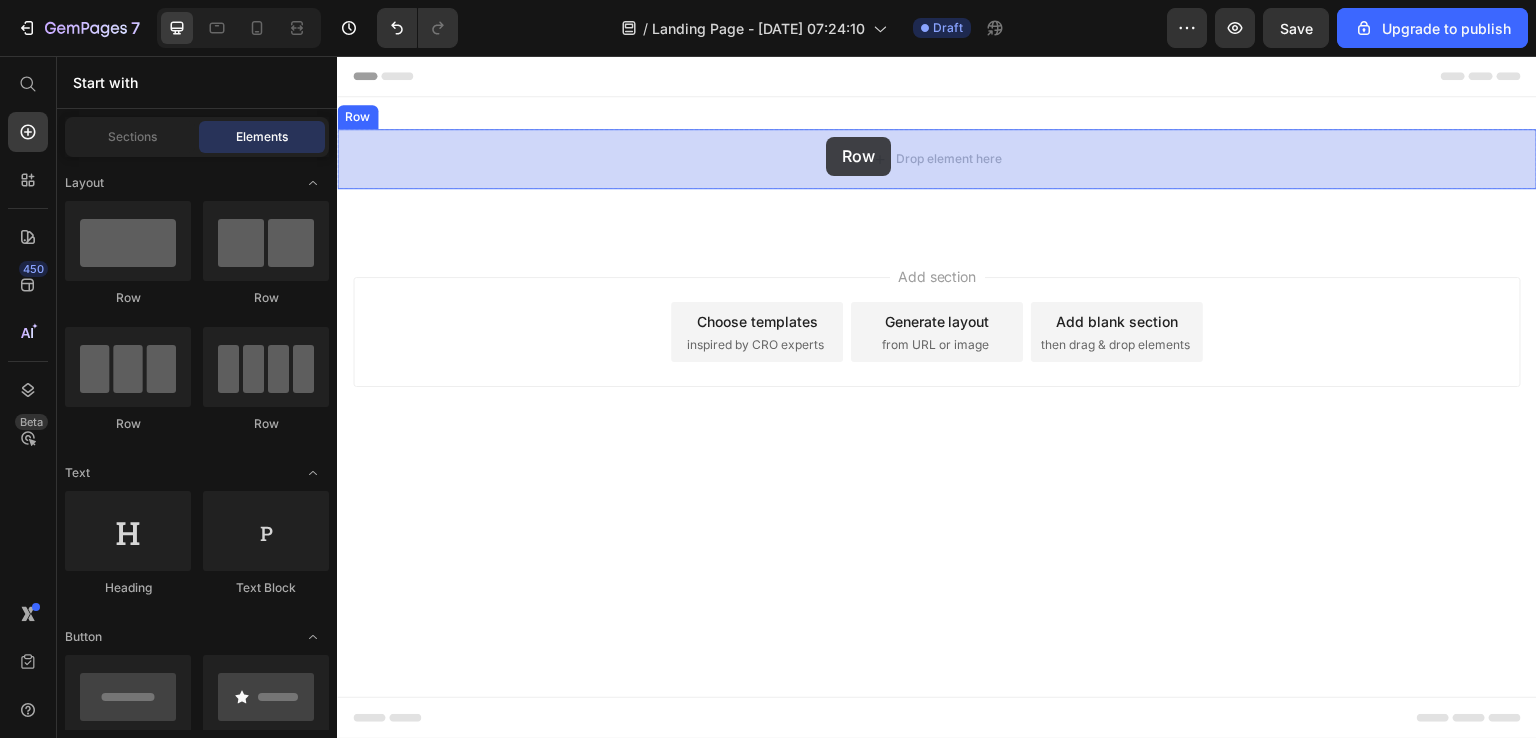 drag, startPoint x: 449, startPoint y: 438, endPoint x: 826, endPoint y: 137, distance: 482.421 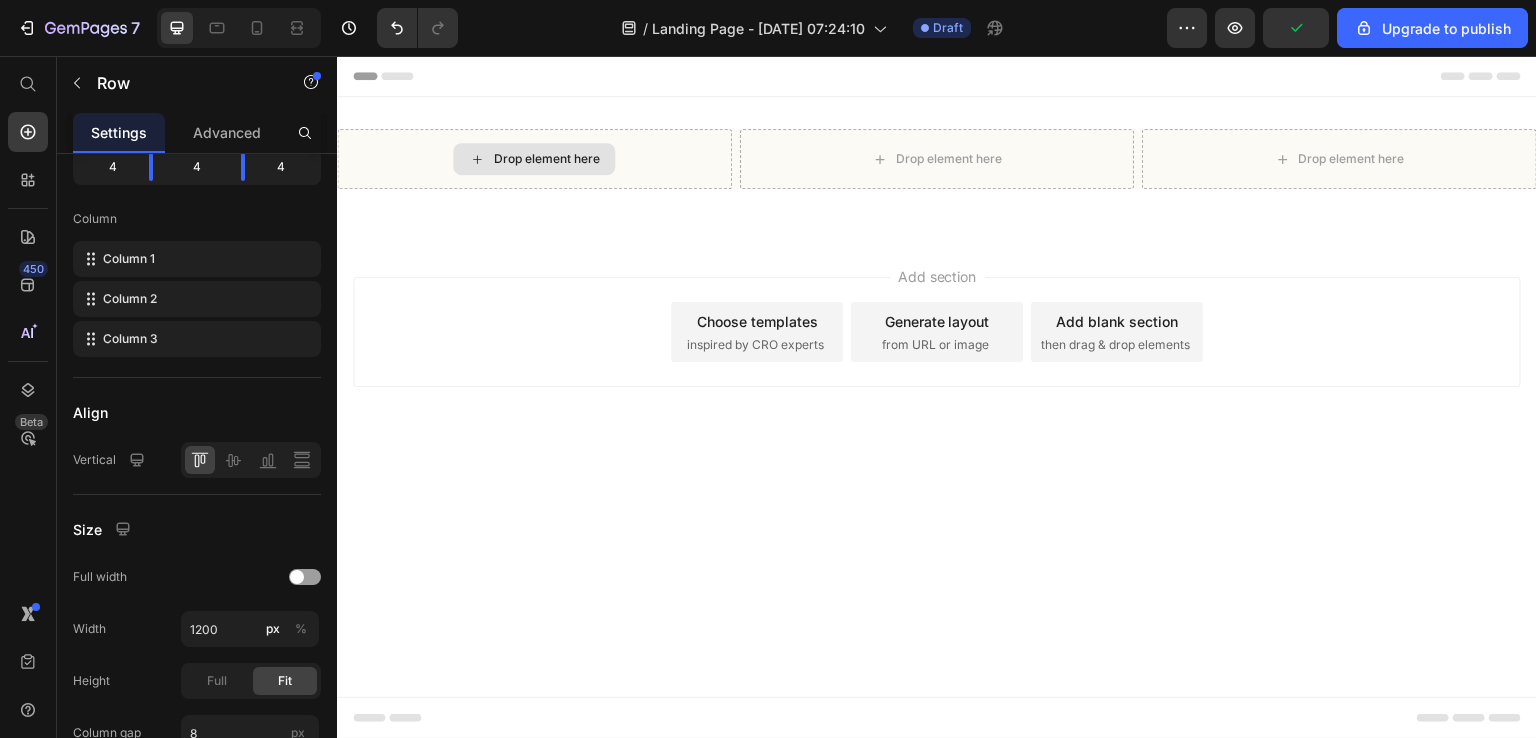 click on "Drop element here" at bounding box center [546, 159] 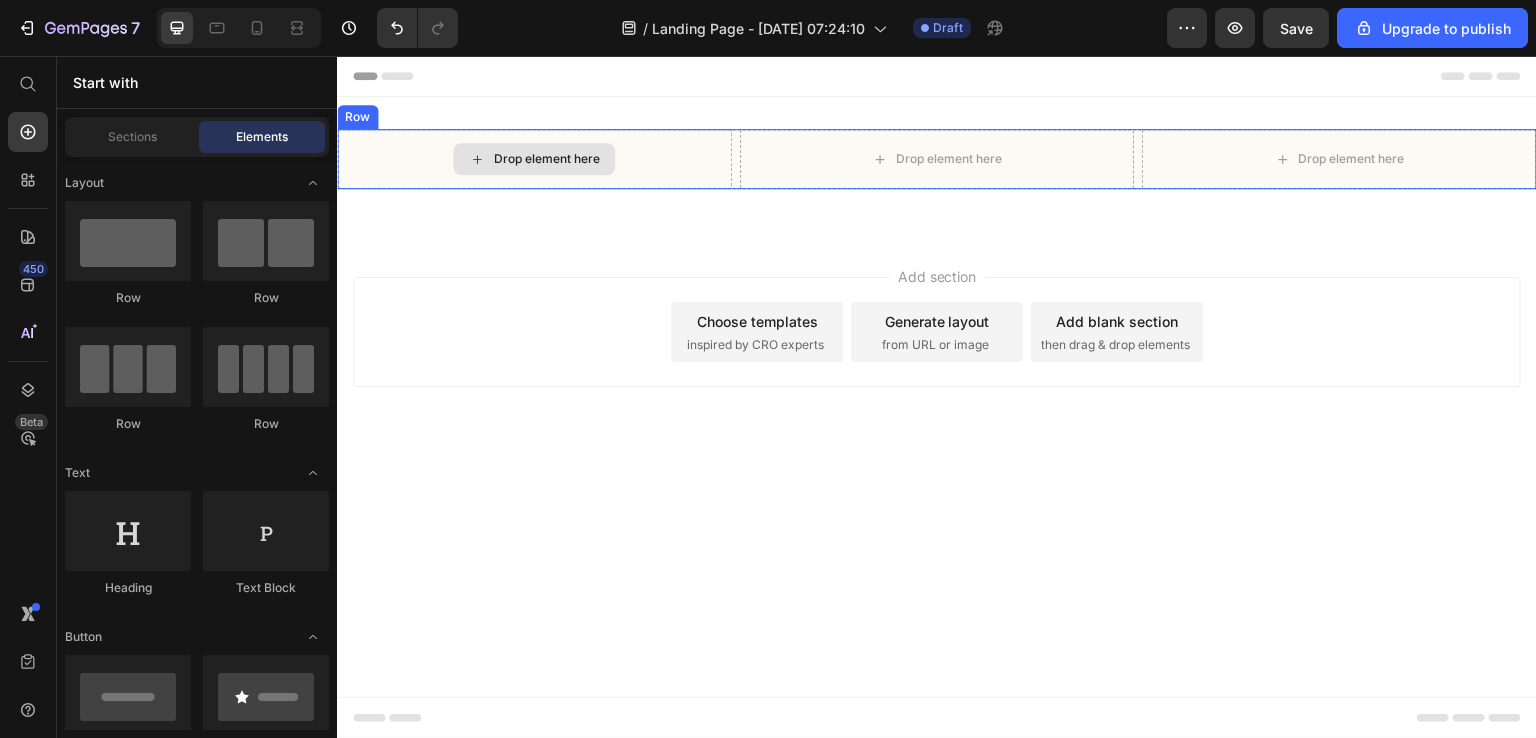 click on "Drop element here" at bounding box center (546, 159) 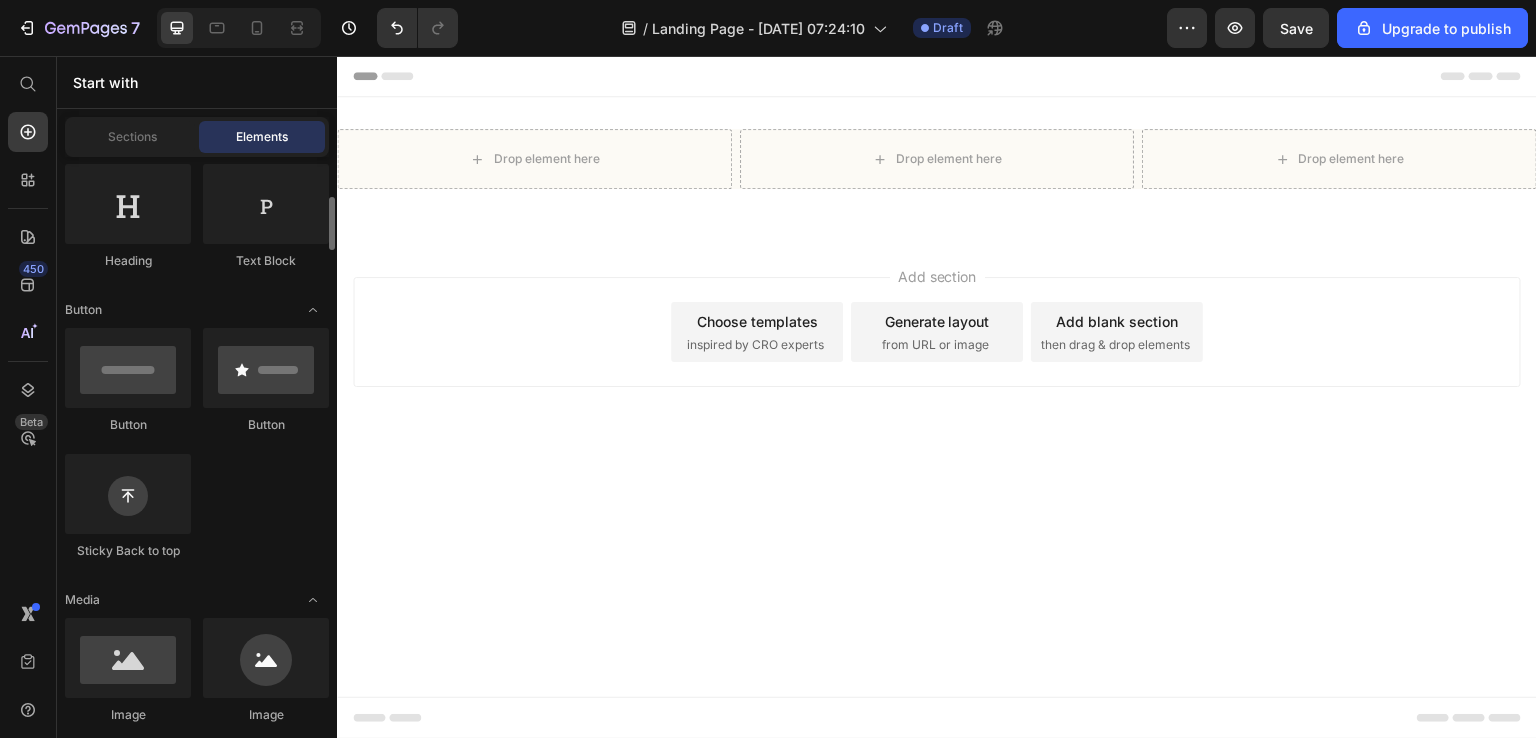 scroll, scrollTop: 336, scrollLeft: 0, axis: vertical 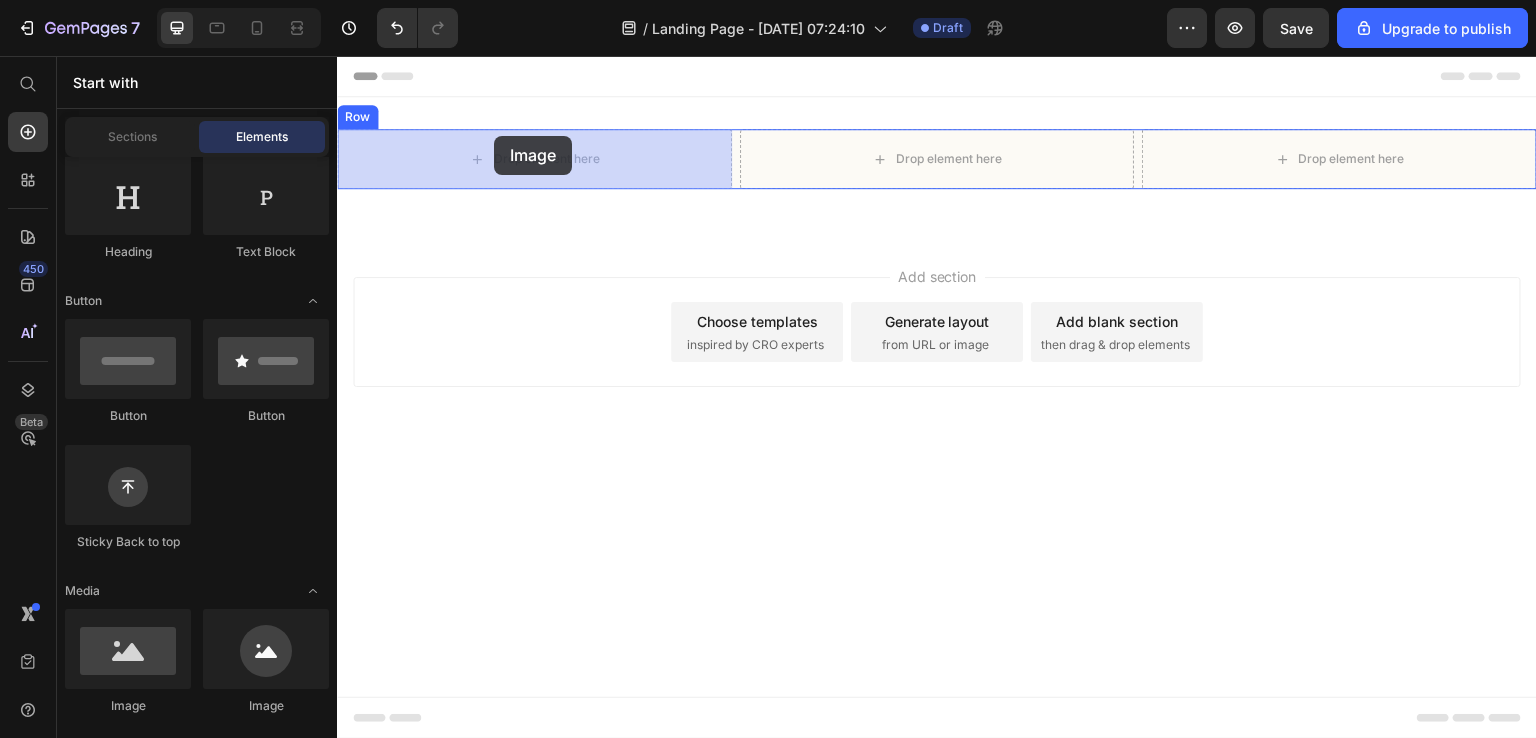 drag, startPoint x: 449, startPoint y: 705, endPoint x: 494, endPoint y: 137, distance: 569.7798 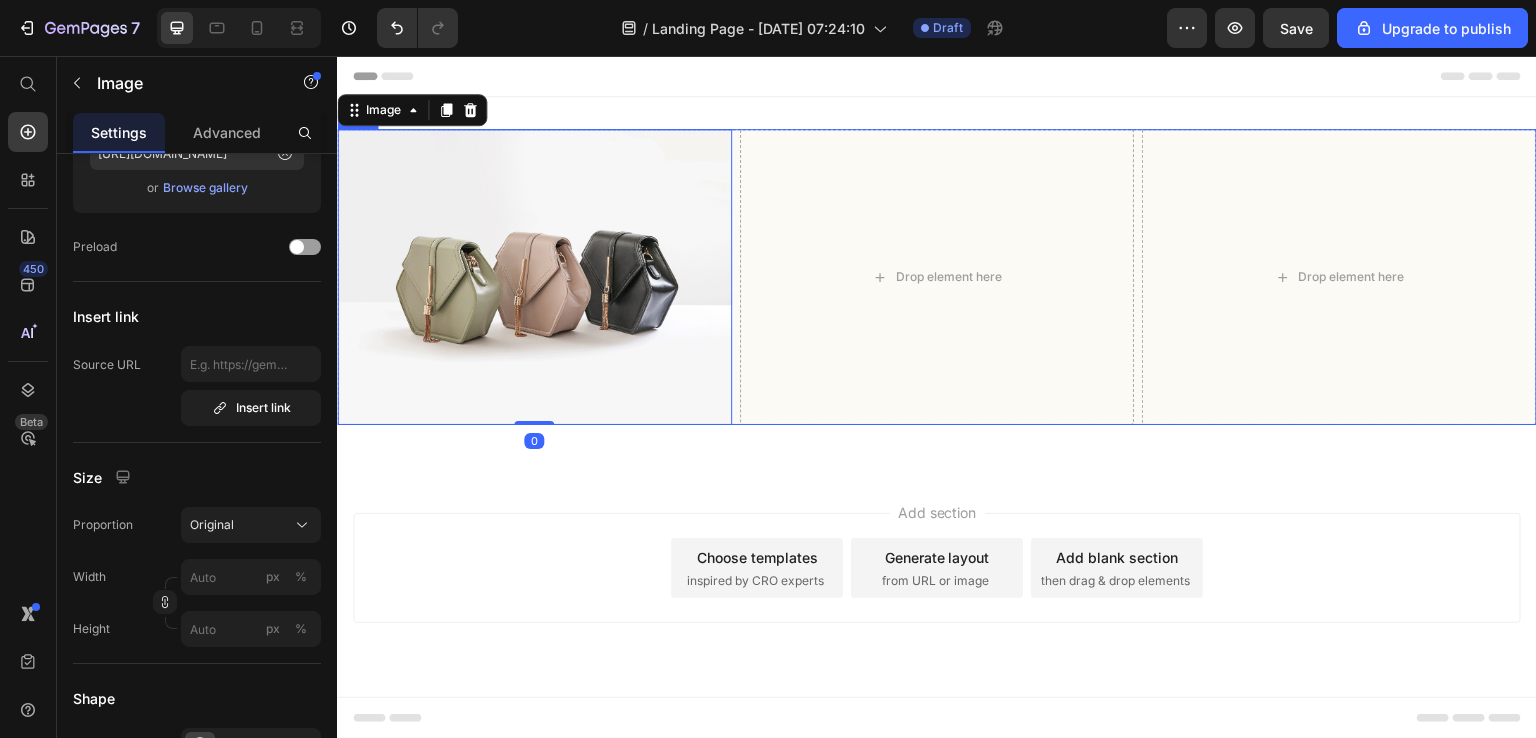 scroll, scrollTop: 0, scrollLeft: 0, axis: both 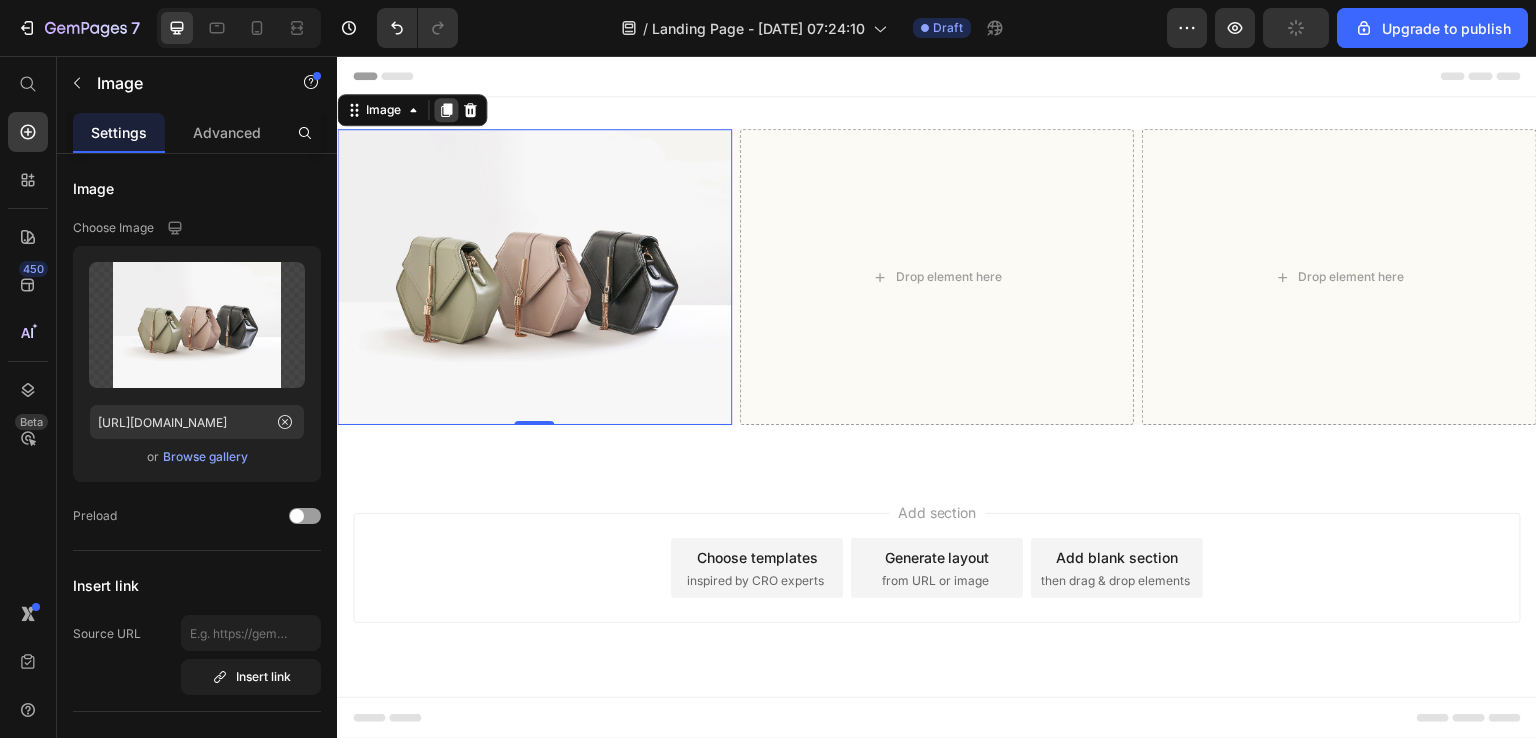click 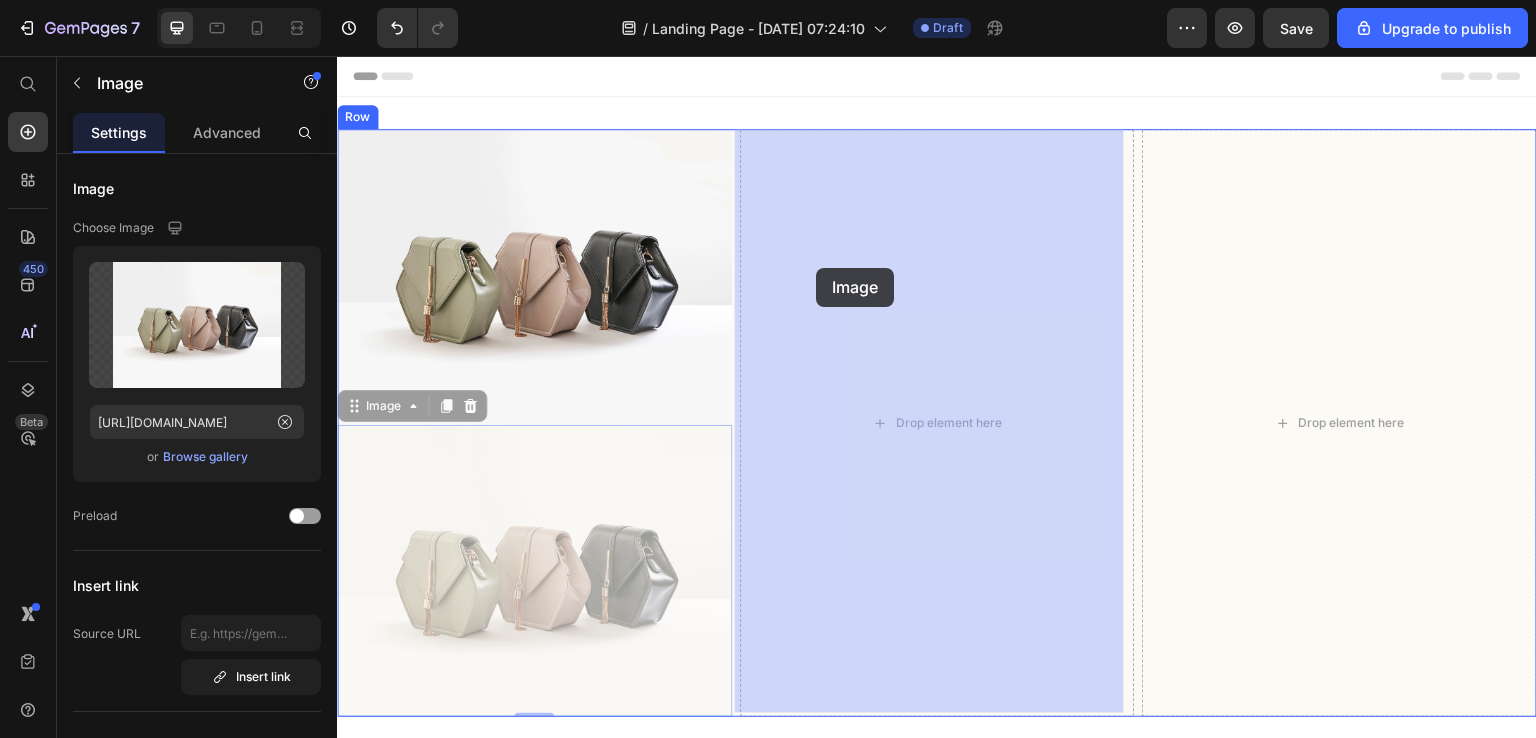 drag, startPoint x: 376, startPoint y: 404, endPoint x: 816, endPoint y: 268, distance: 460.53882 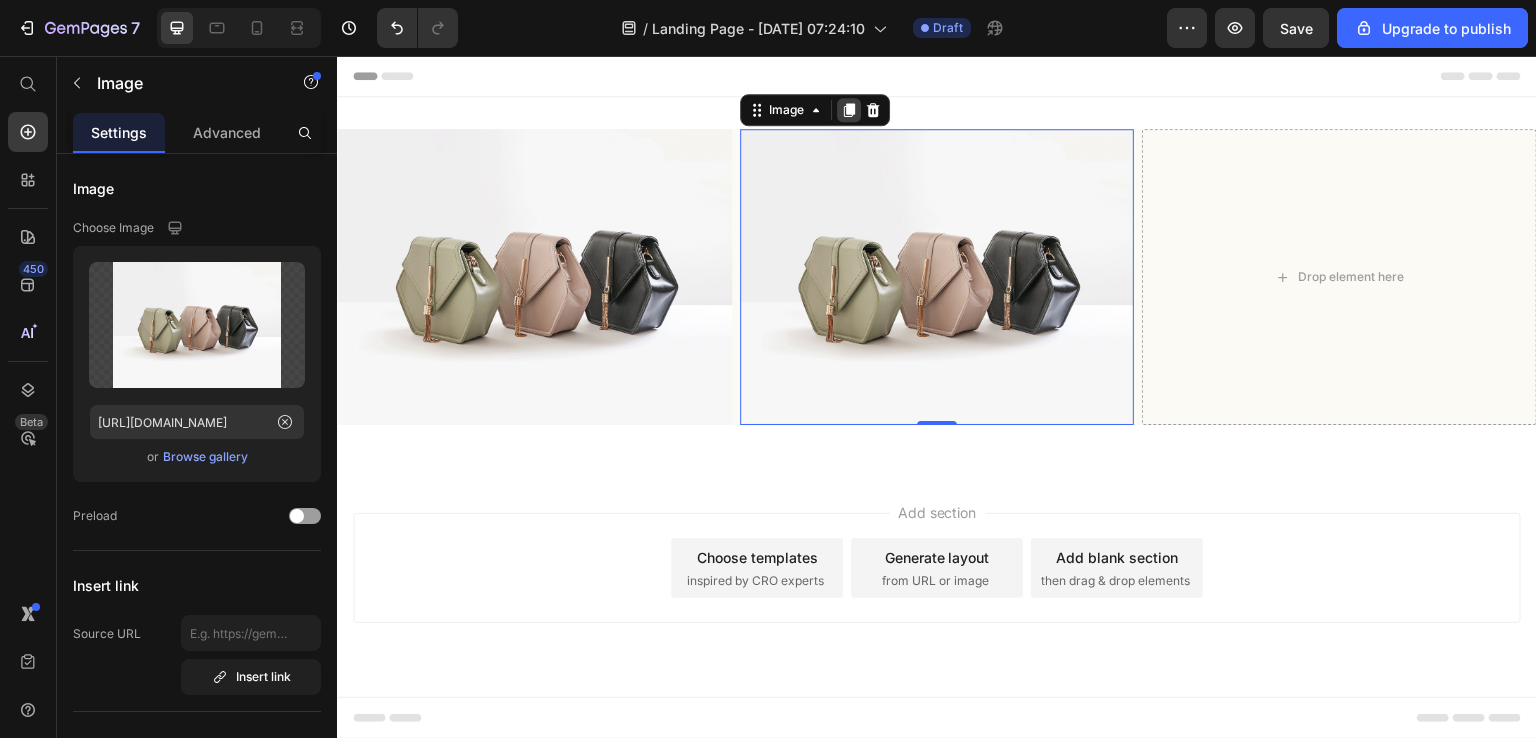 click 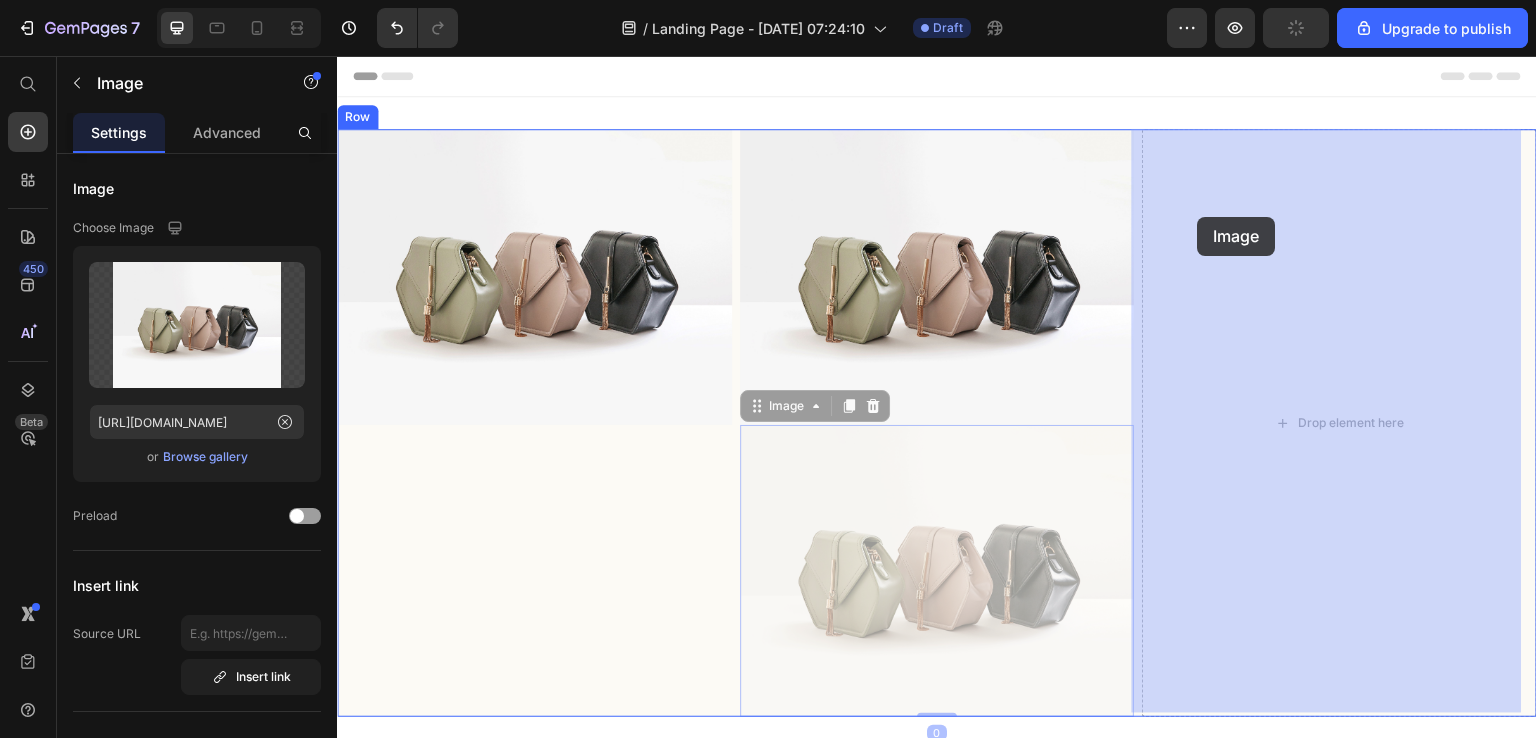 drag, startPoint x: 773, startPoint y: 403, endPoint x: 1199, endPoint y: 217, distance: 464.83545 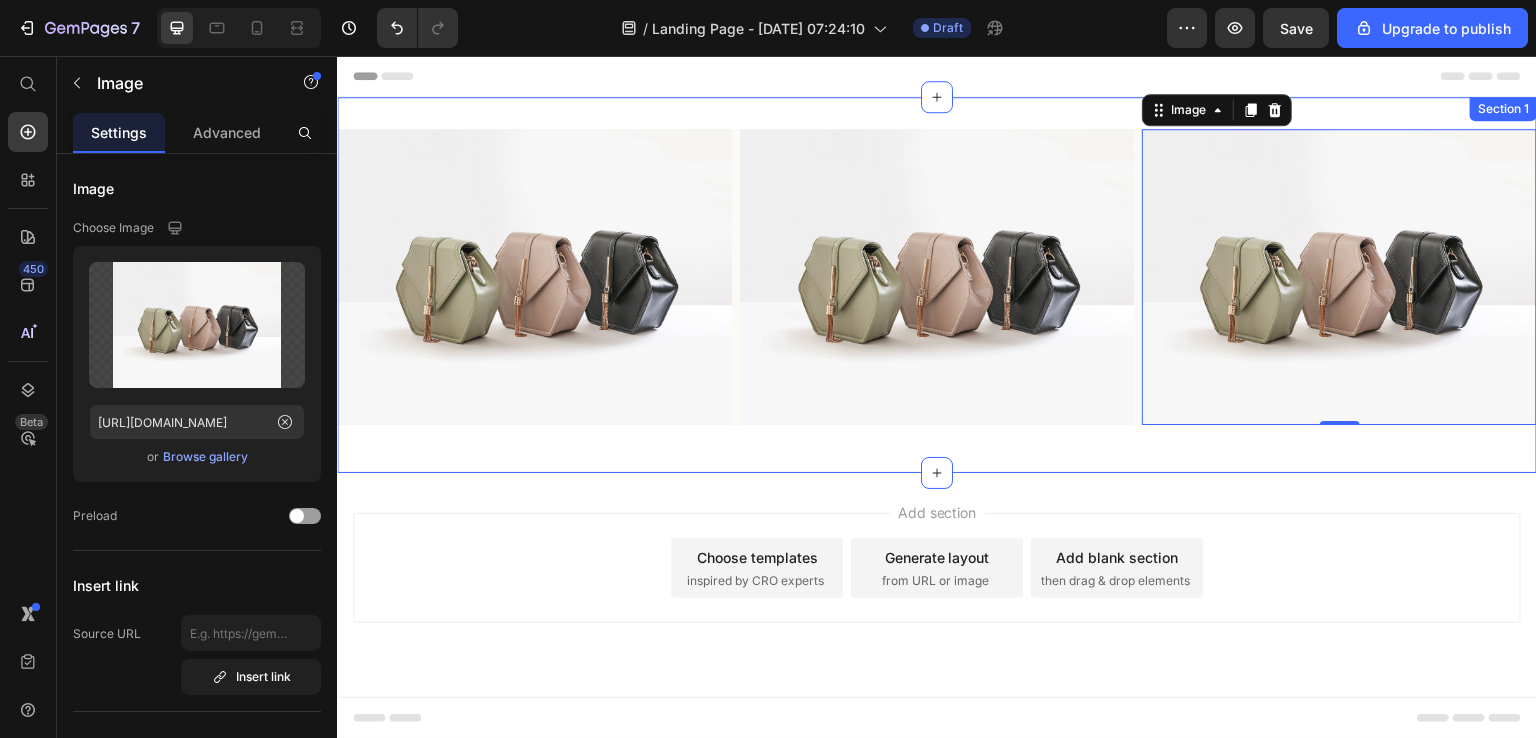 click on "Image Image Image   0 Row Row Section 1" at bounding box center (937, 285) 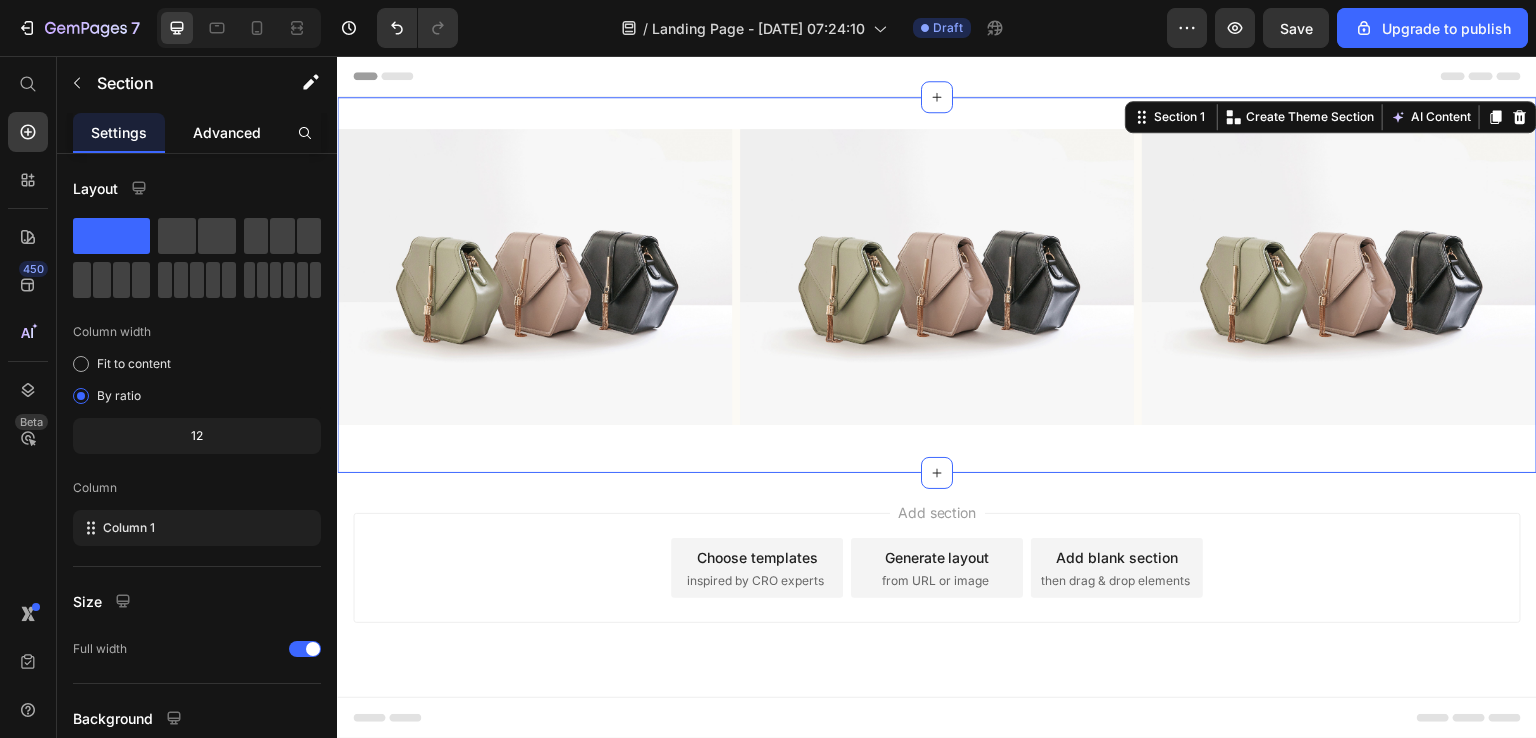 click on "Advanced" at bounding box center (227, 132) 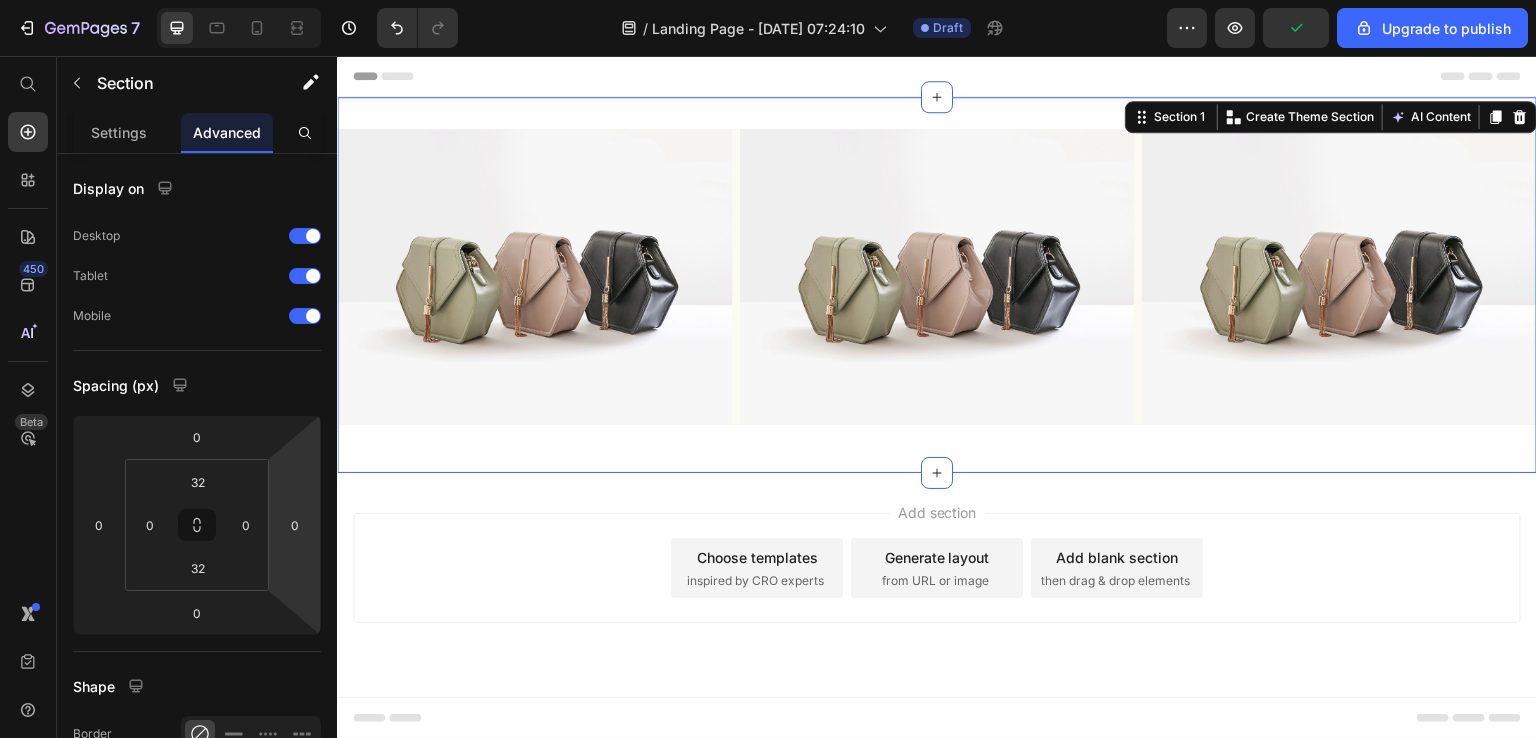 click on "Image Image Image Row Row" at bounding box center (937, 285) 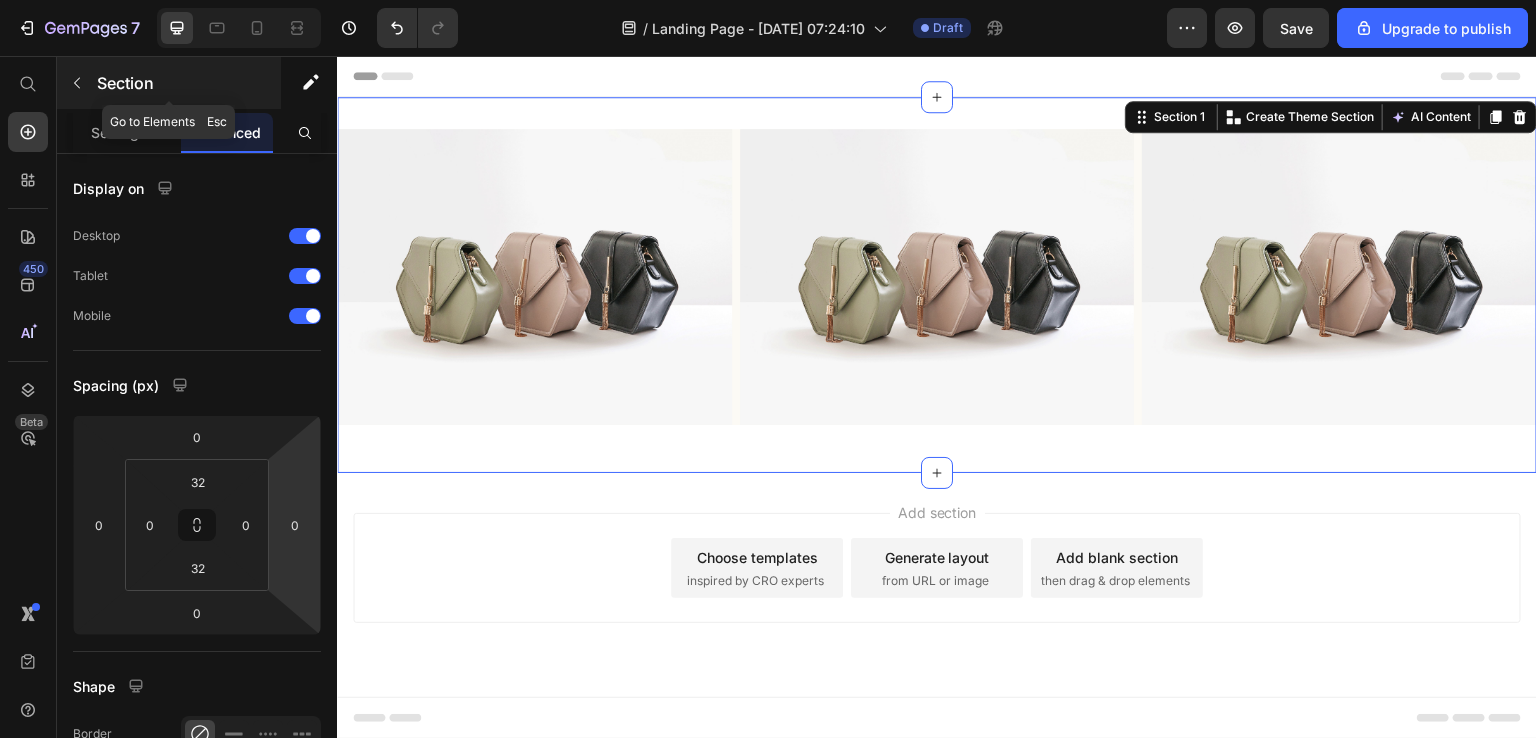 click 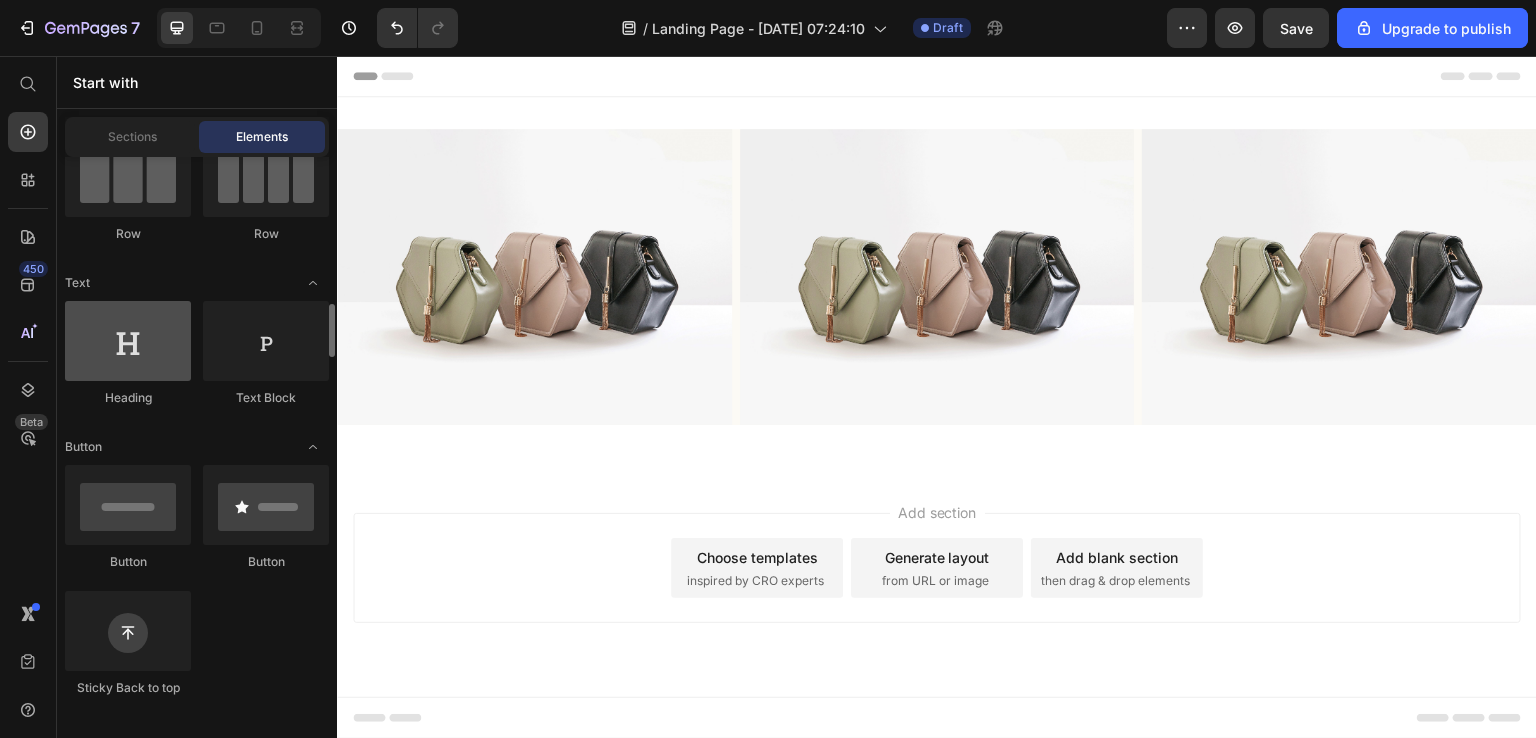 scroll, scrollTop: 0, scrollLeft: 0, axis: both 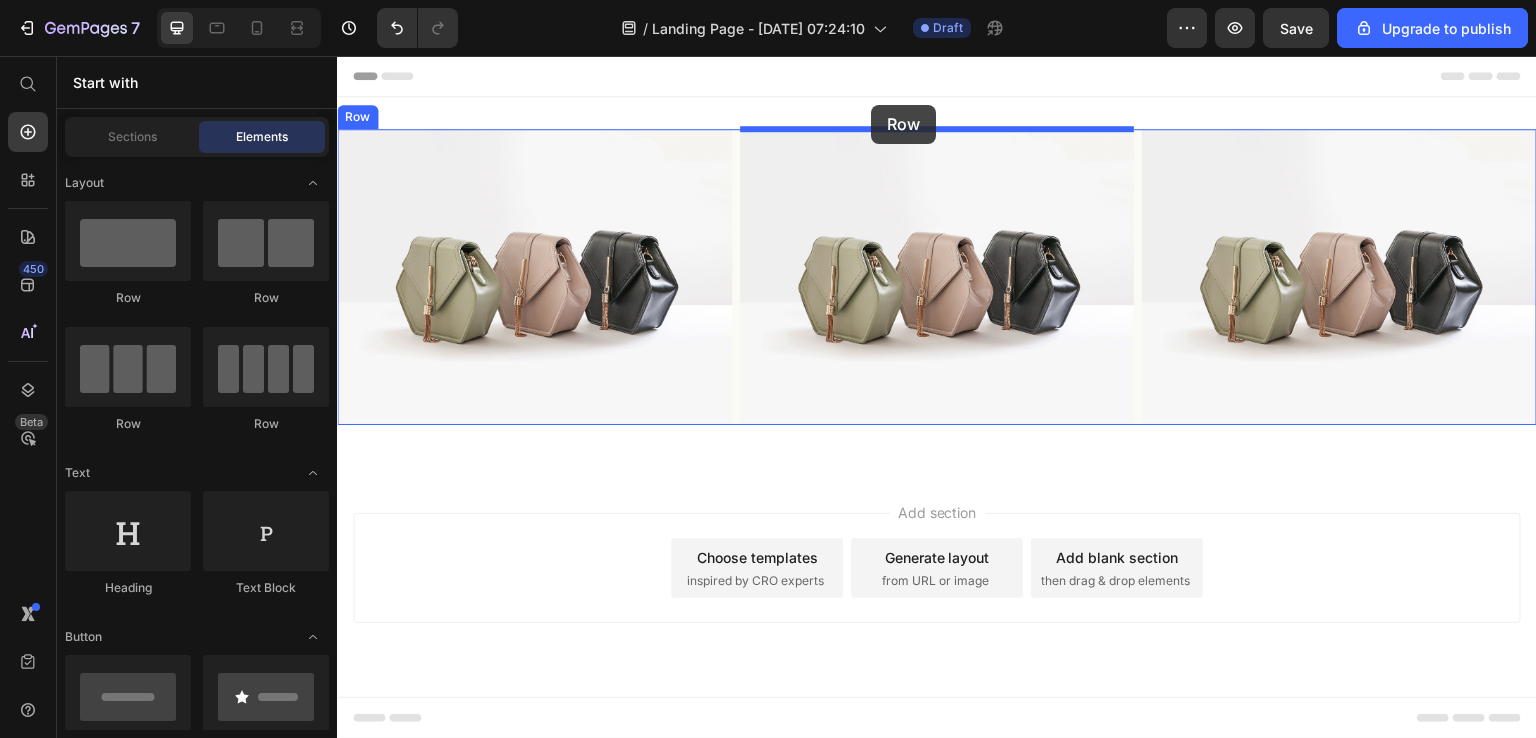 drag, startPoint x: 462, startPoint y: 300, endPoint x: 871, endPoint y: 103, distance: 453.97137 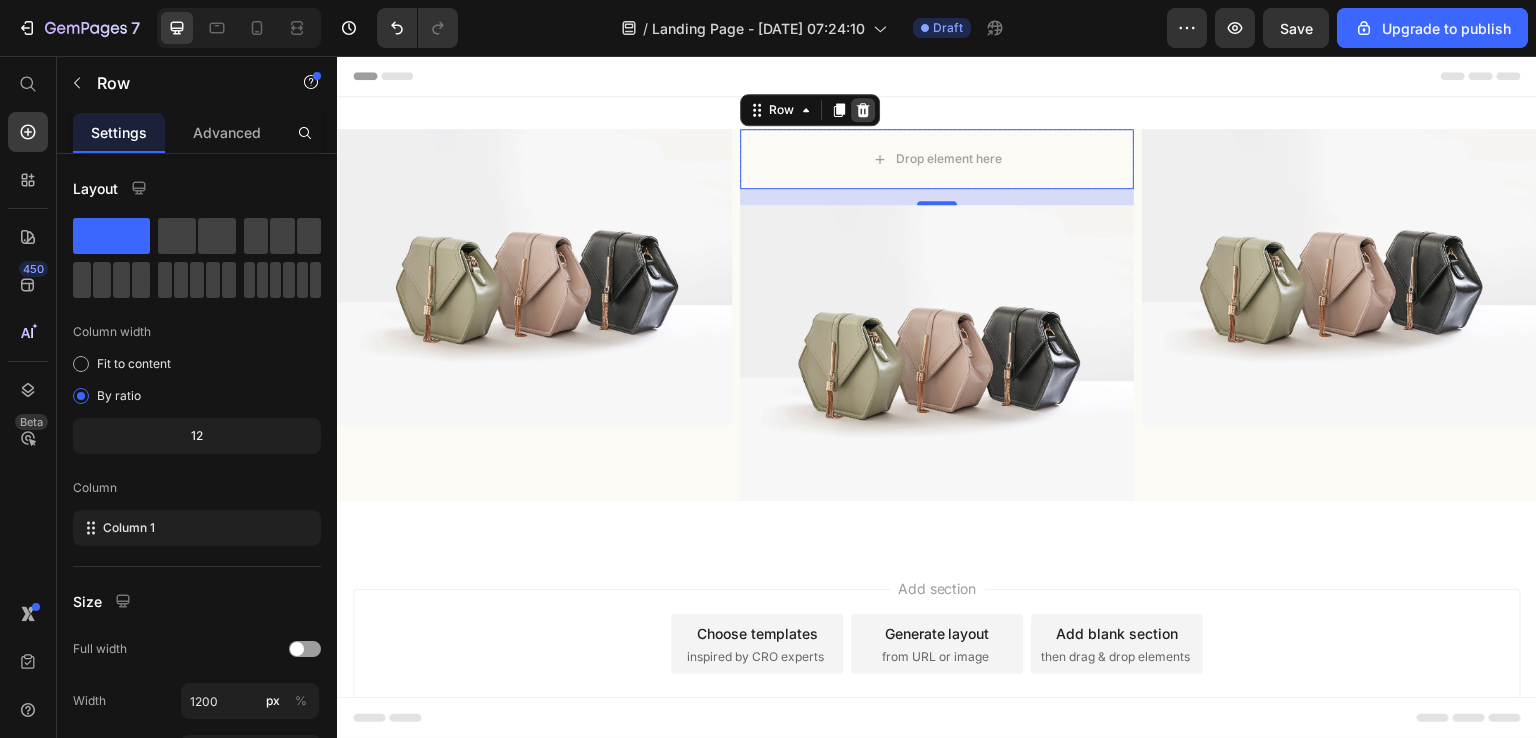 click 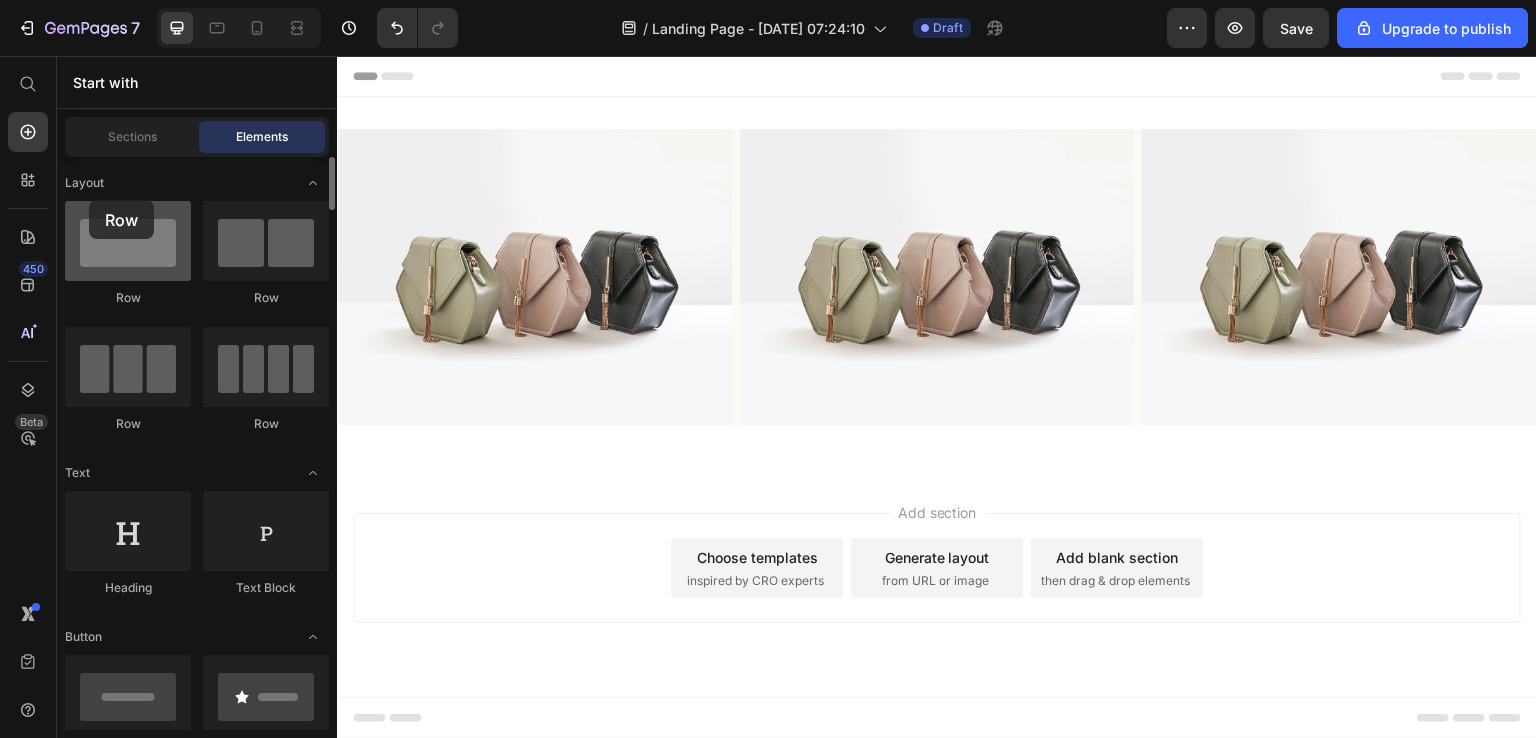 drag, startPoint x: 136, startPoint y: 257, endPoint x: 89, endPoint y: 201, distance: 73.109505 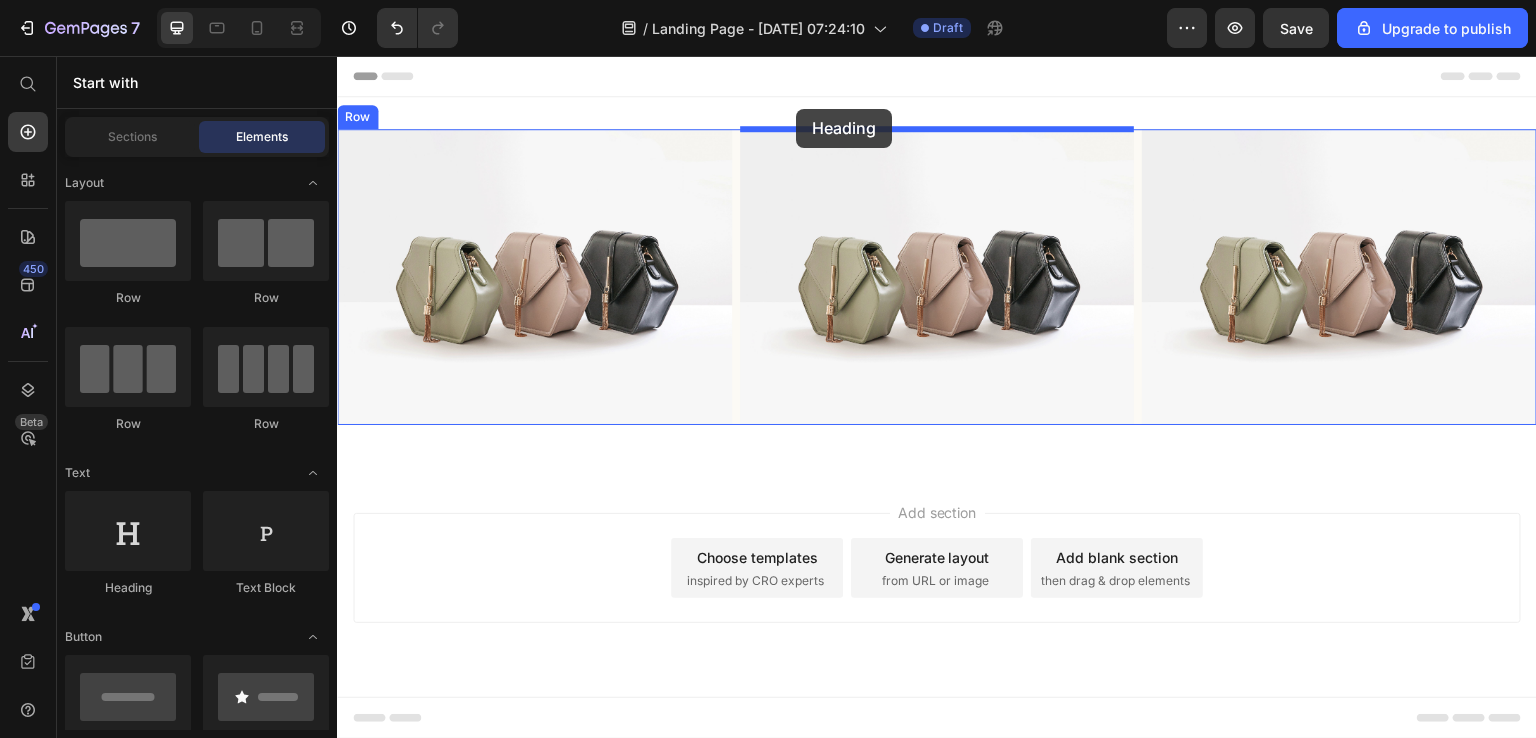 drag, startPoint x: 465, startPoint y: 604, endPoint x: 796, endPoint y: 109, distance: 595.47125 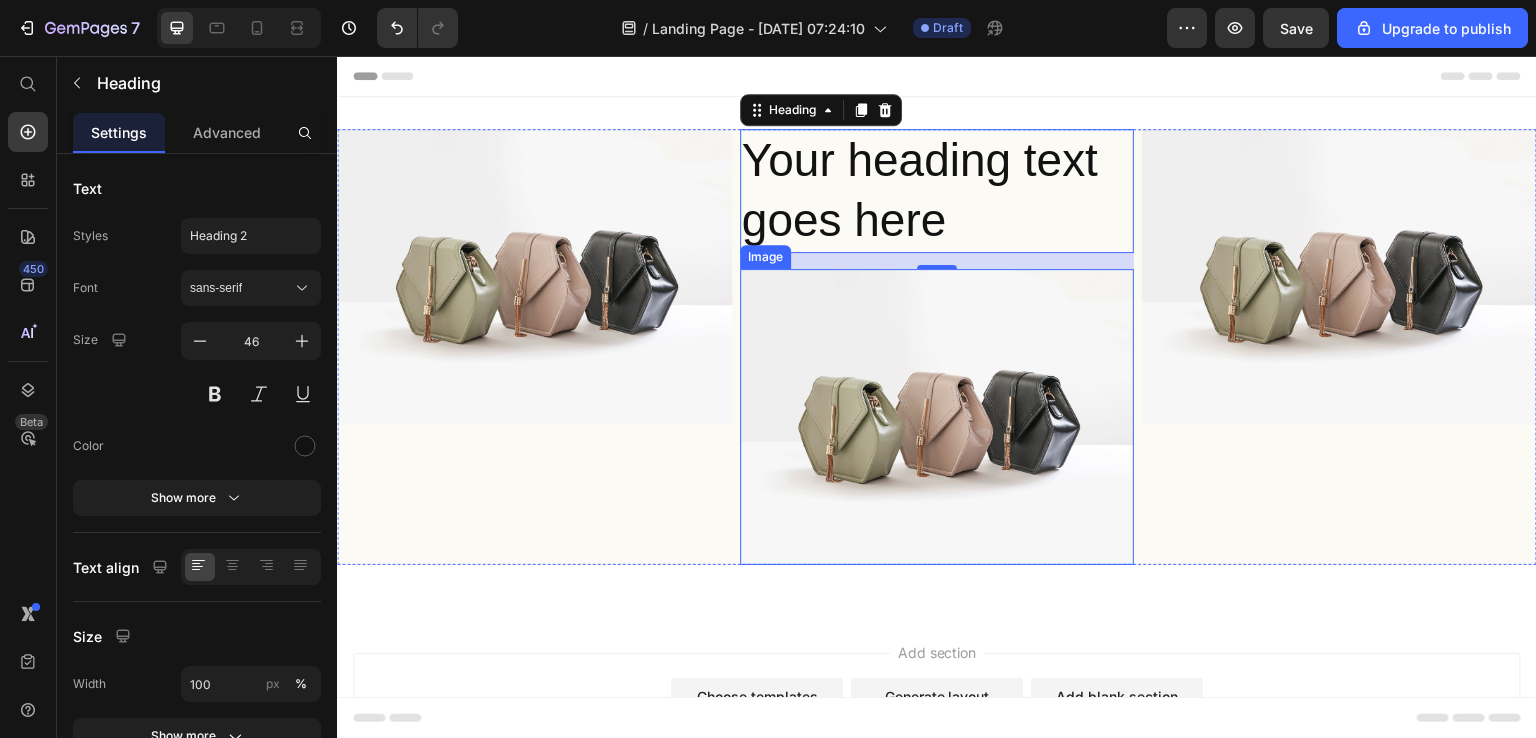 click at bounding box center (937, 417) 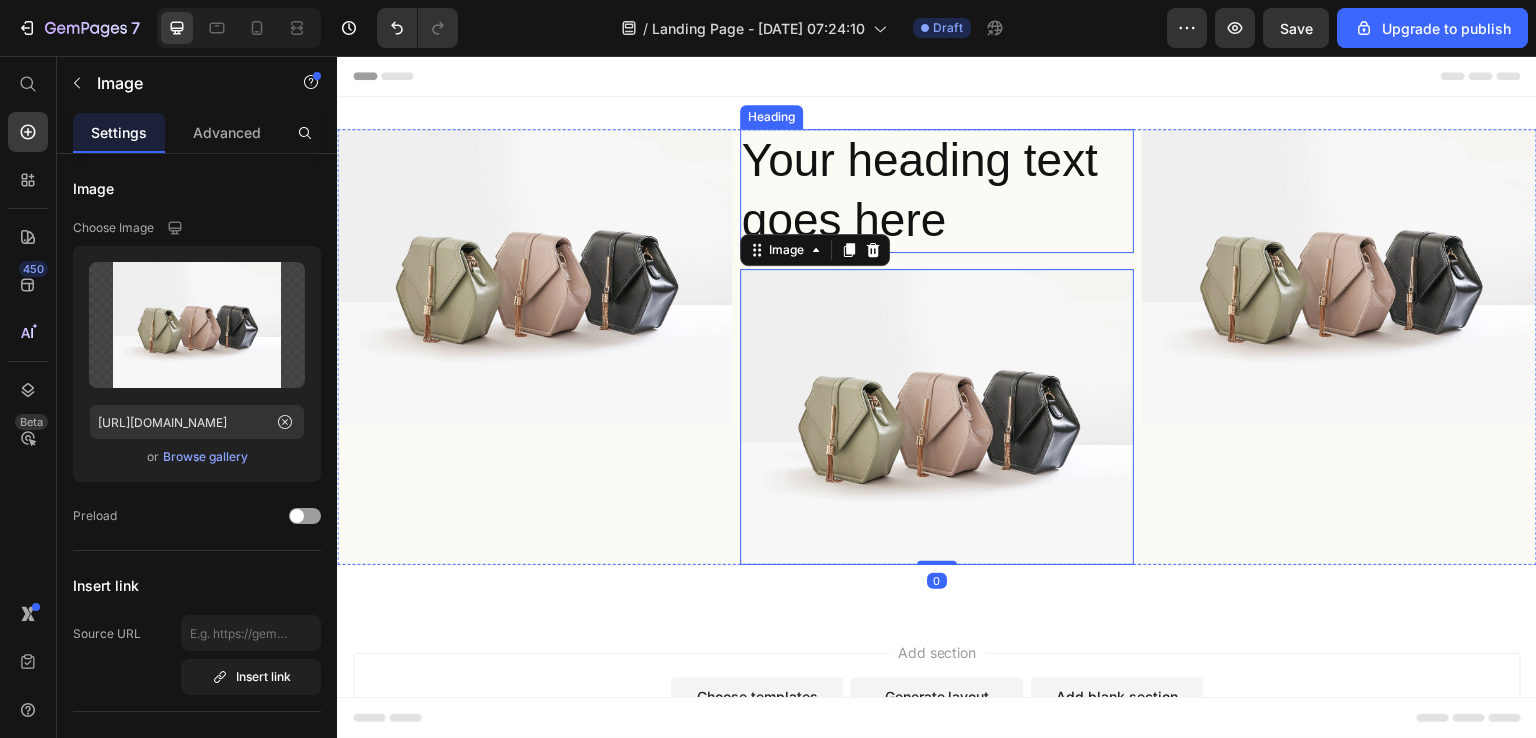 click on "Your heading text goes here" at bounding box center [937, 191] 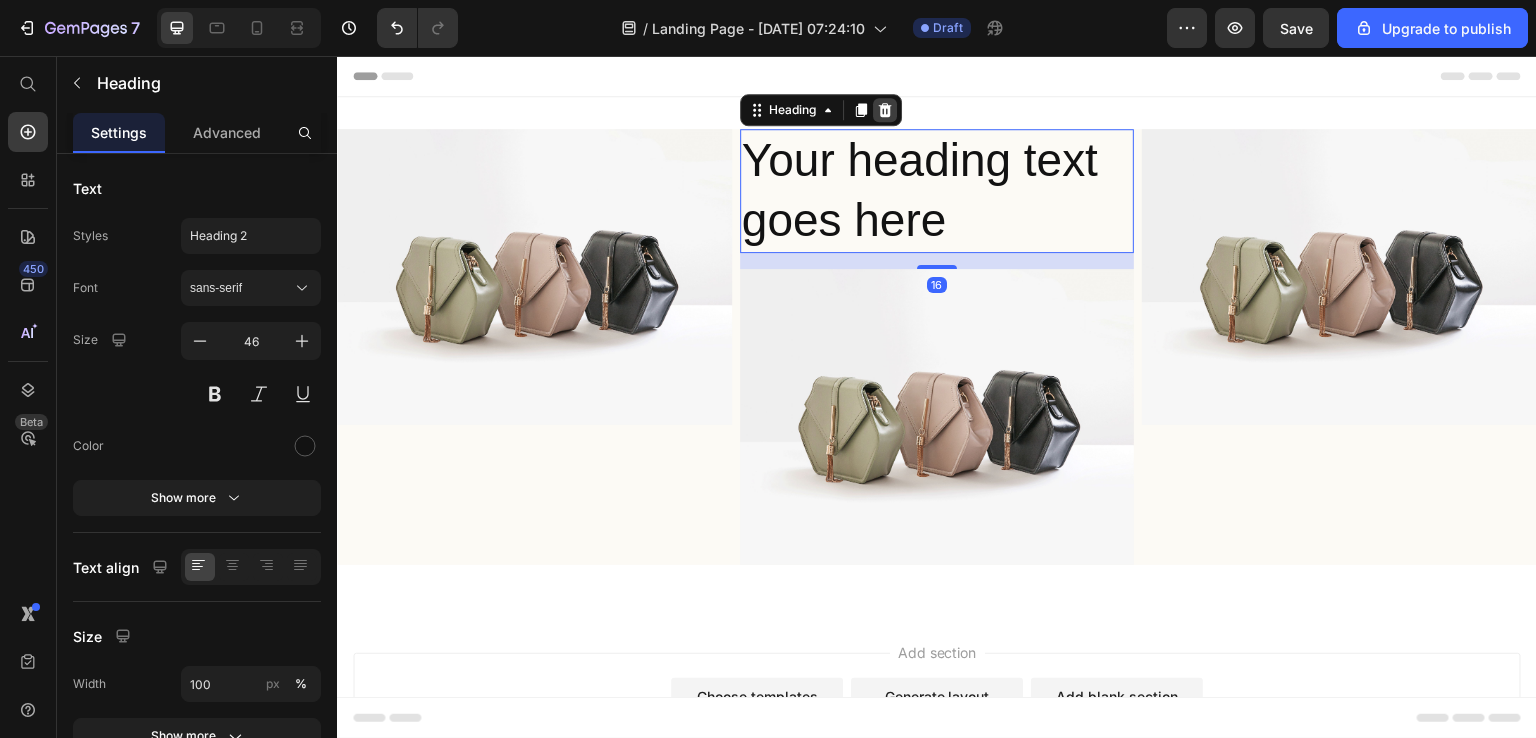 click 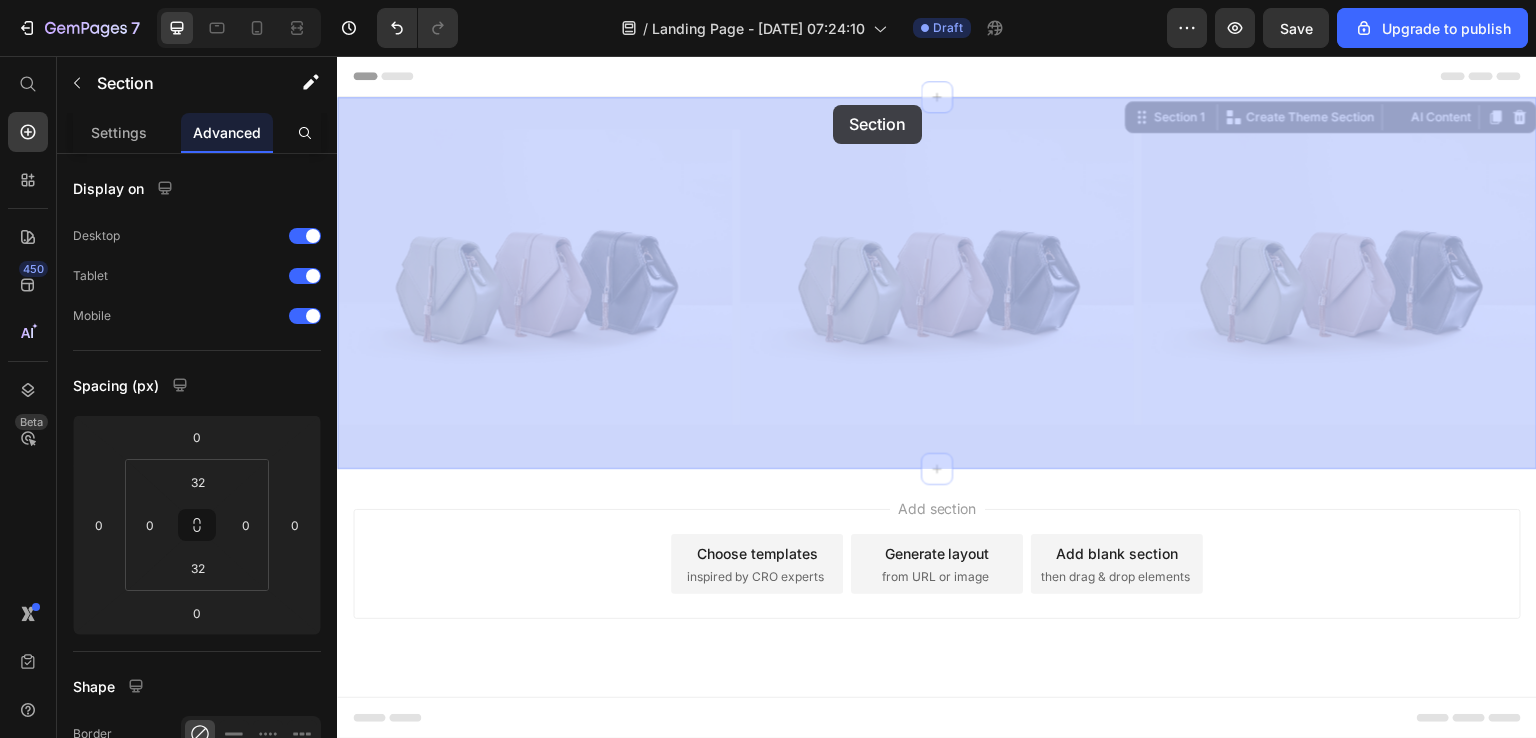 drag, startPoint x: 882, startPoint y: 113, endPoint x: 833, endPoint y: 105, distance: 49.648766 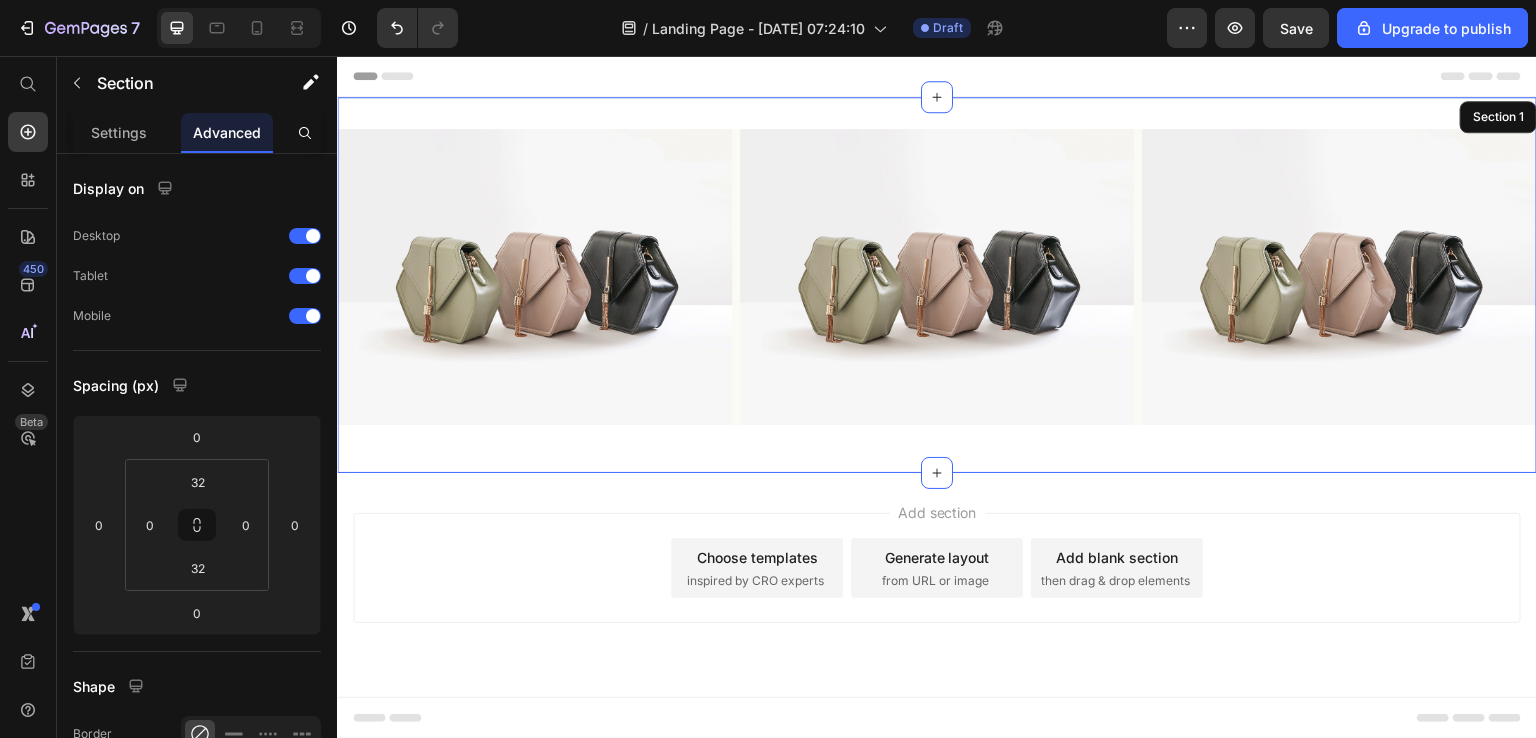click on "Image Image Image Row Row Section 1" at bounding box center (937, 285) 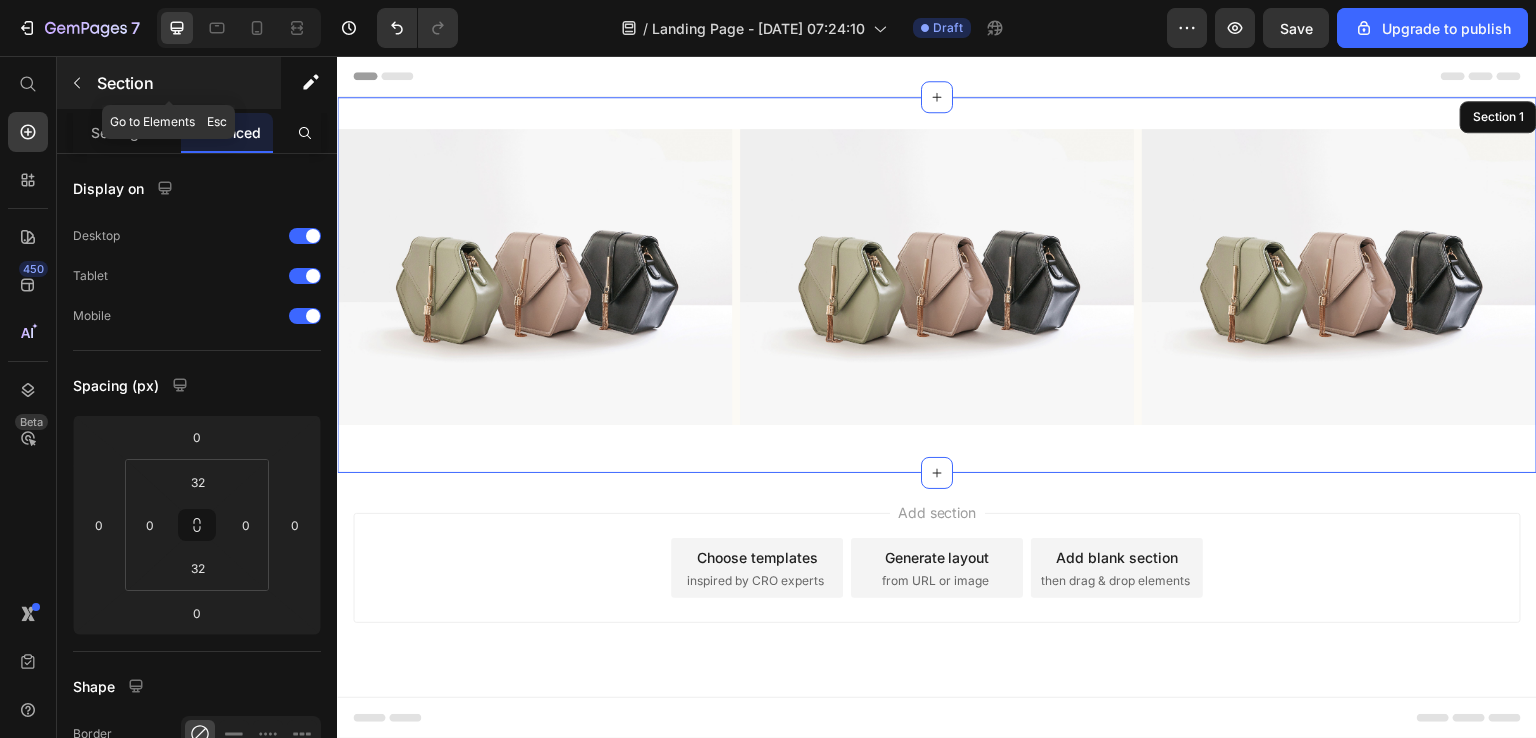 click at bounding box center [77, 83] 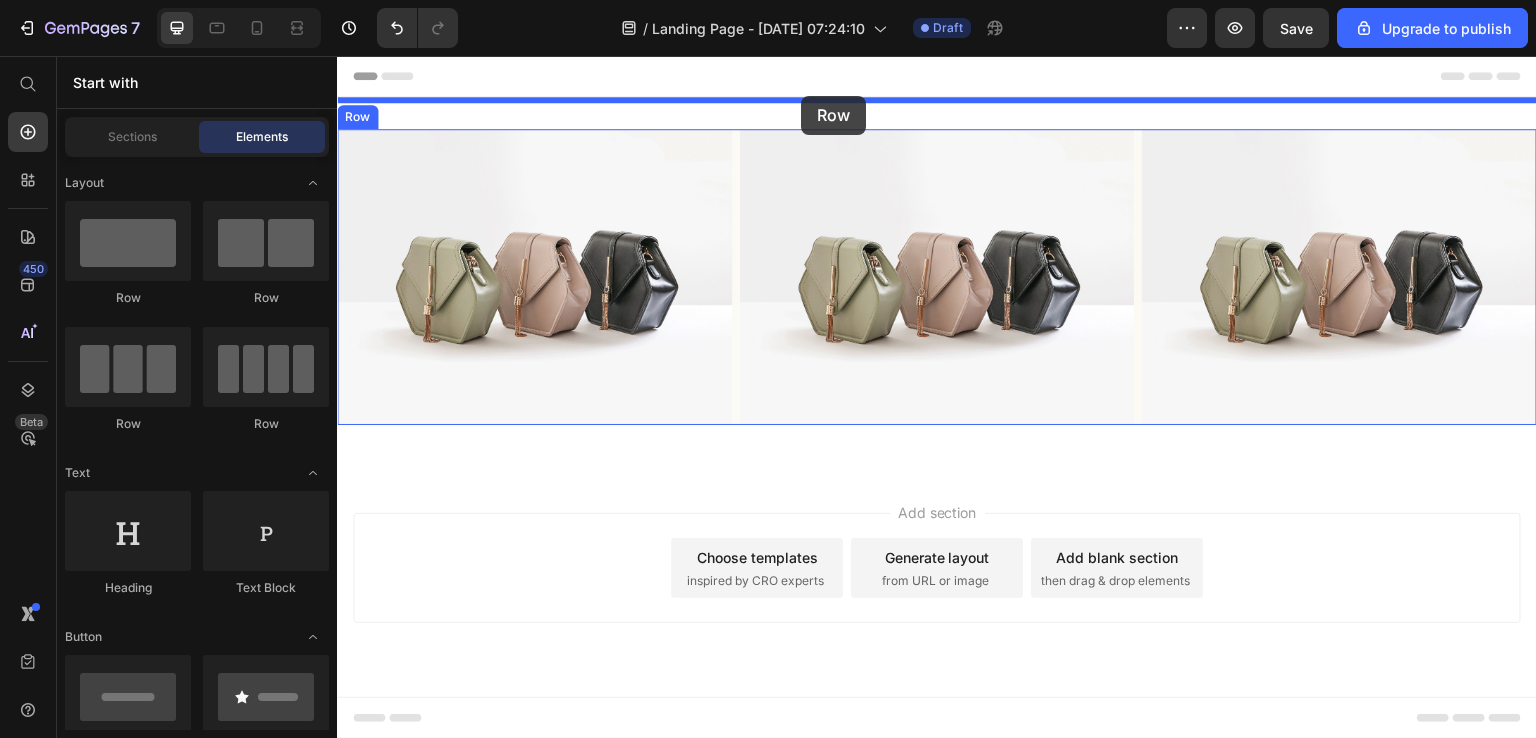 drag, startPoint x: 483, startPoint y: 295, endPoint x: 802, endPoint y: 95, distance: 376.51163 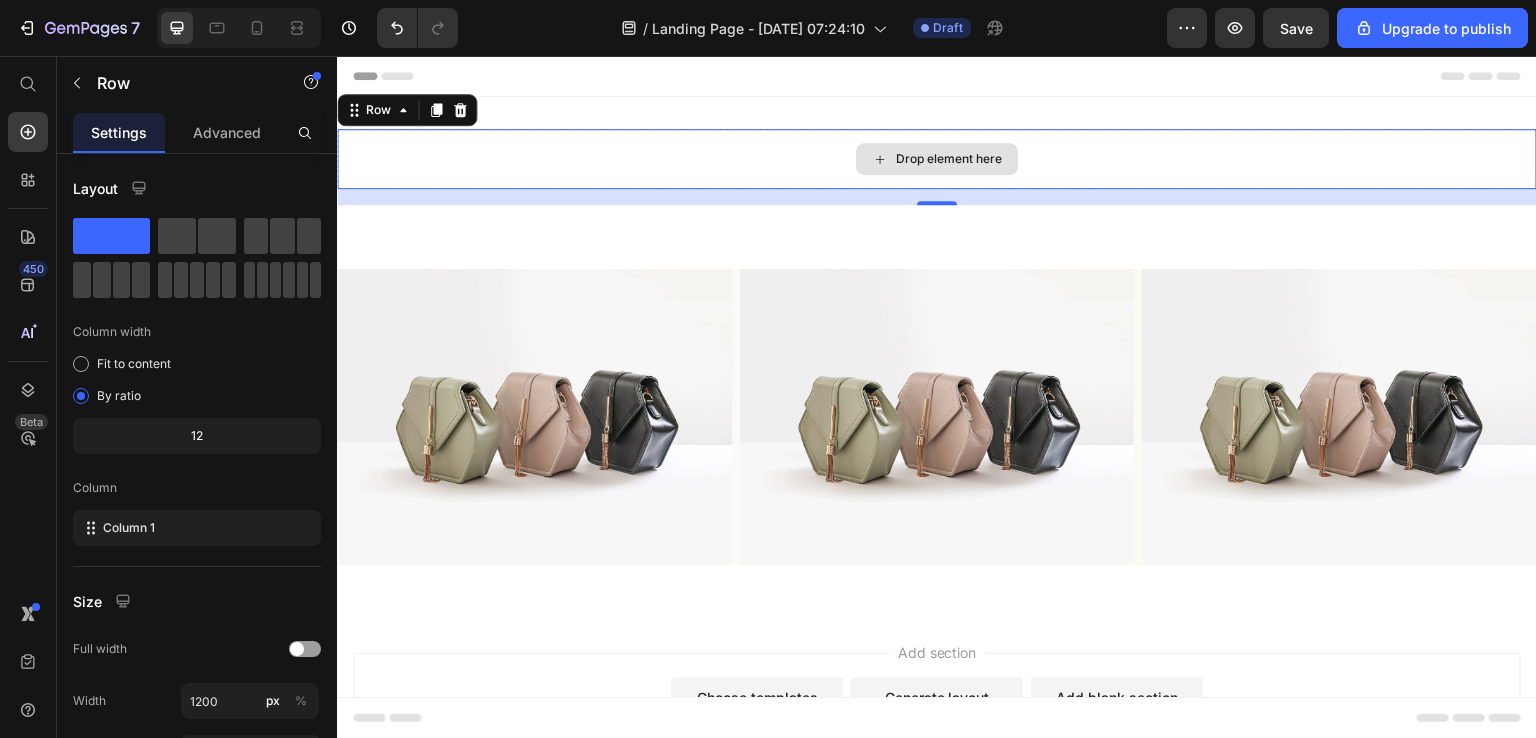 click on "Drop element here" at bounding box center [937, 159] 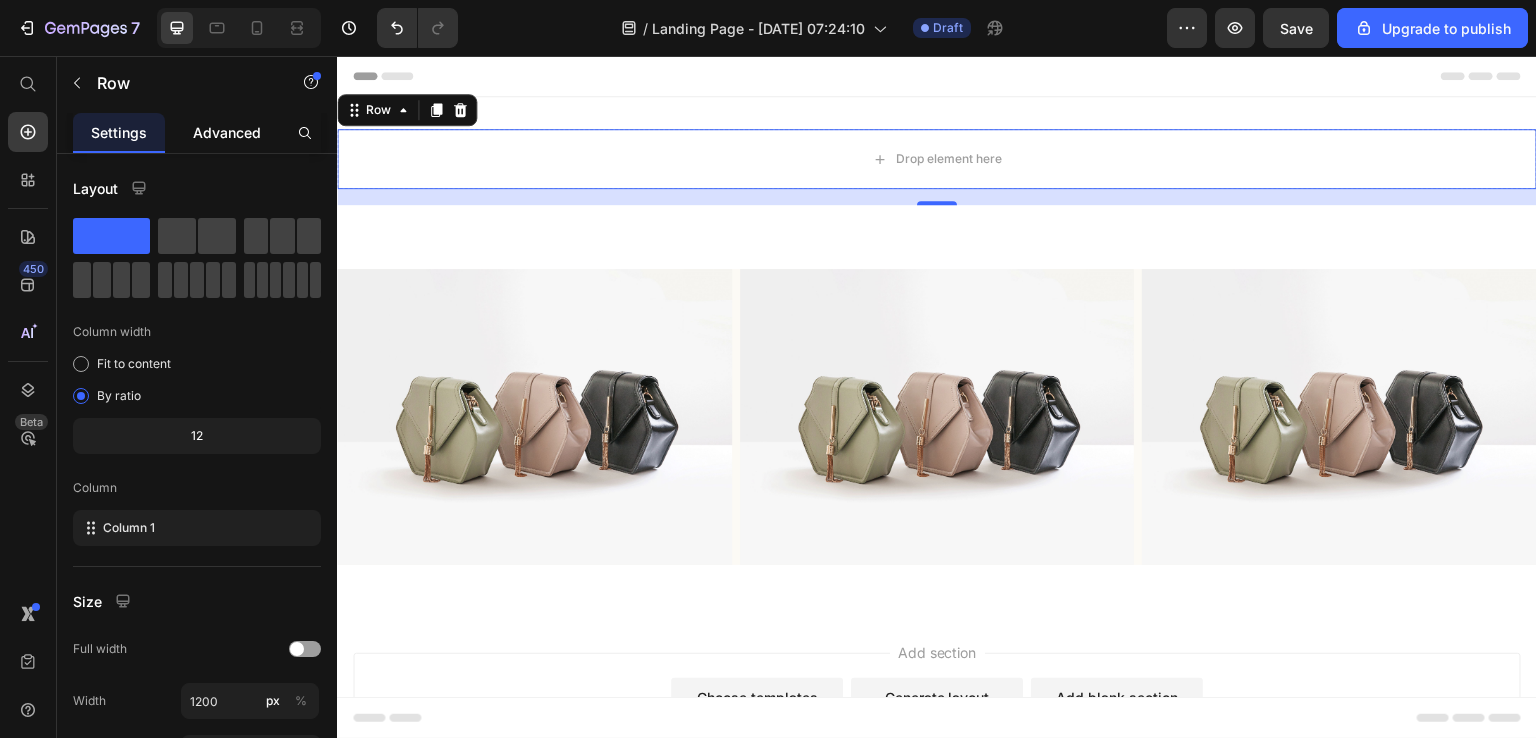click on "Advanced" at bounding box center (227, 132) 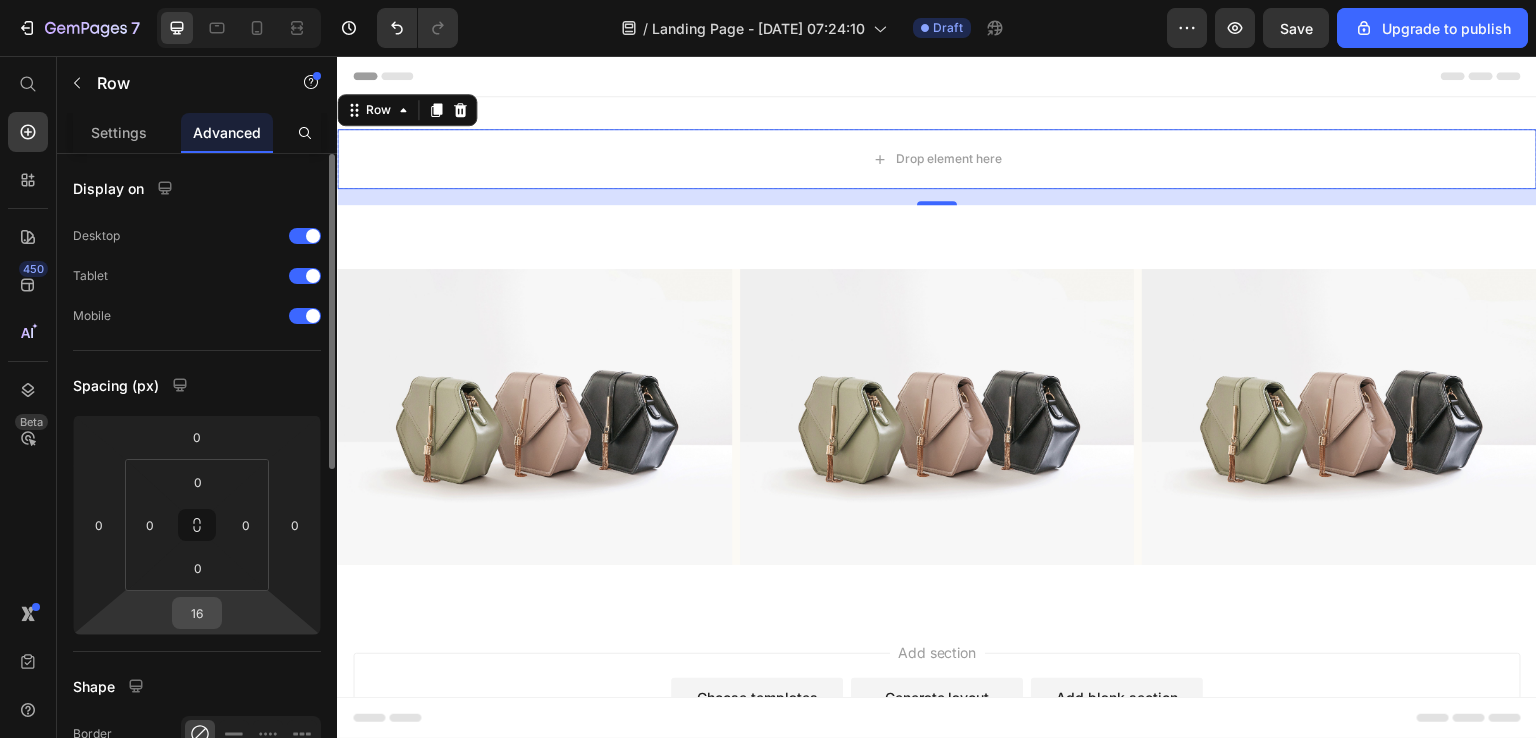 click on "16" at bounding box center [197, 613] 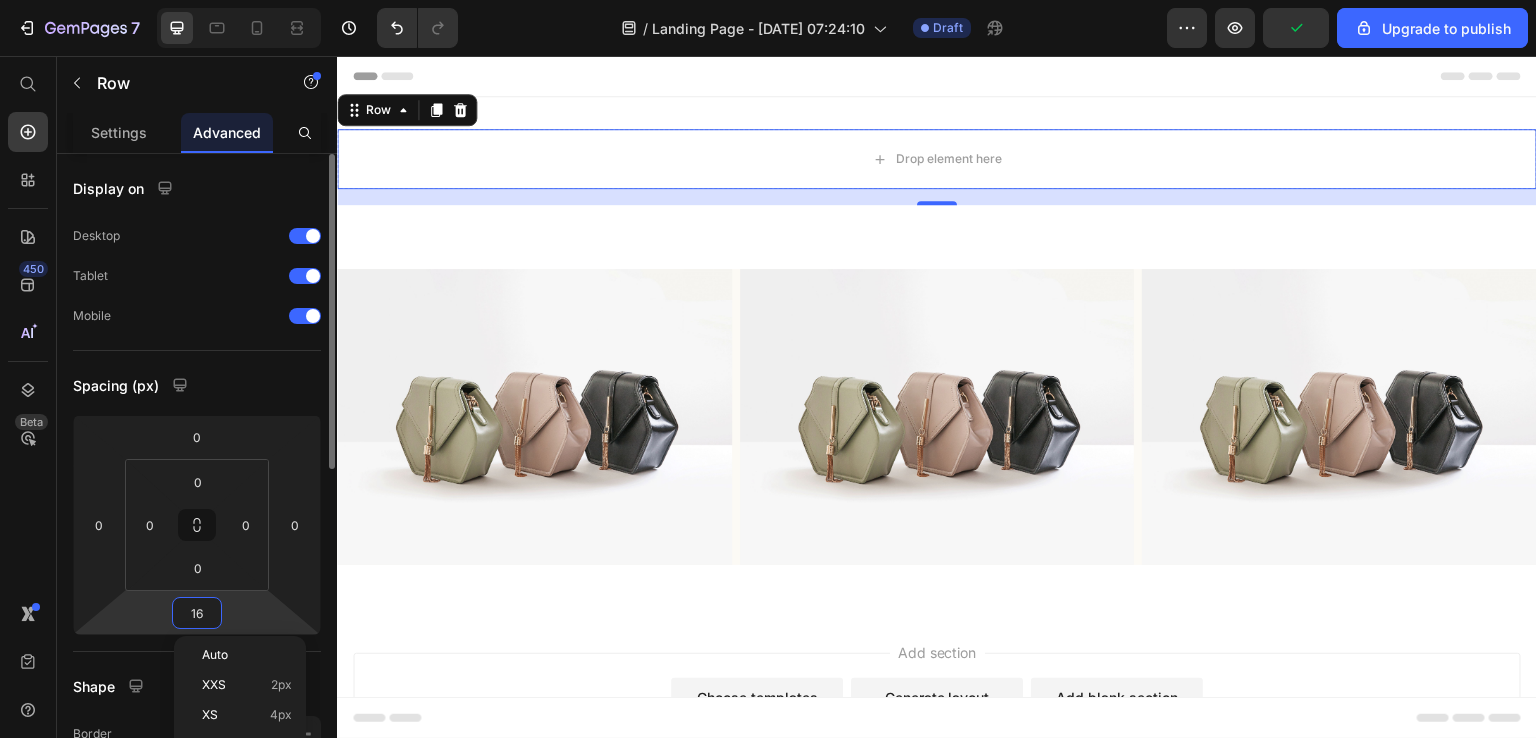 type 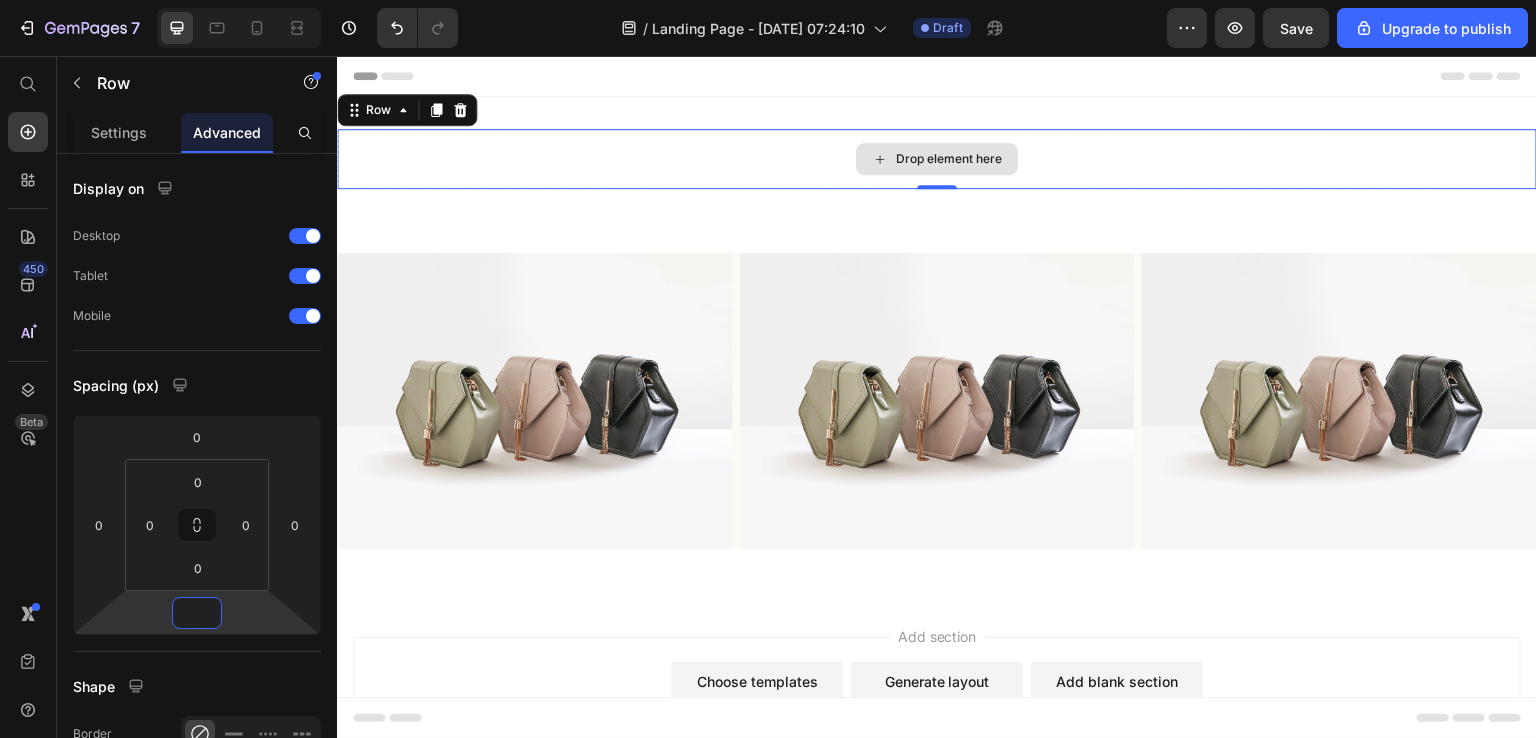 click 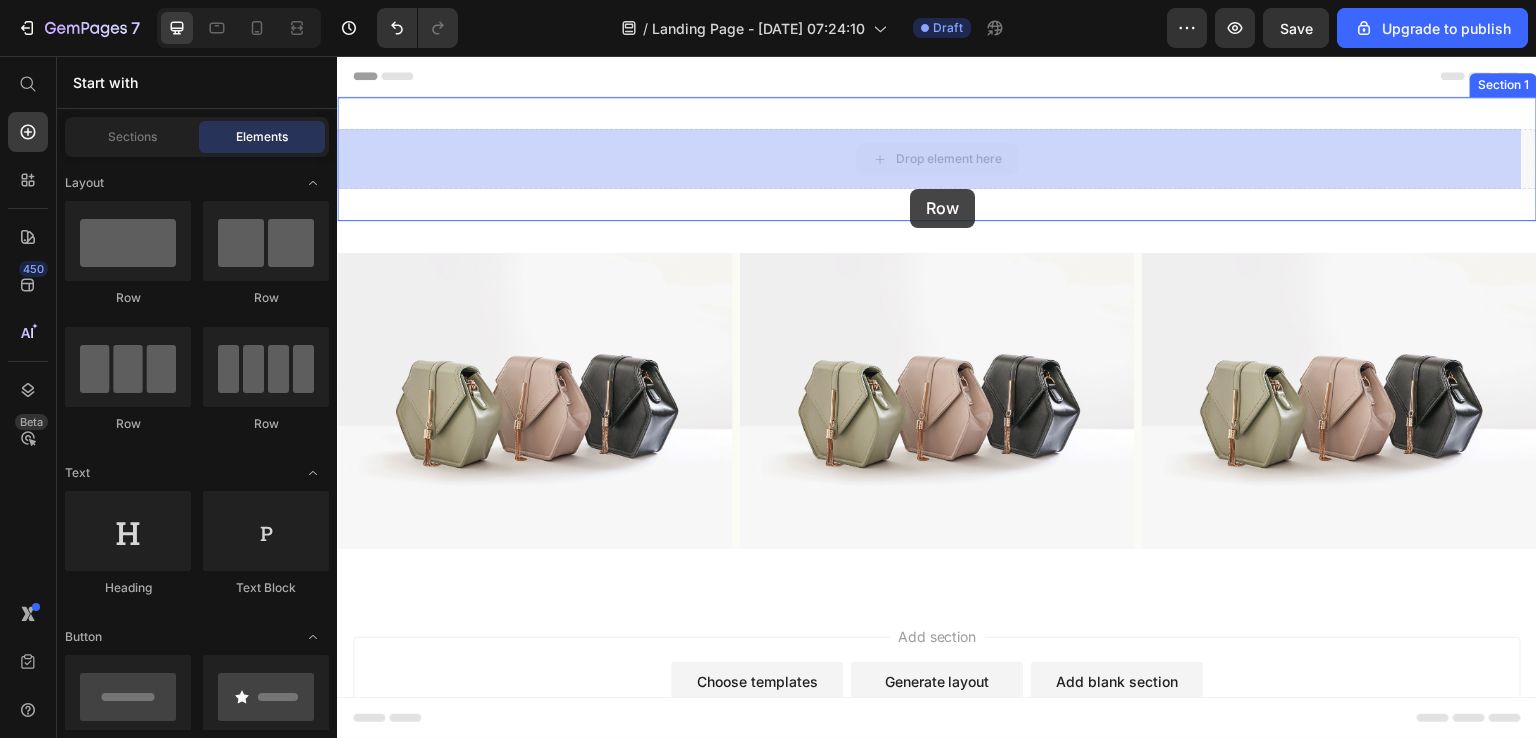 drag, startPoint x: 867, startPoint y: 151, endPoint x: 917, endPoint y: 150, distance: 50.01 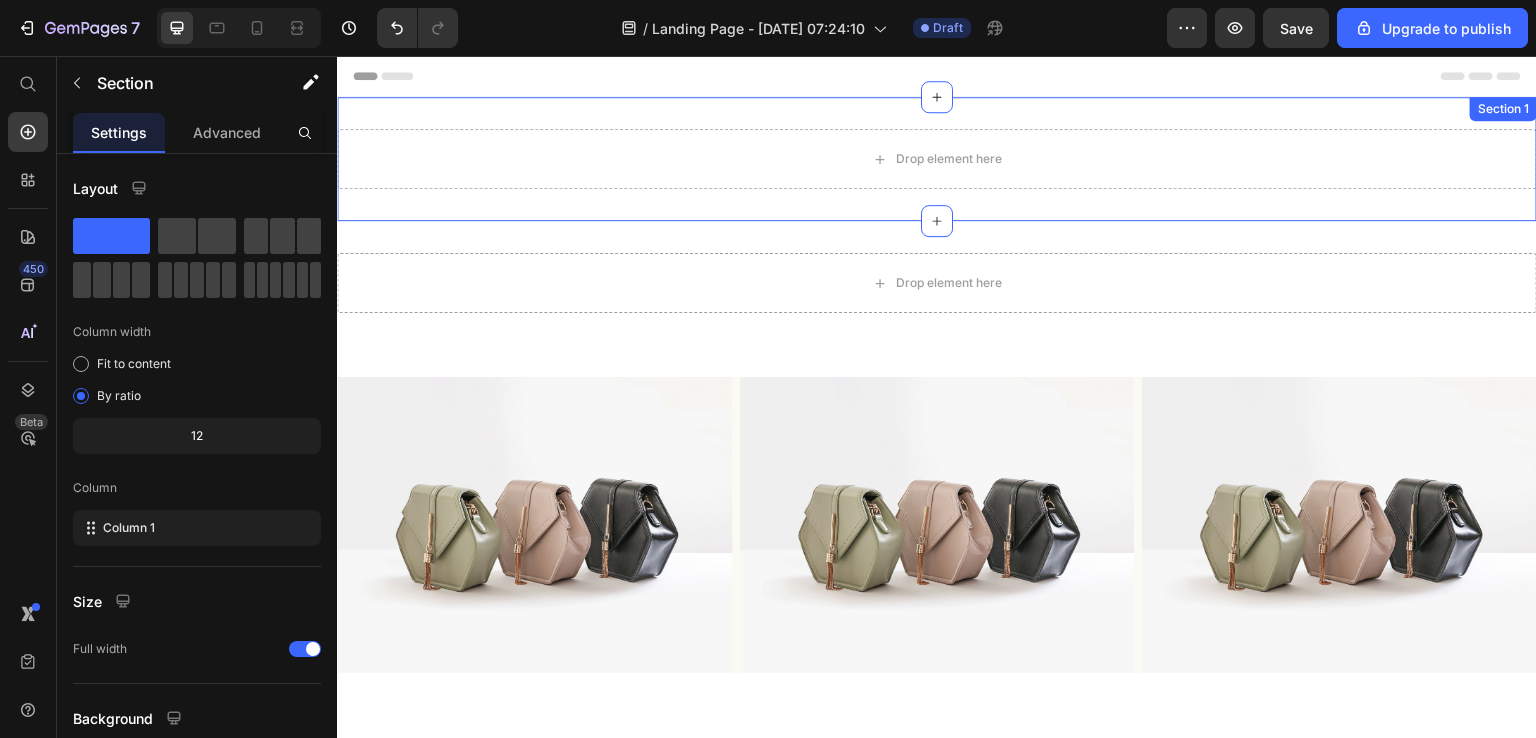 click on "Drop element here Section 1" at bounding box center [937, 159] 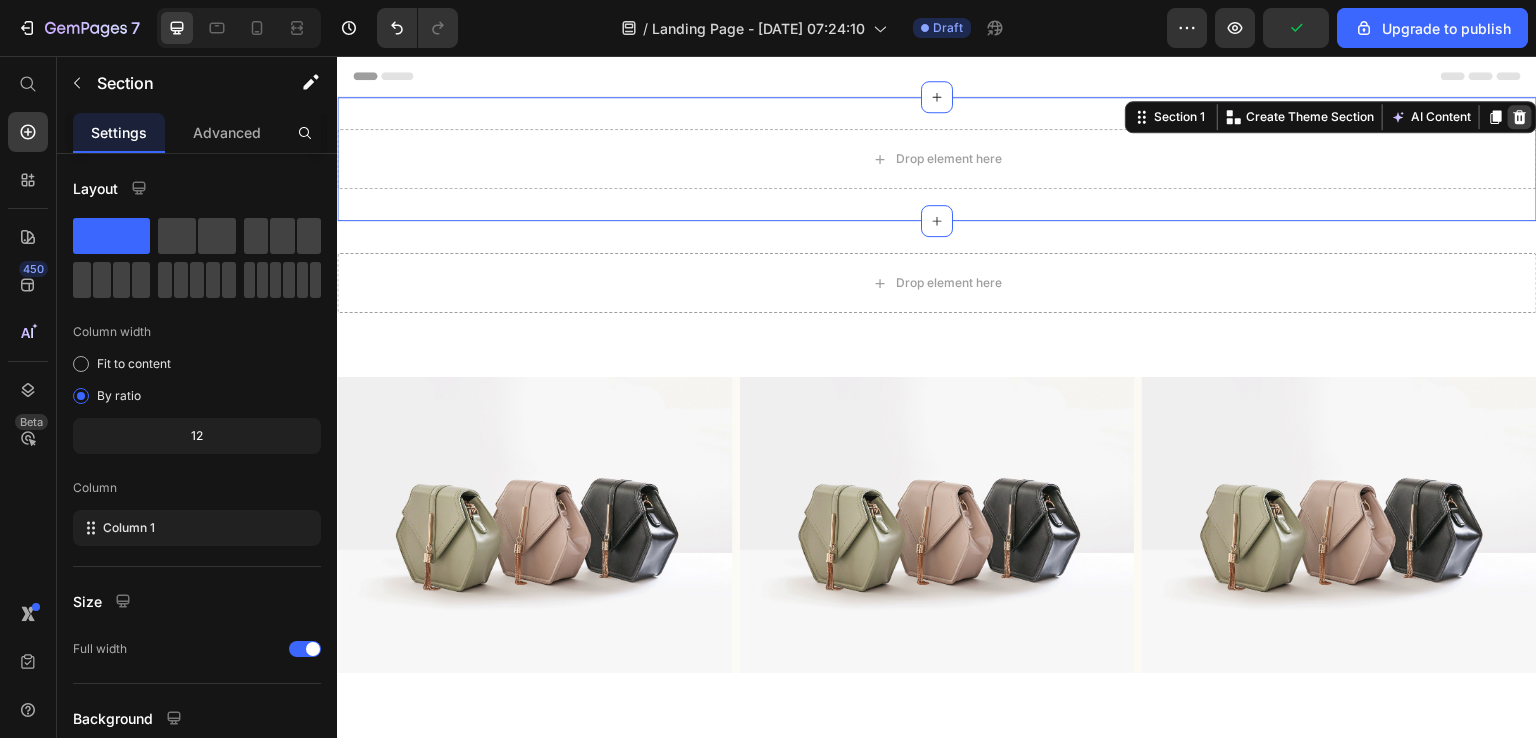 click 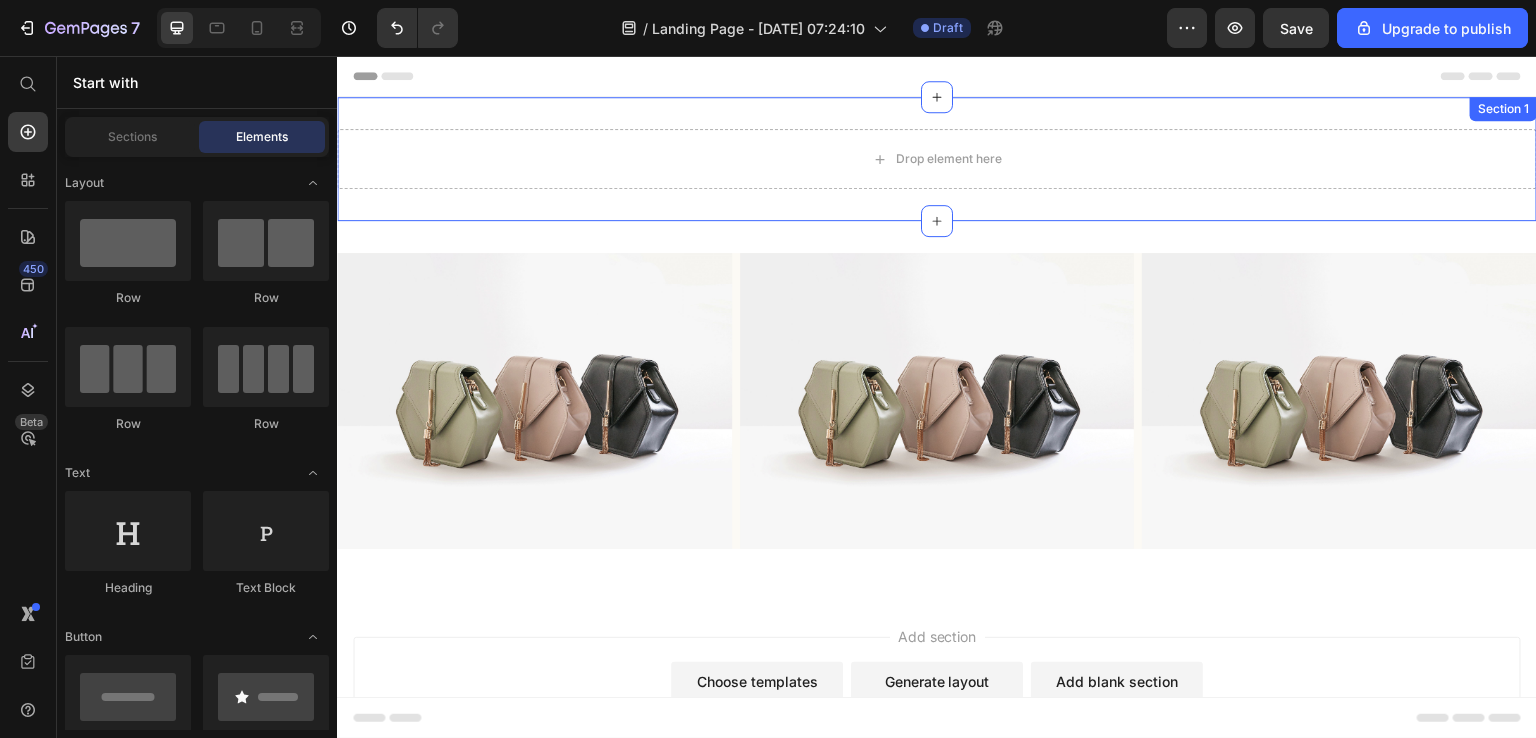 click on "Drop element here Row Section 1" at bounding box center (937, 159) 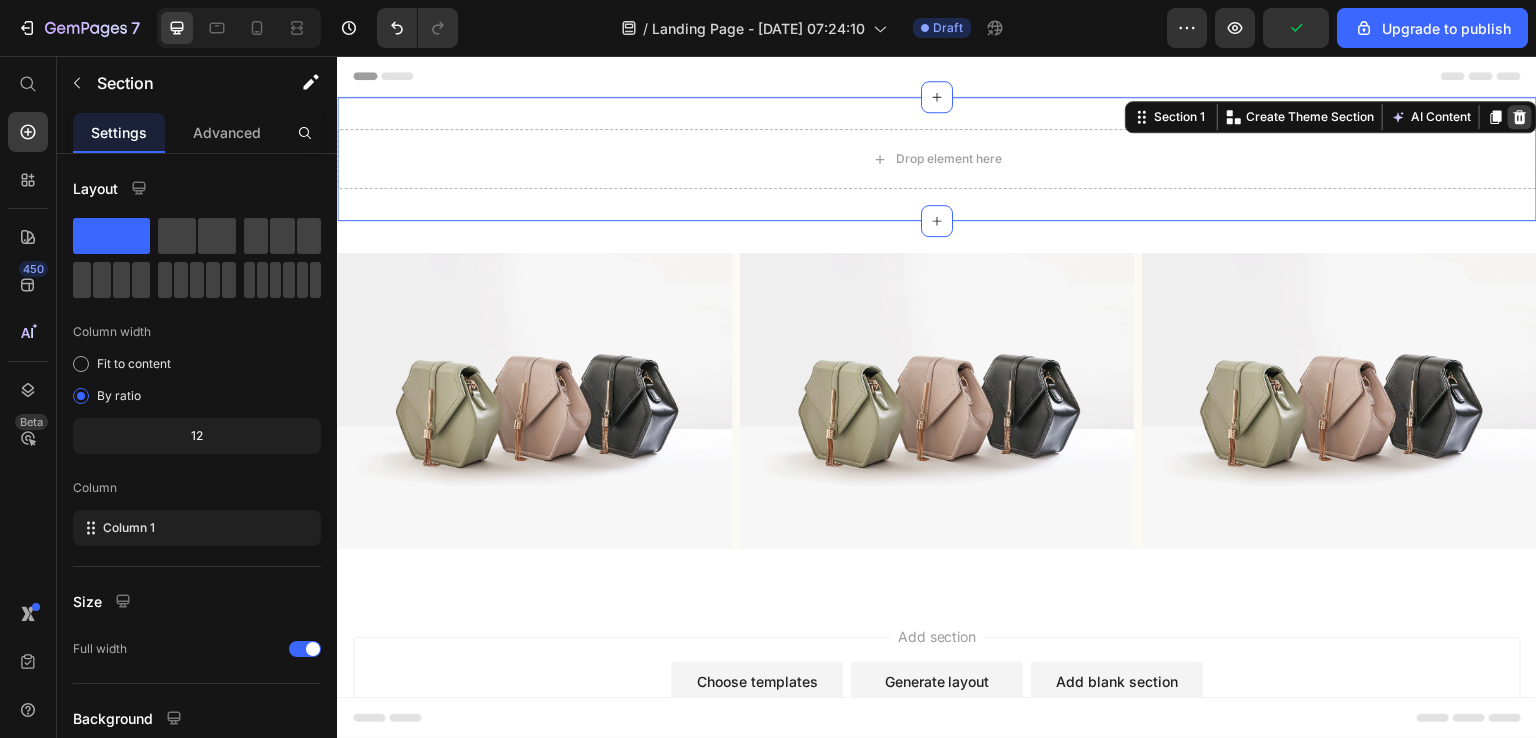 click 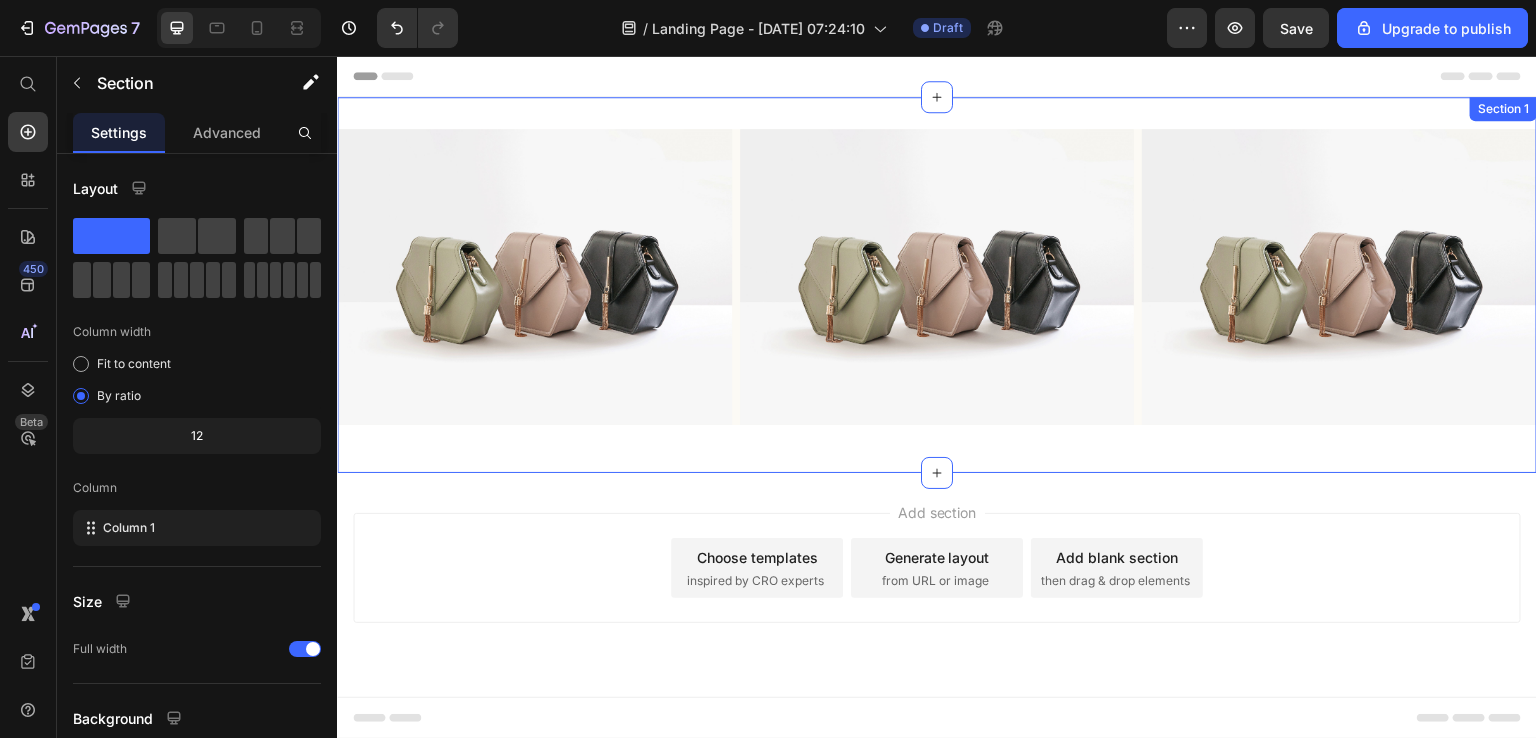 click on "Image Image Image Row Row Section 1" at bounding box center [937, 285] 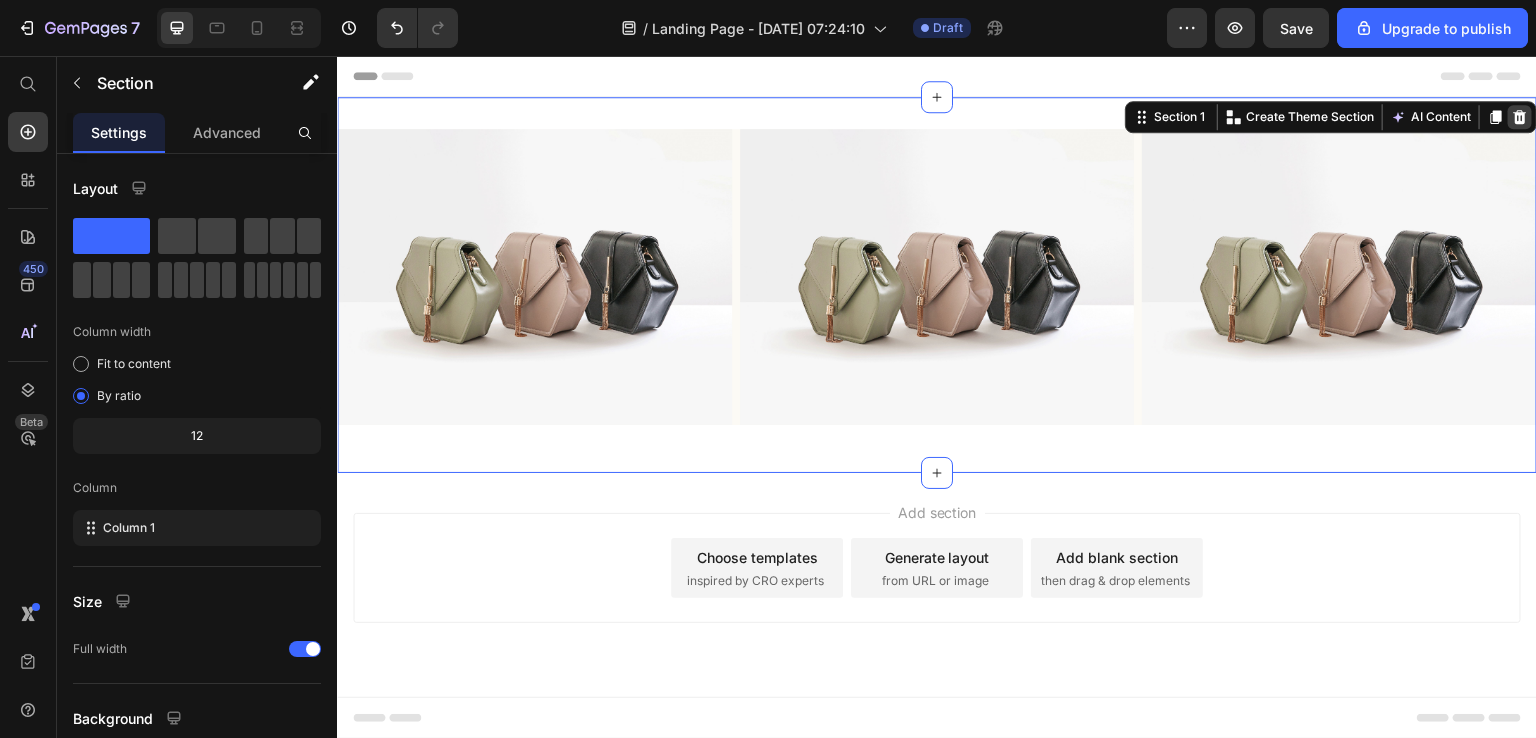 click 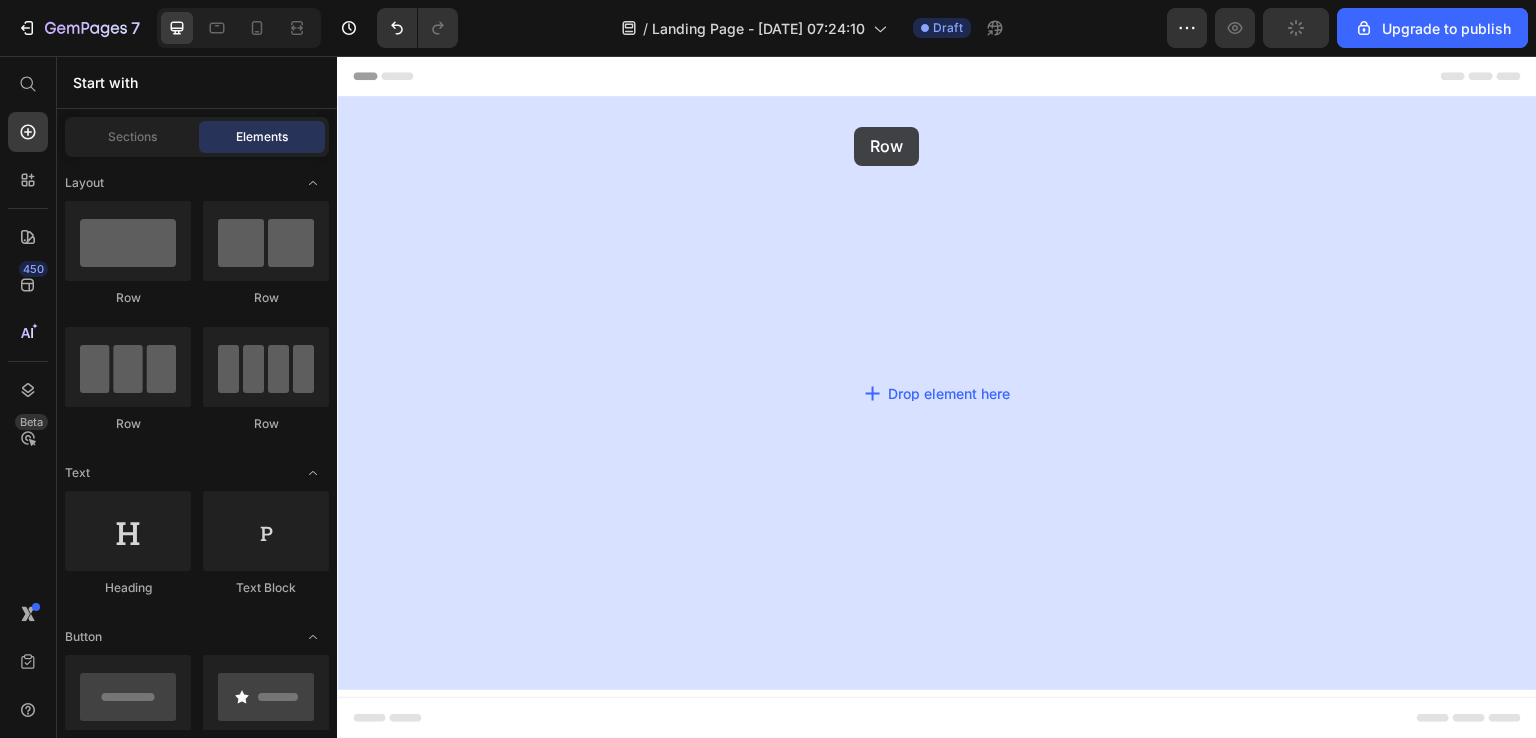 drag, startPoint x: 451, startPoint y: 305, endPoint x: 854, endPoint y: 126, distance: 440.96484 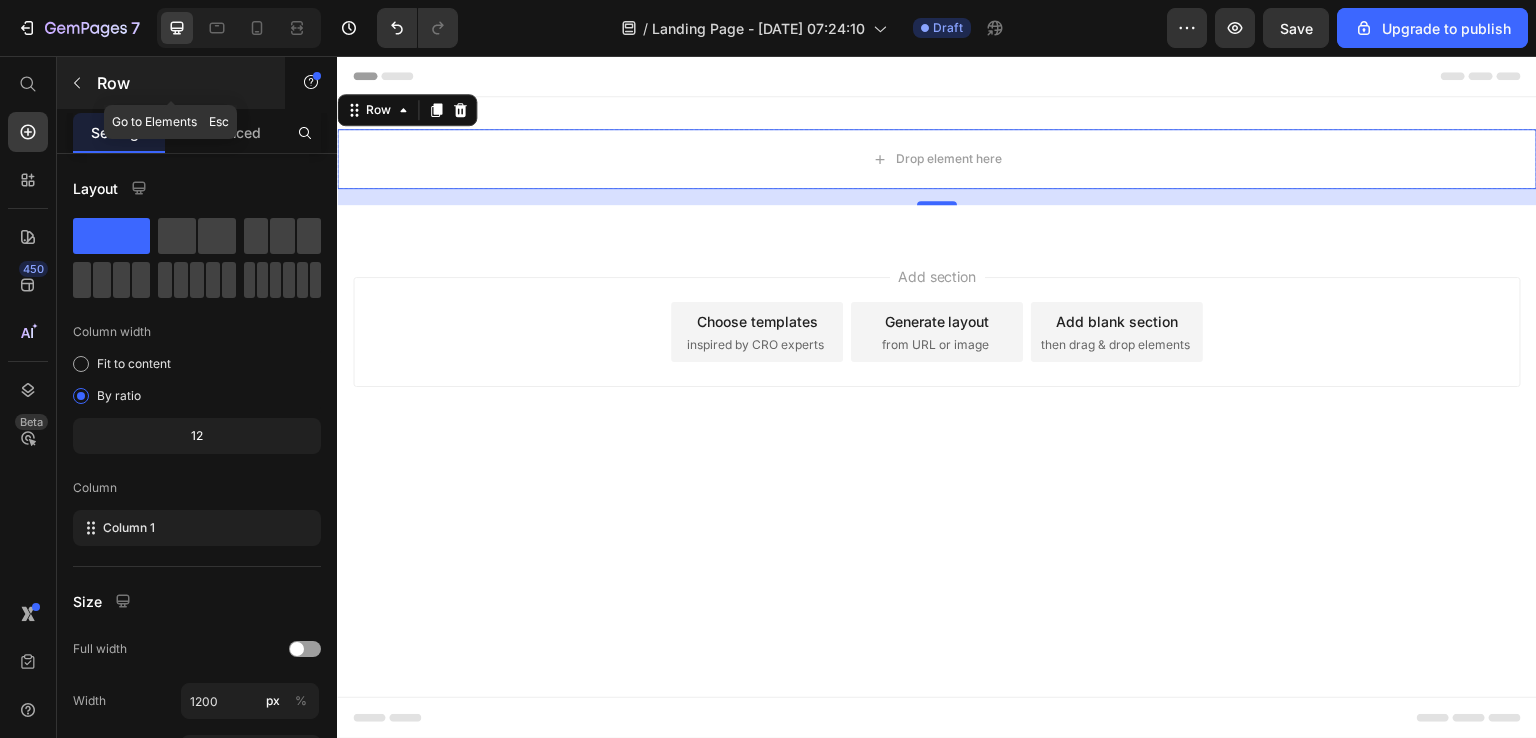 click 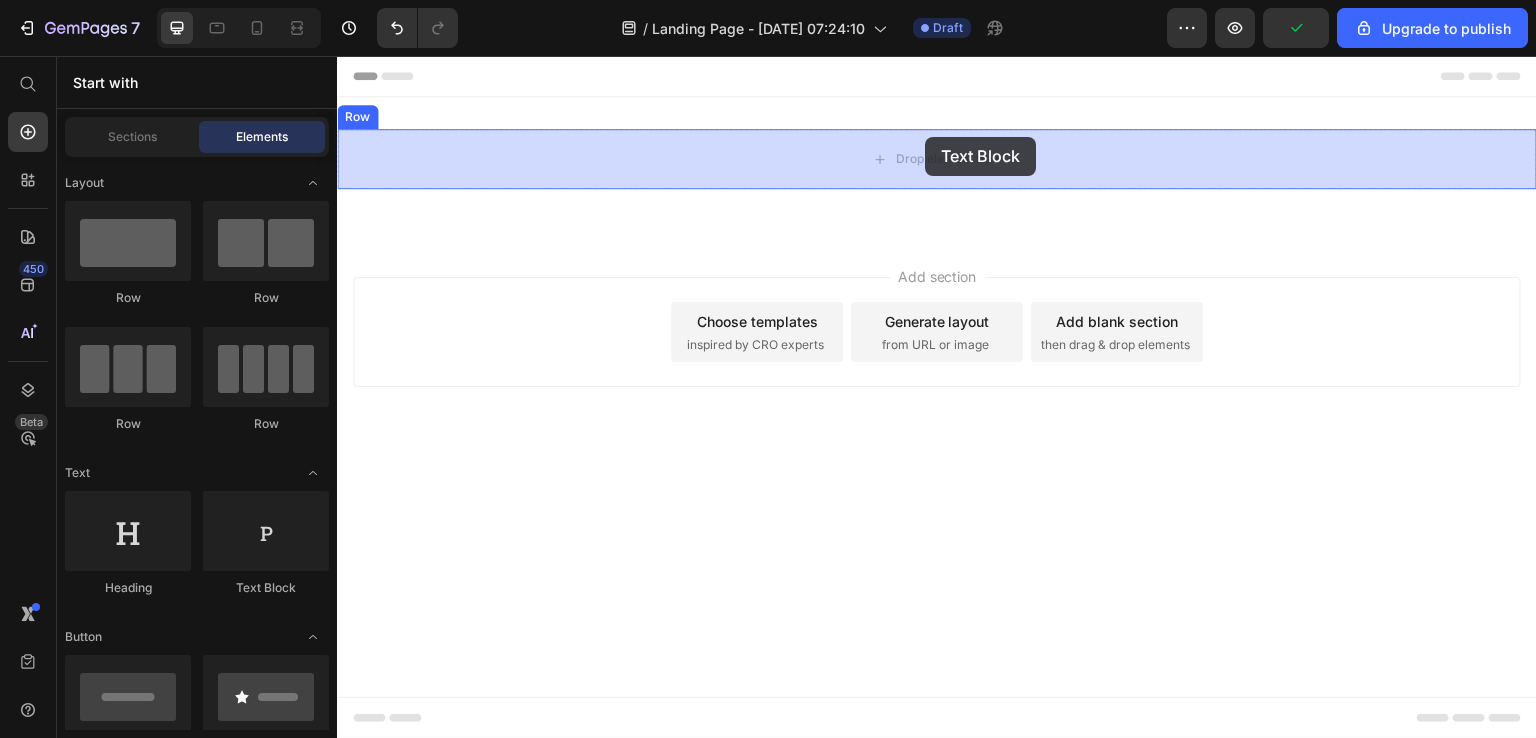 drag, startPoint x: 597, startPoint y: 592, endPoint x: 925, endPoint y: 137, distance: 560.90015 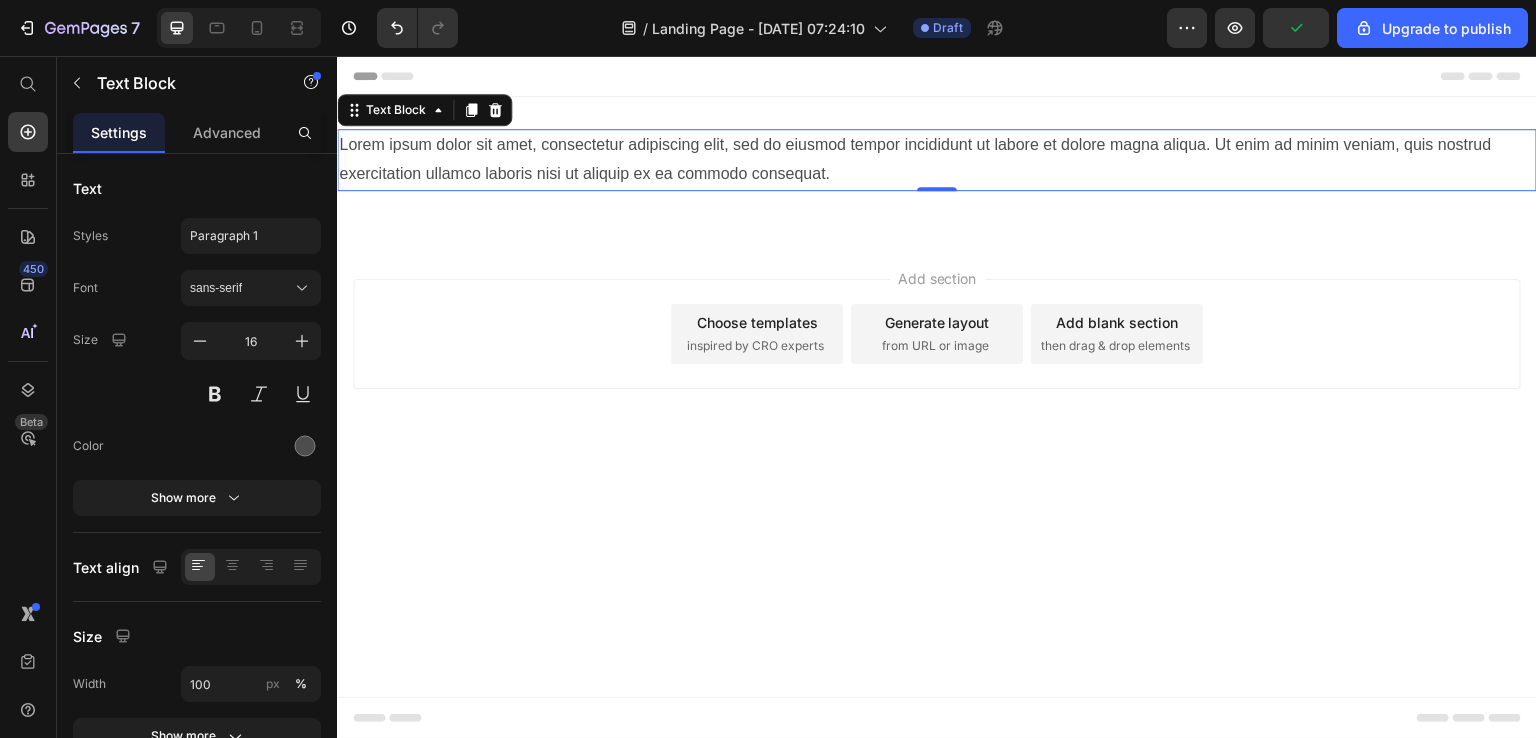 click on "Lorem ipsum dolor sit amet, consectetur adipiscing elit, sed do eiusmod tempor incididunt ut labore et dolore magna aliqua. Ut enim ad minim veniam, quis nostrud exercitation ullamco laboris nisi ut aliquip ex ea commodo consequat." at bounding box center (937, 160) 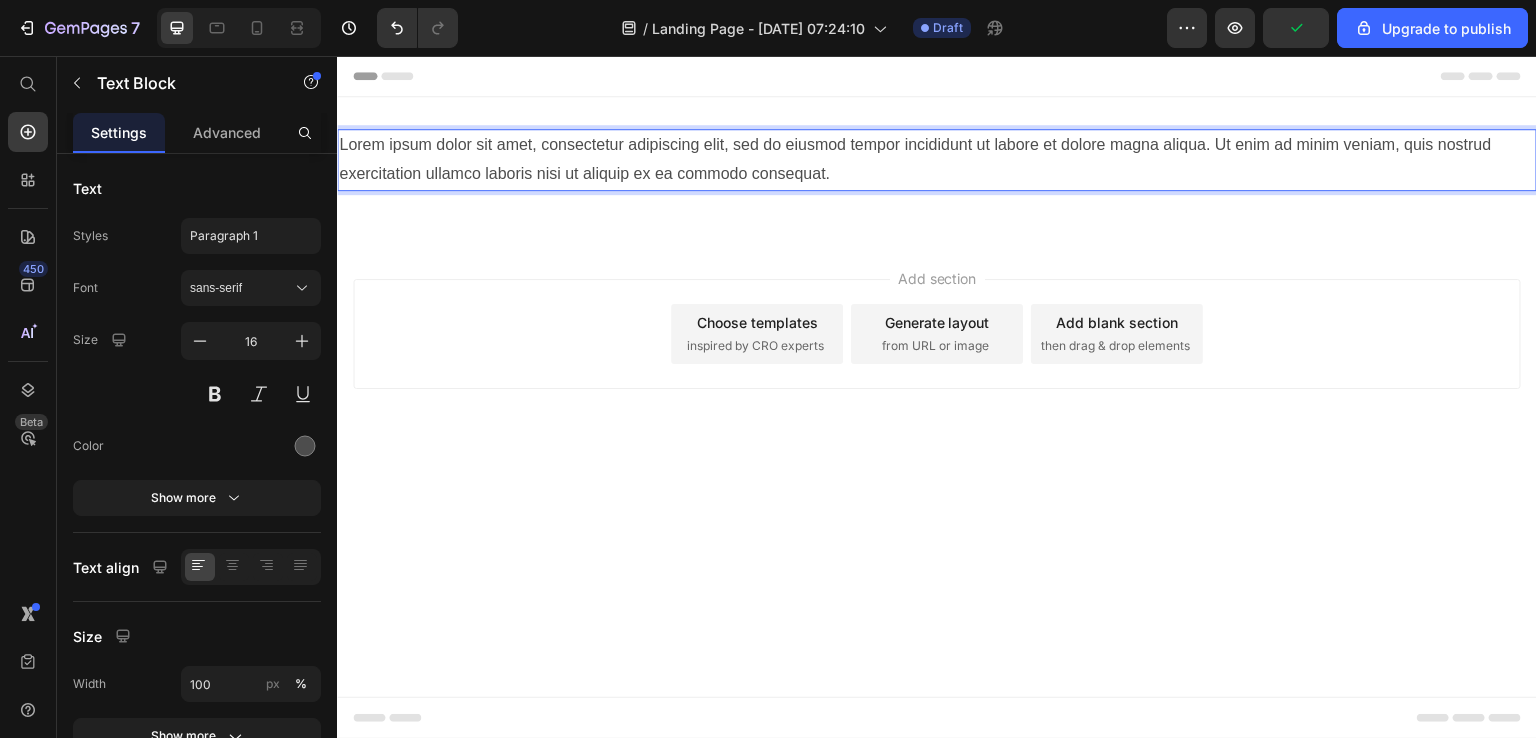 click on "Lorem ipsum dolor sit amet, consectetur adipiscing elit, sed do eiusmod tempor incididunt ut labore et dolore magna aliqua. Ut enim ad minim veniam, quis nostrud exercitation ullamco laboris nisi ut aliquip ex ea commodo consequat." at bounding box center [937, 160] 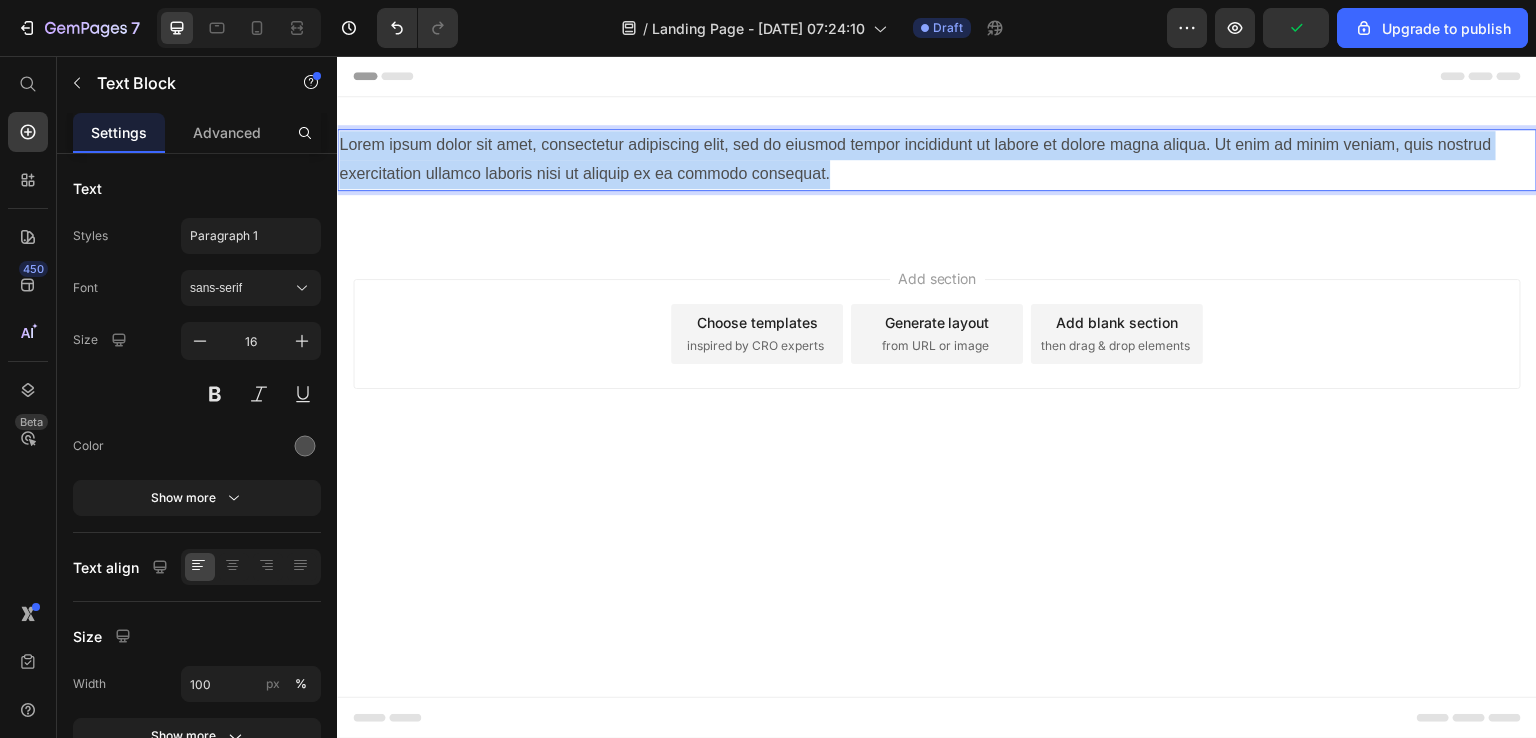 click on "Lorem ipsum dolor sit amet, consectetur adipiscing elit, sed do eiusmod tempor incididunt ut labore et dolore magna aliqua. Ut enim ad minim veniam, quis nostrud exercitation ullamco laboris nisi ut aliquip ex ea commodo consequat." at bounding box center (937, 160) 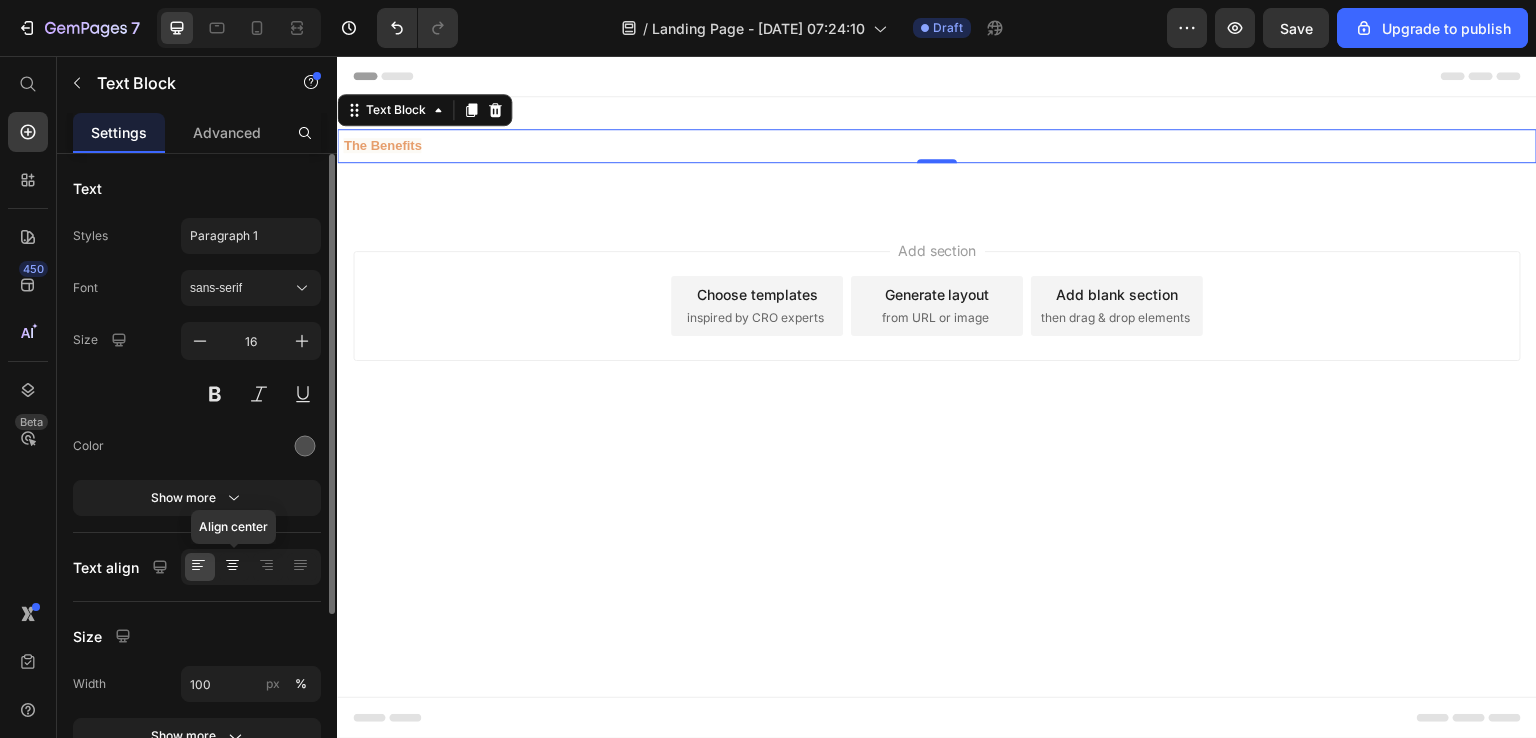 click 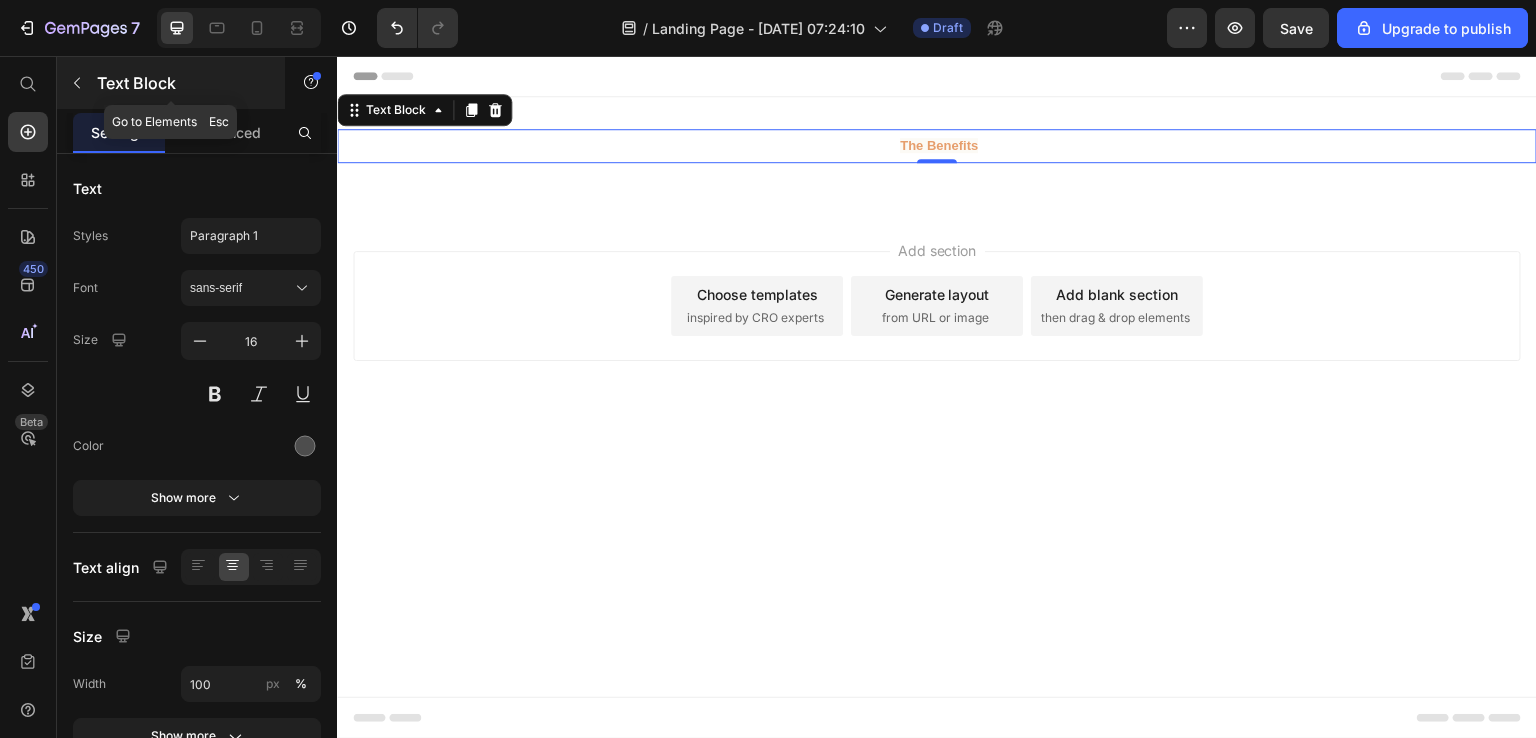 click 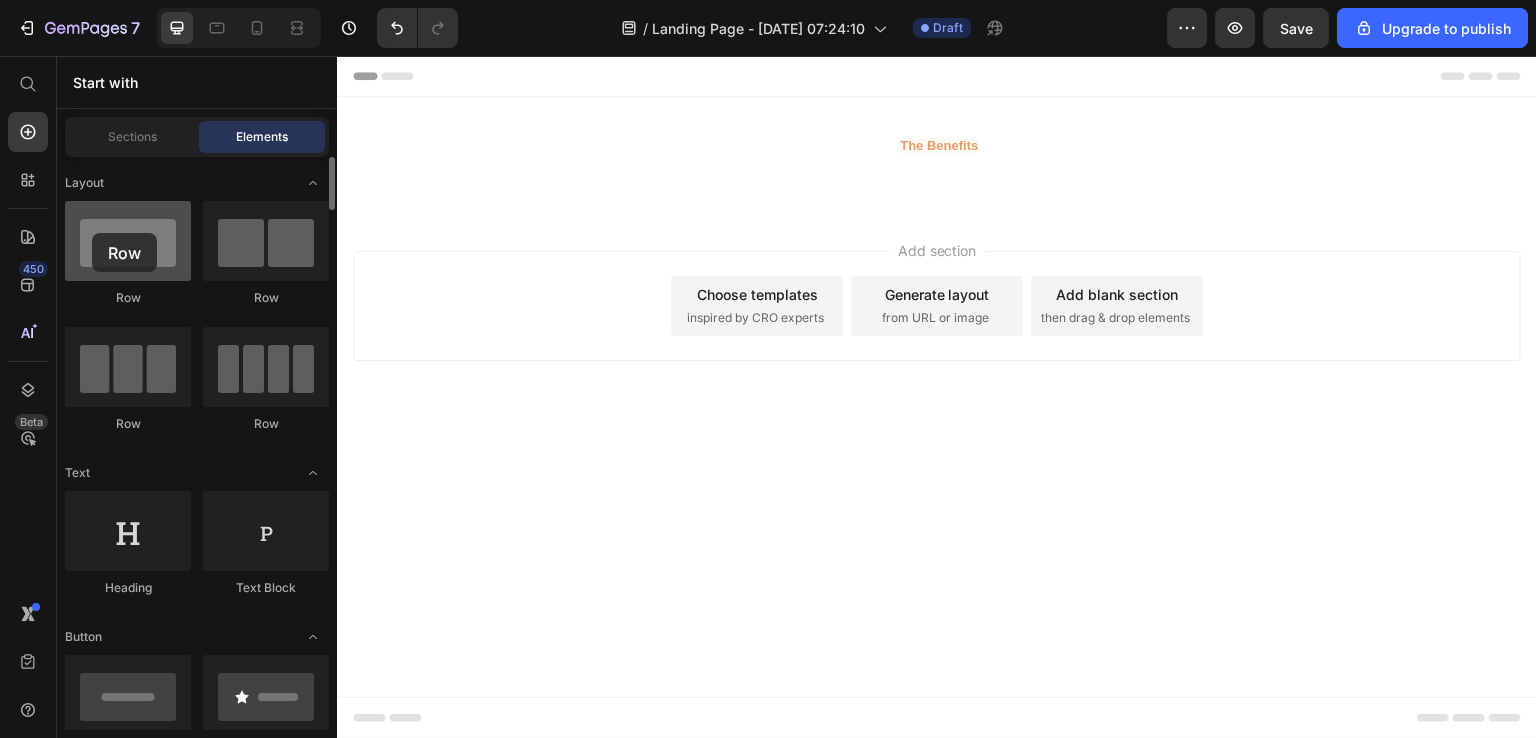 drag, startPoint x: 124, startPoint y: 237, endPoint x: 92, endPoint y: 233, distance: 32.24903 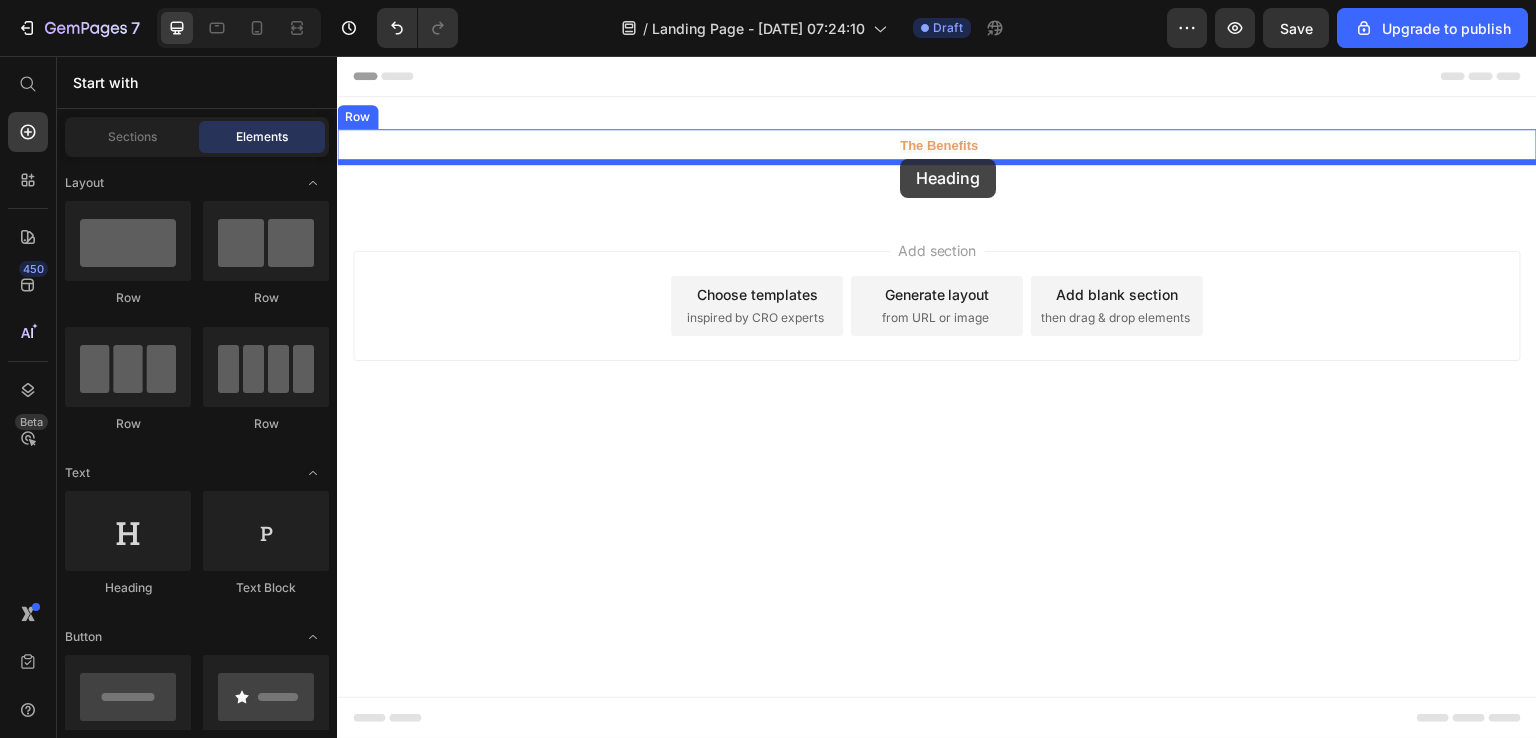 drag, startPoint x: 484, startPoint y: 581, endPoint x: 900, endPoint y: 159, distance: 592.5707 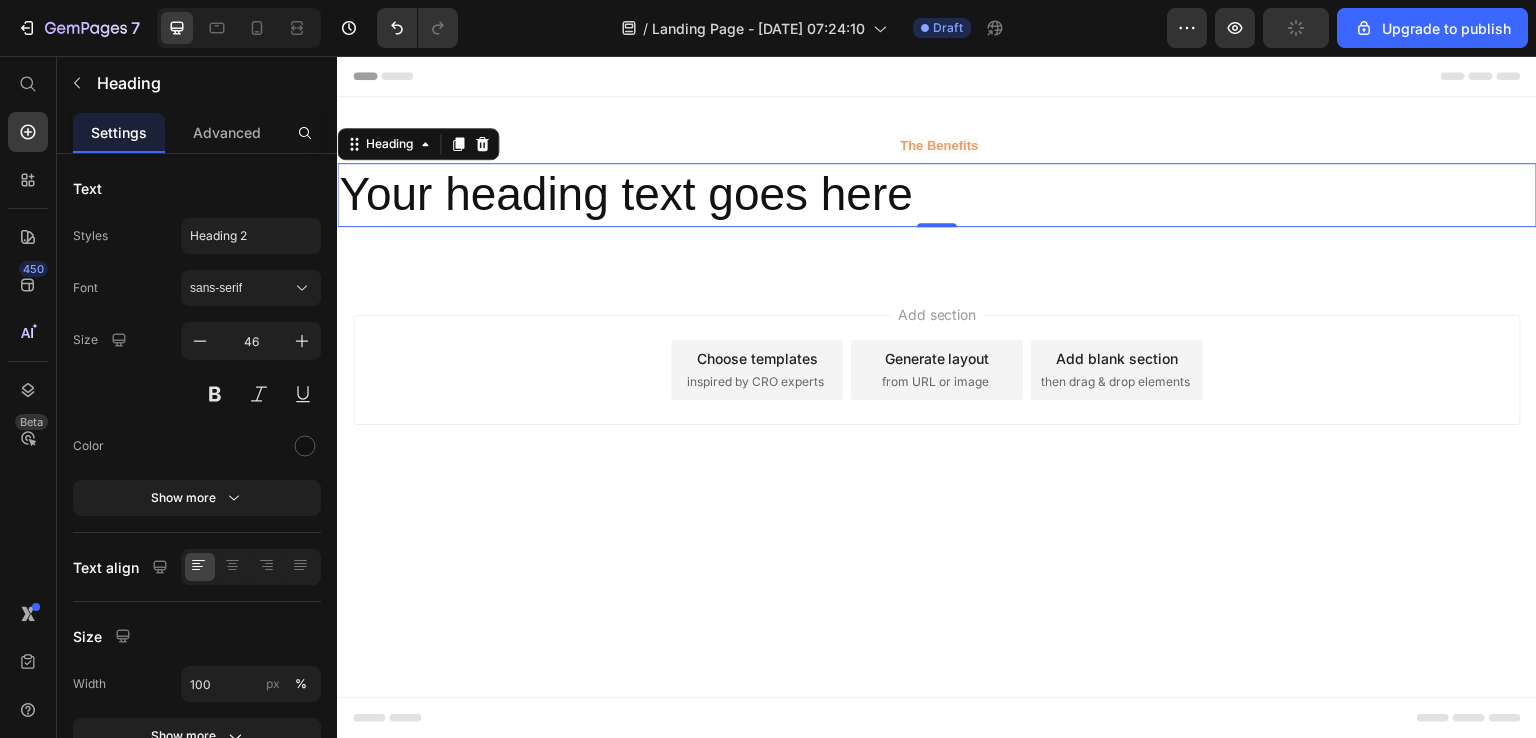 click on "Your heading text goes here" at bounding box center (937, 195) 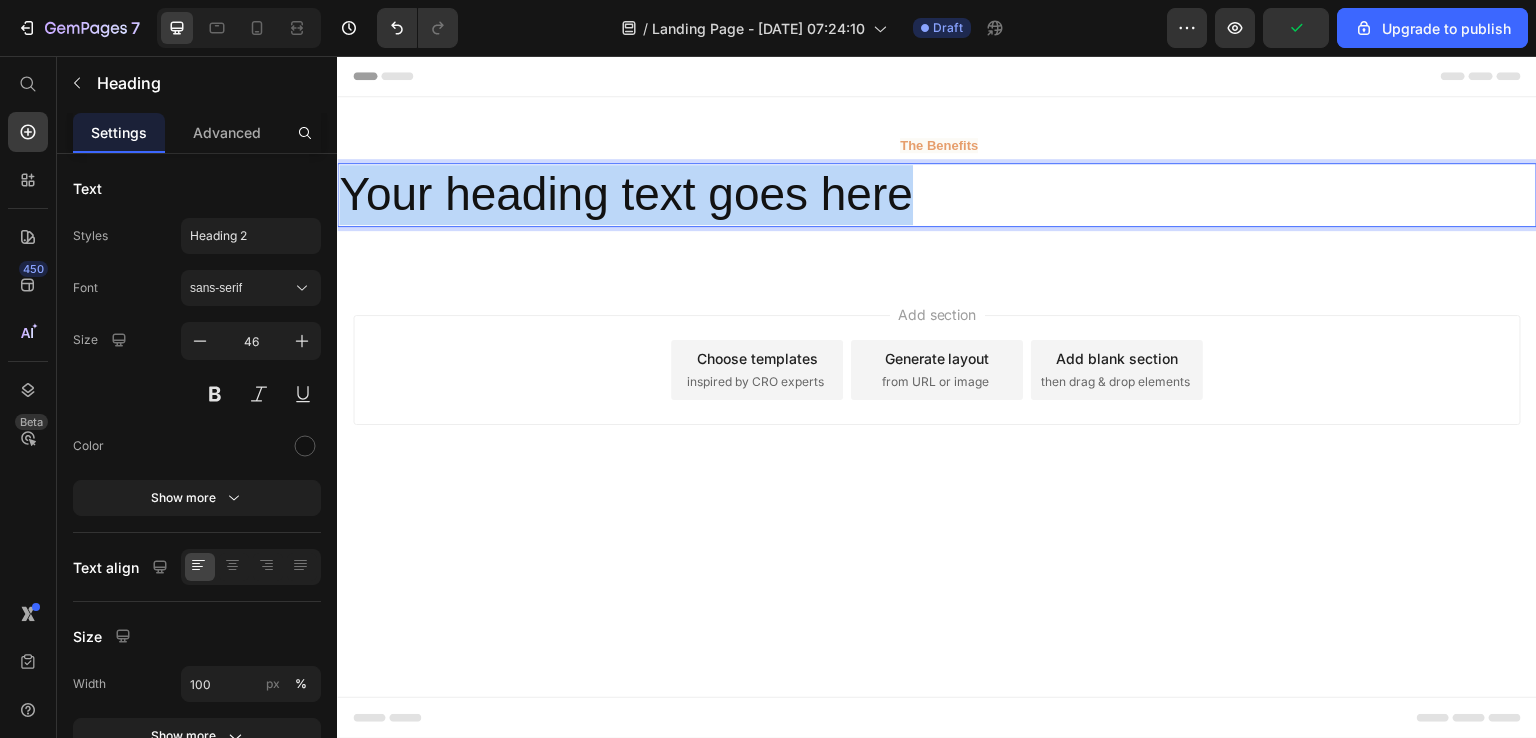 click on "Your heading text goes here" at bounding box center (937, 195) 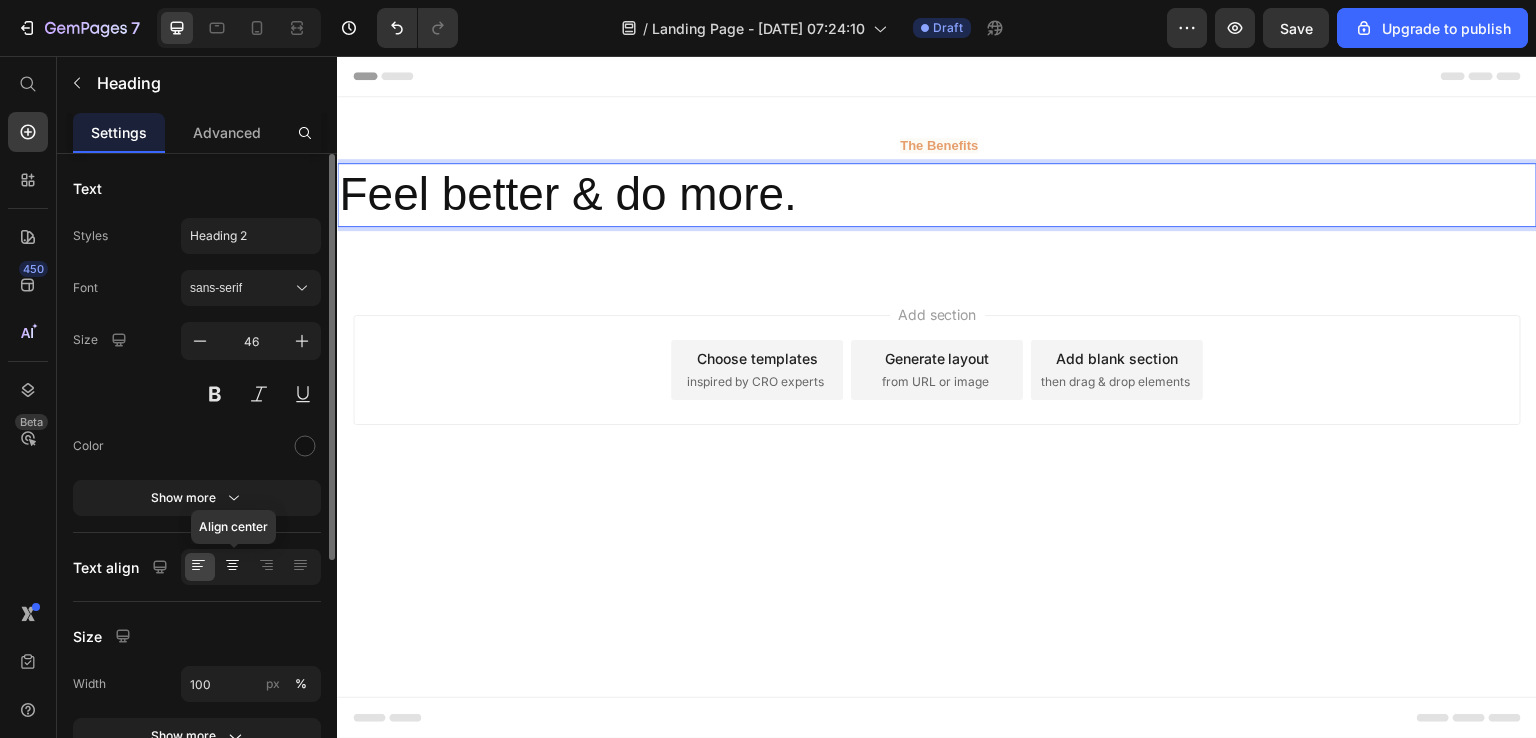 click 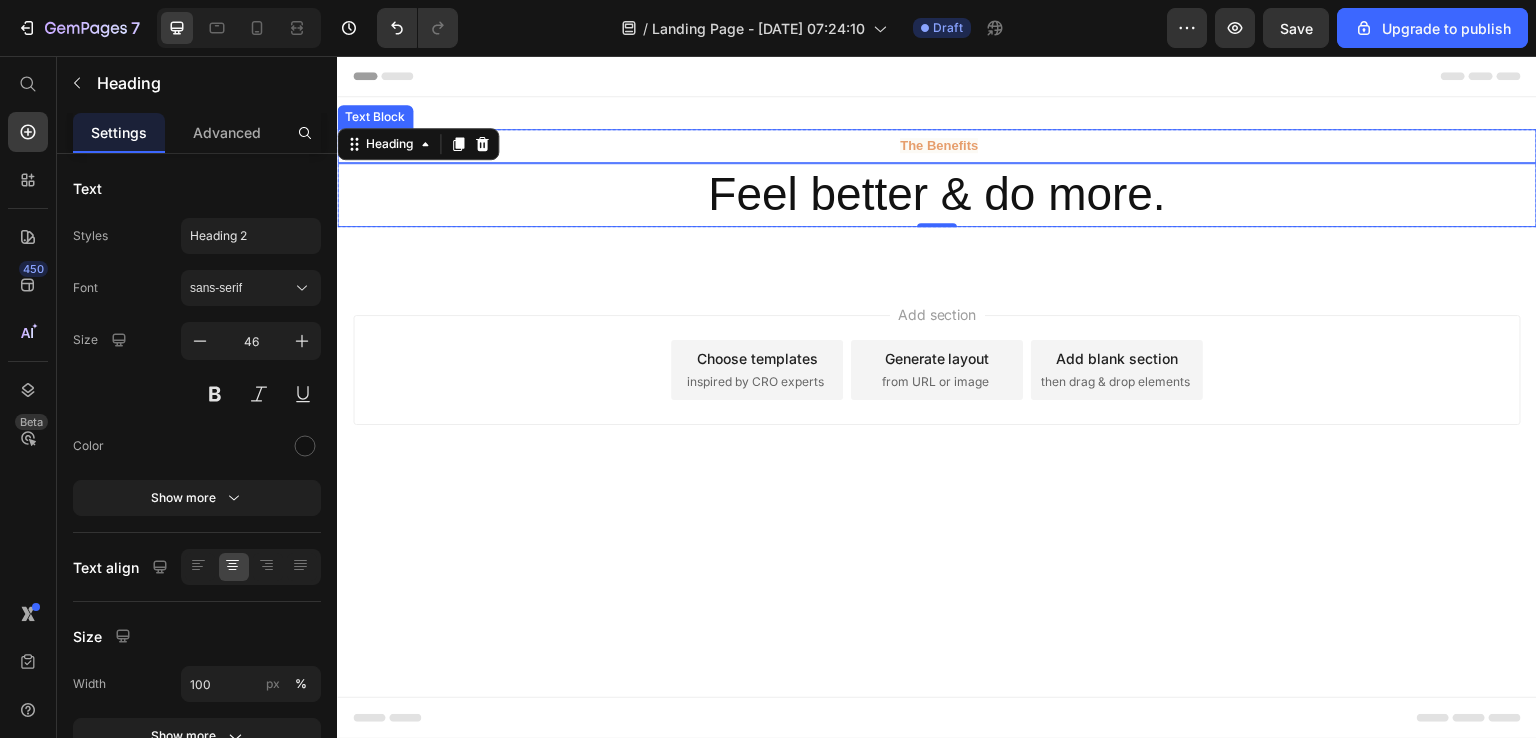 click on "The Benefits" at bounding box center [939, 145] 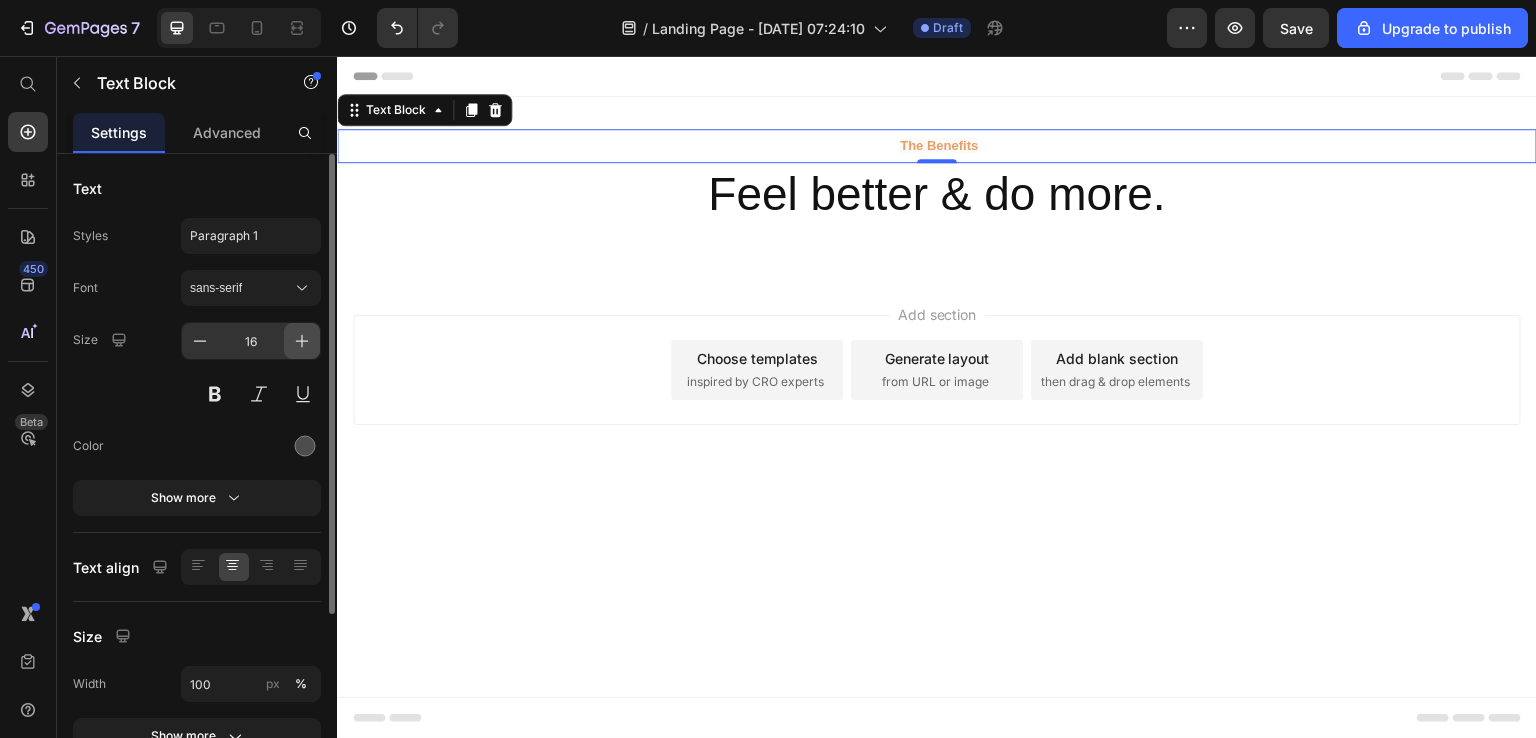 click 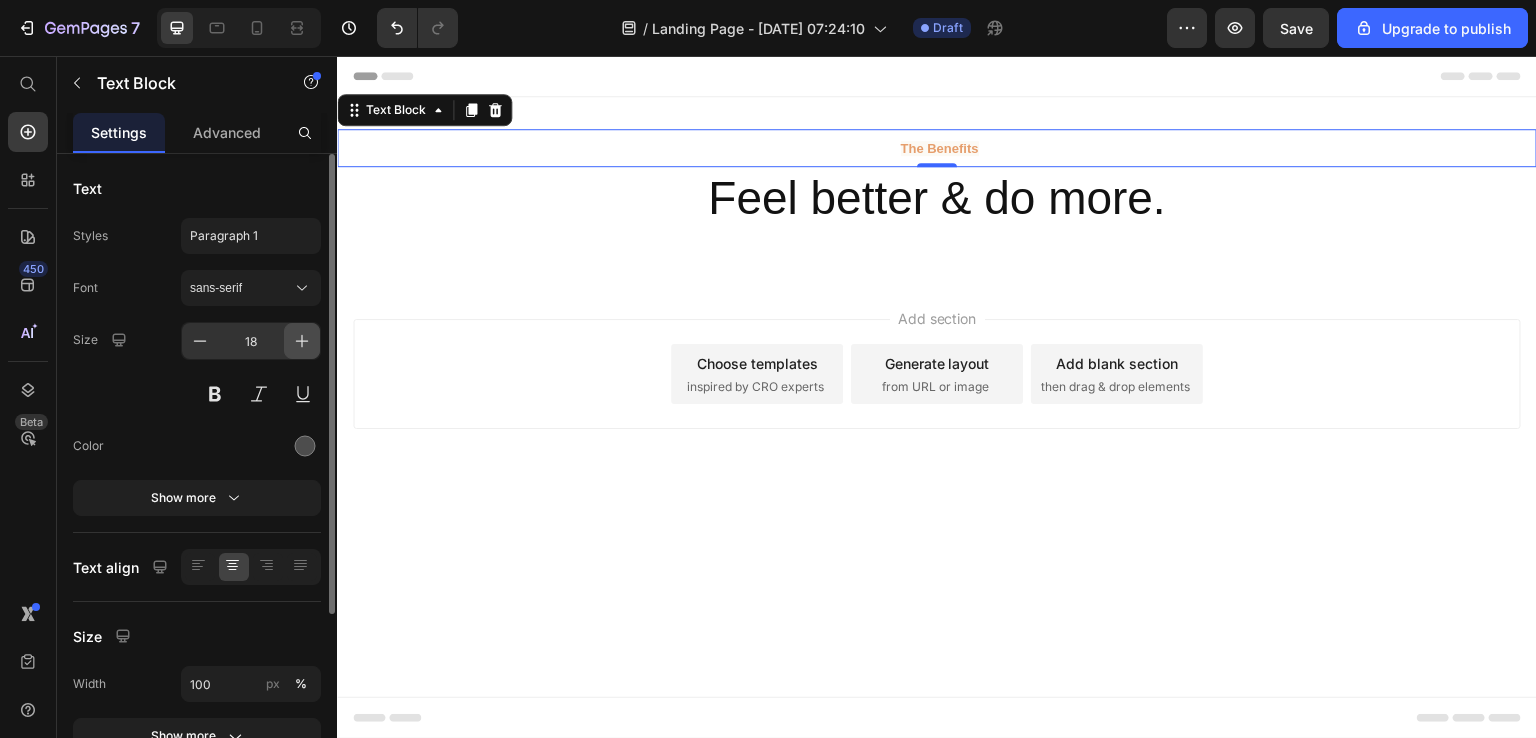 click 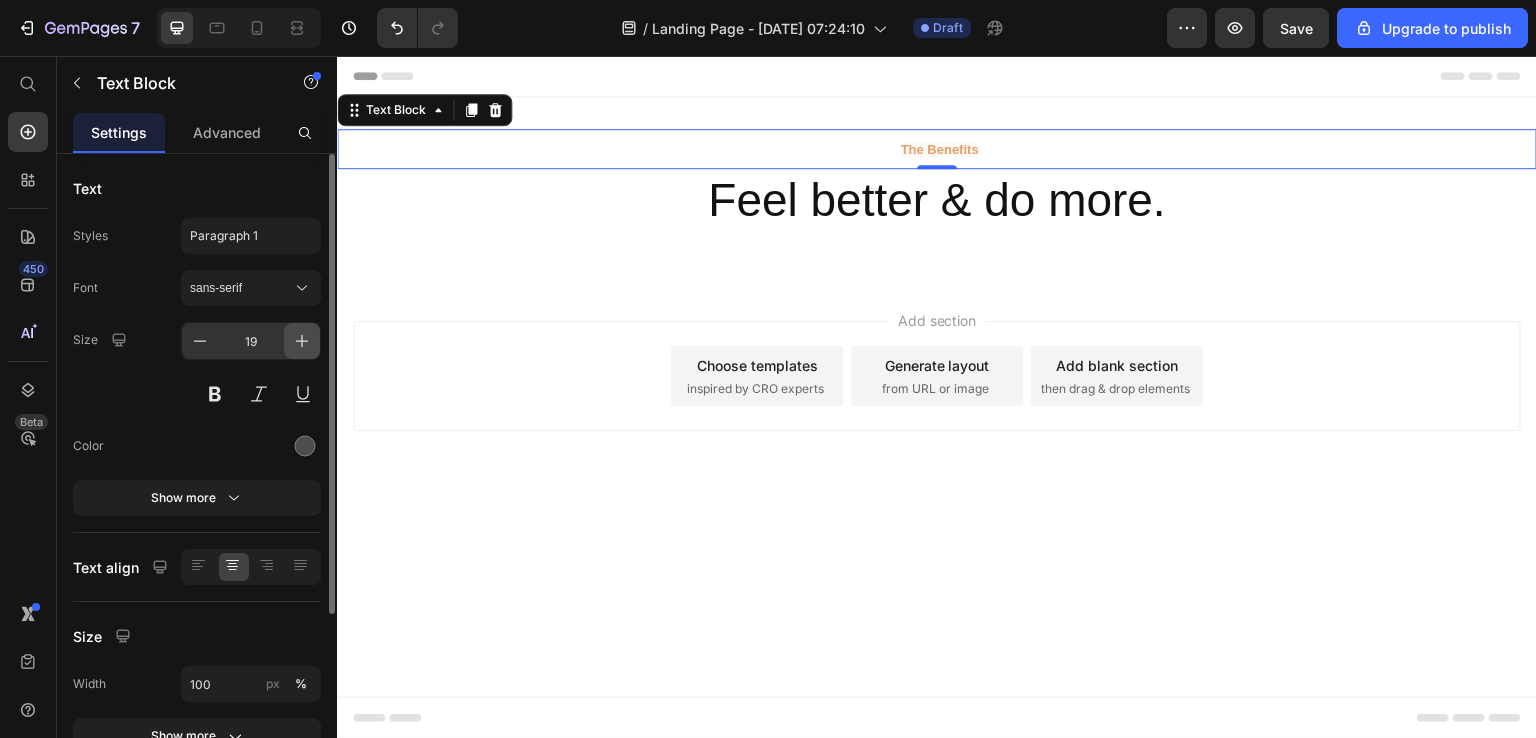 click 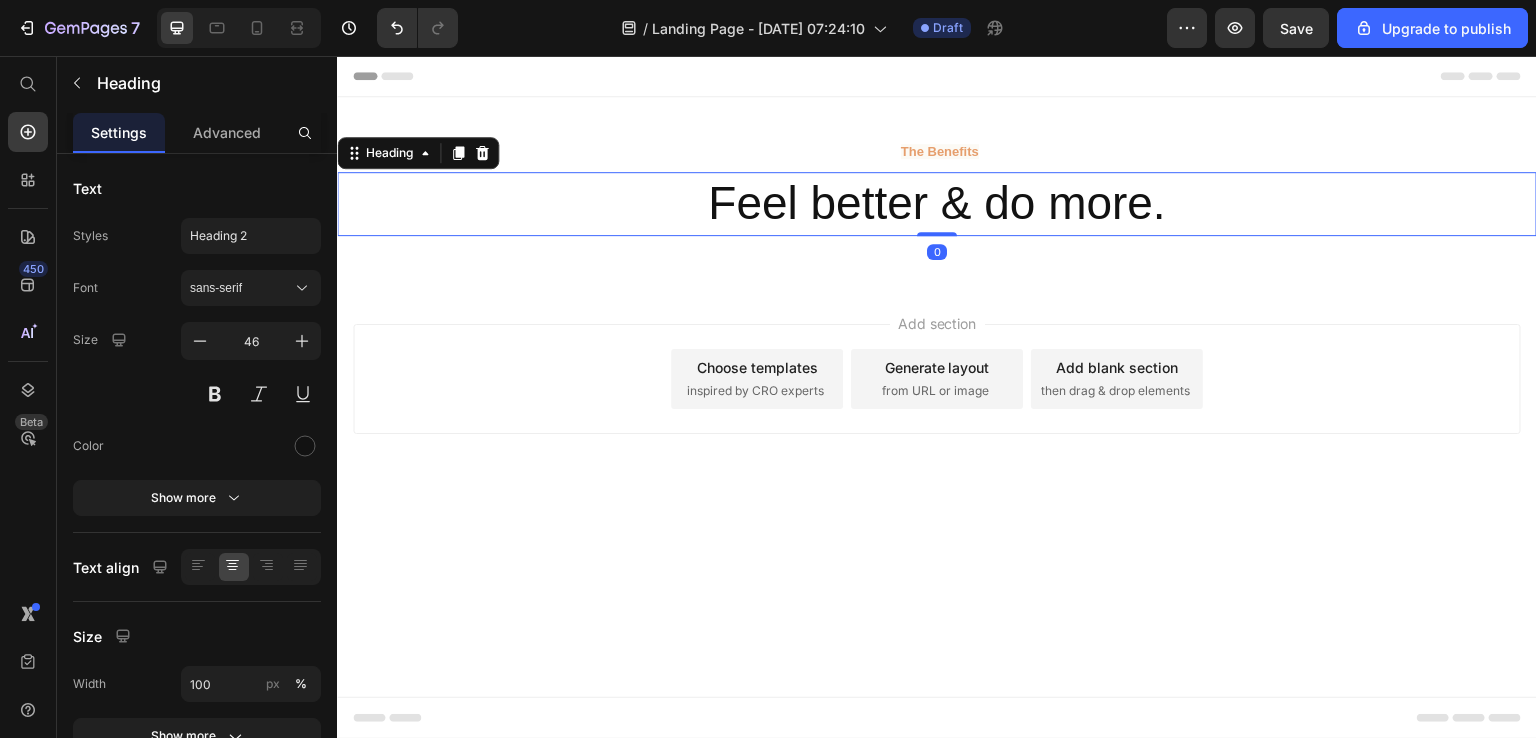 click on "Feel better & do more." at bounding box center (937, 204) 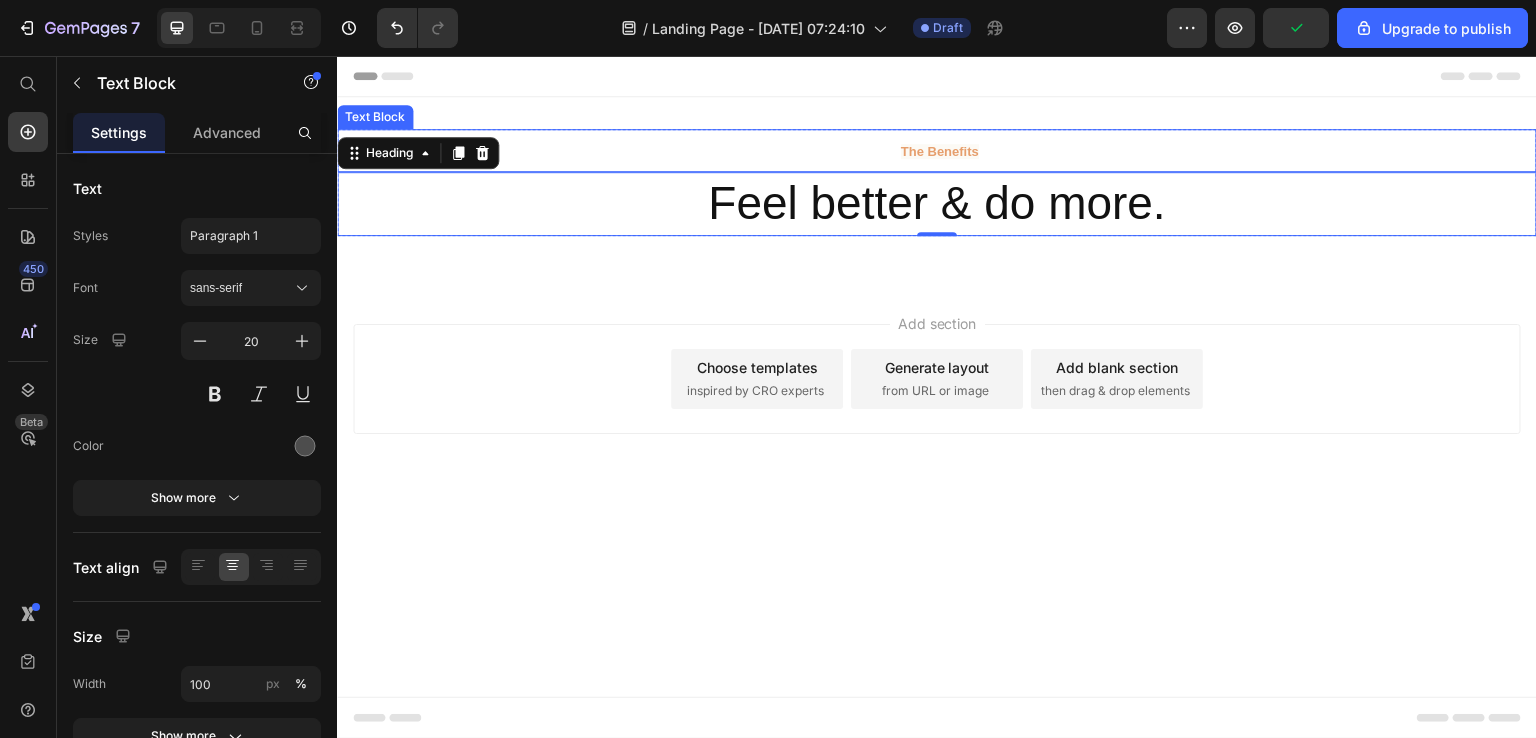click on "The Benefits" at bounding box center (937, 150) 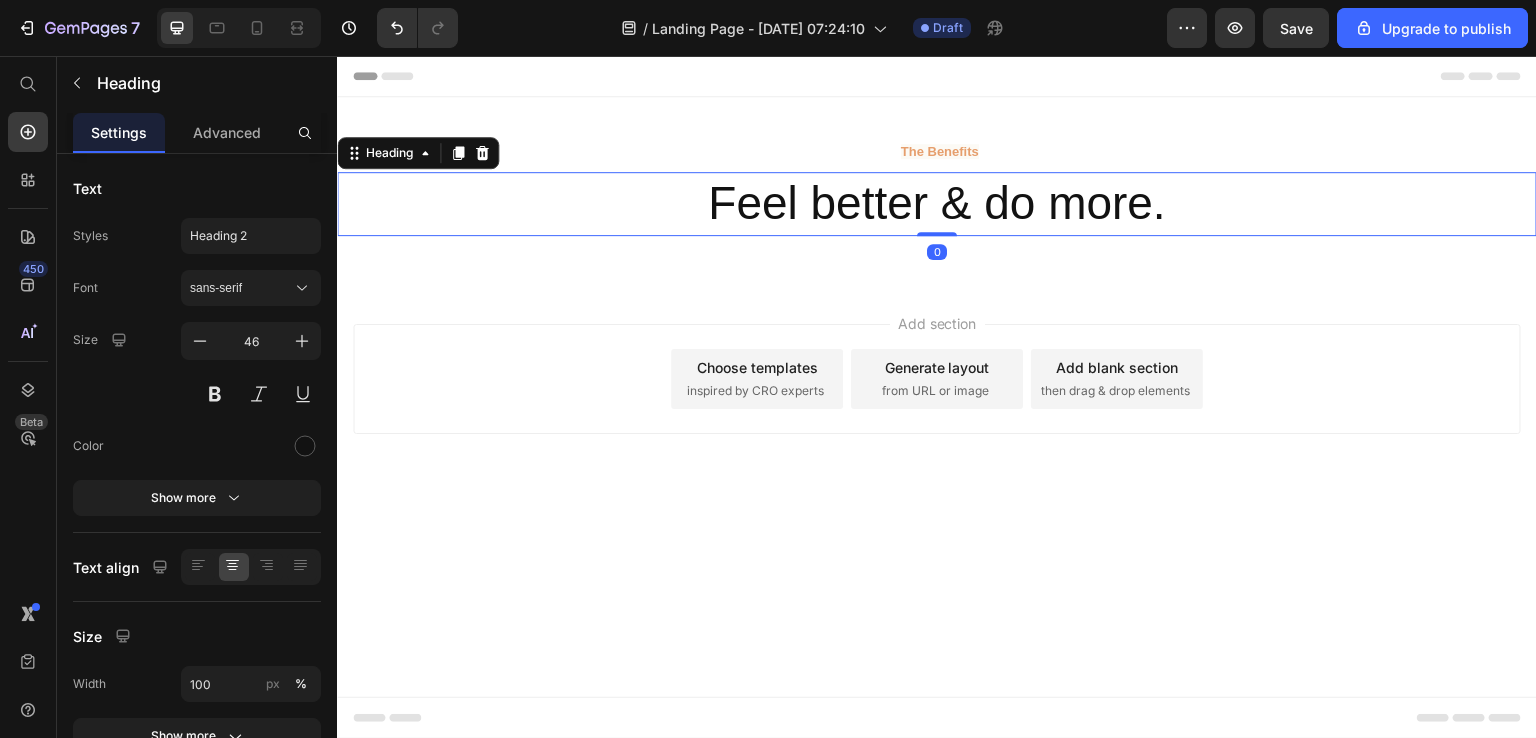 click on "Feel better & do more." at bounding box center [937, 204] 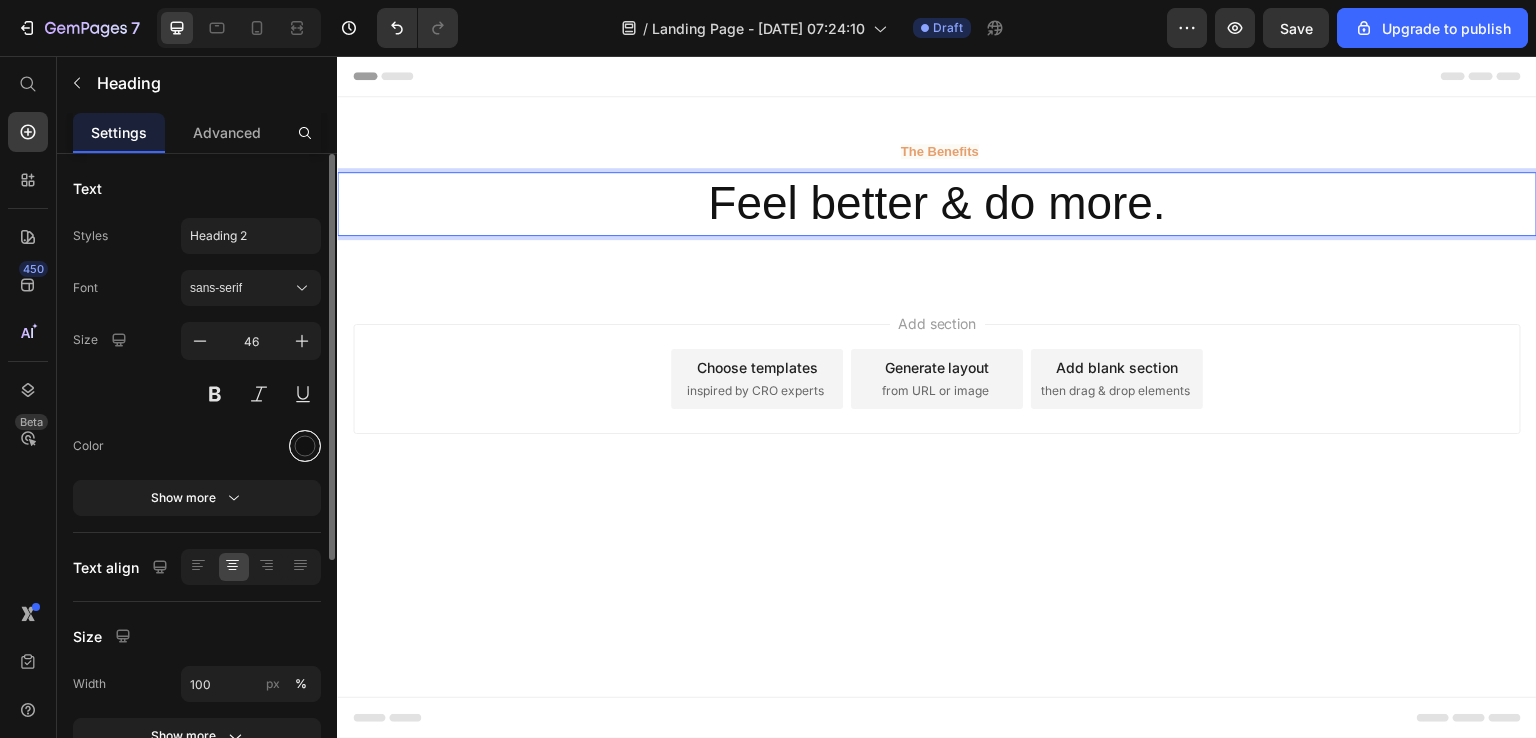click at bounding box center [305, 446] 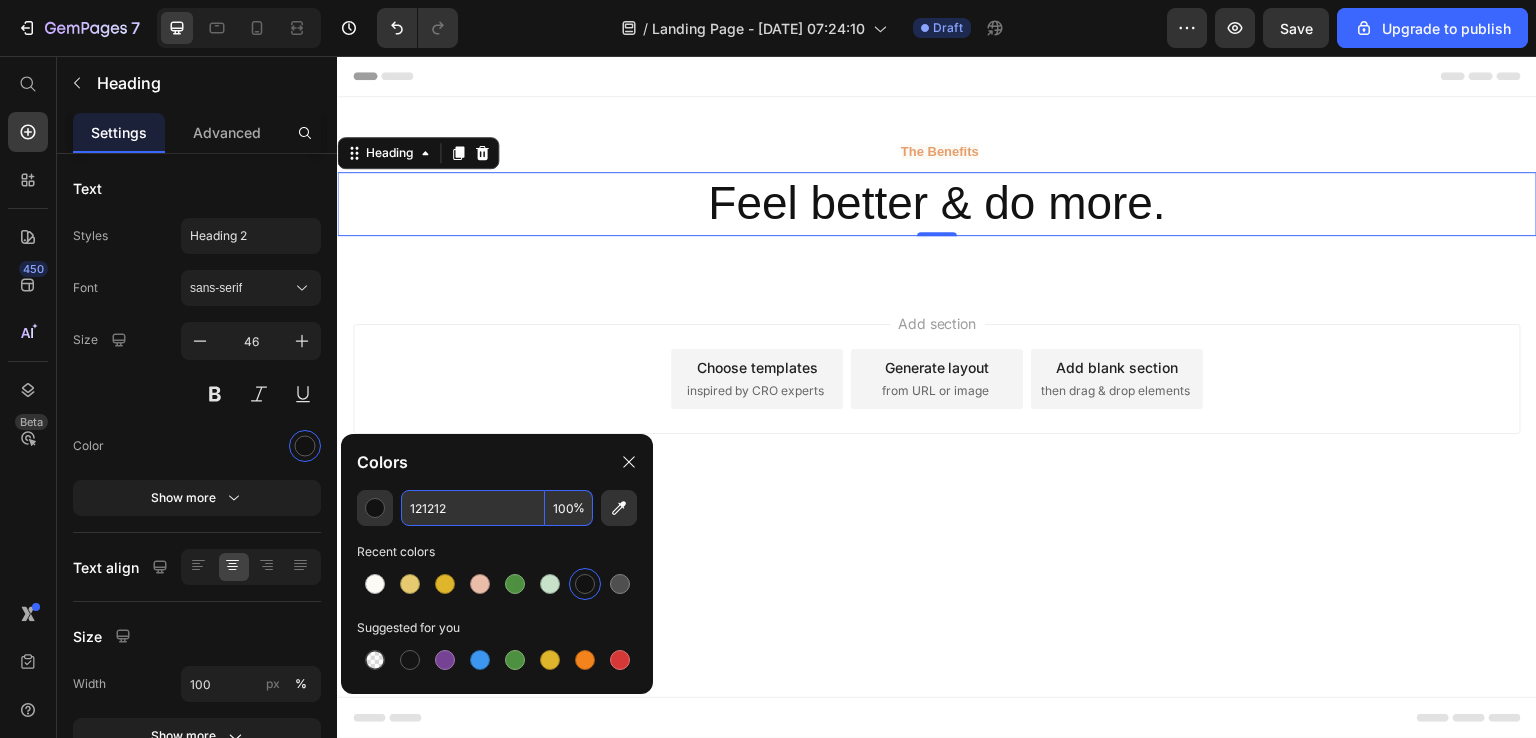 click on "121212" at bounding box center (473, 508) 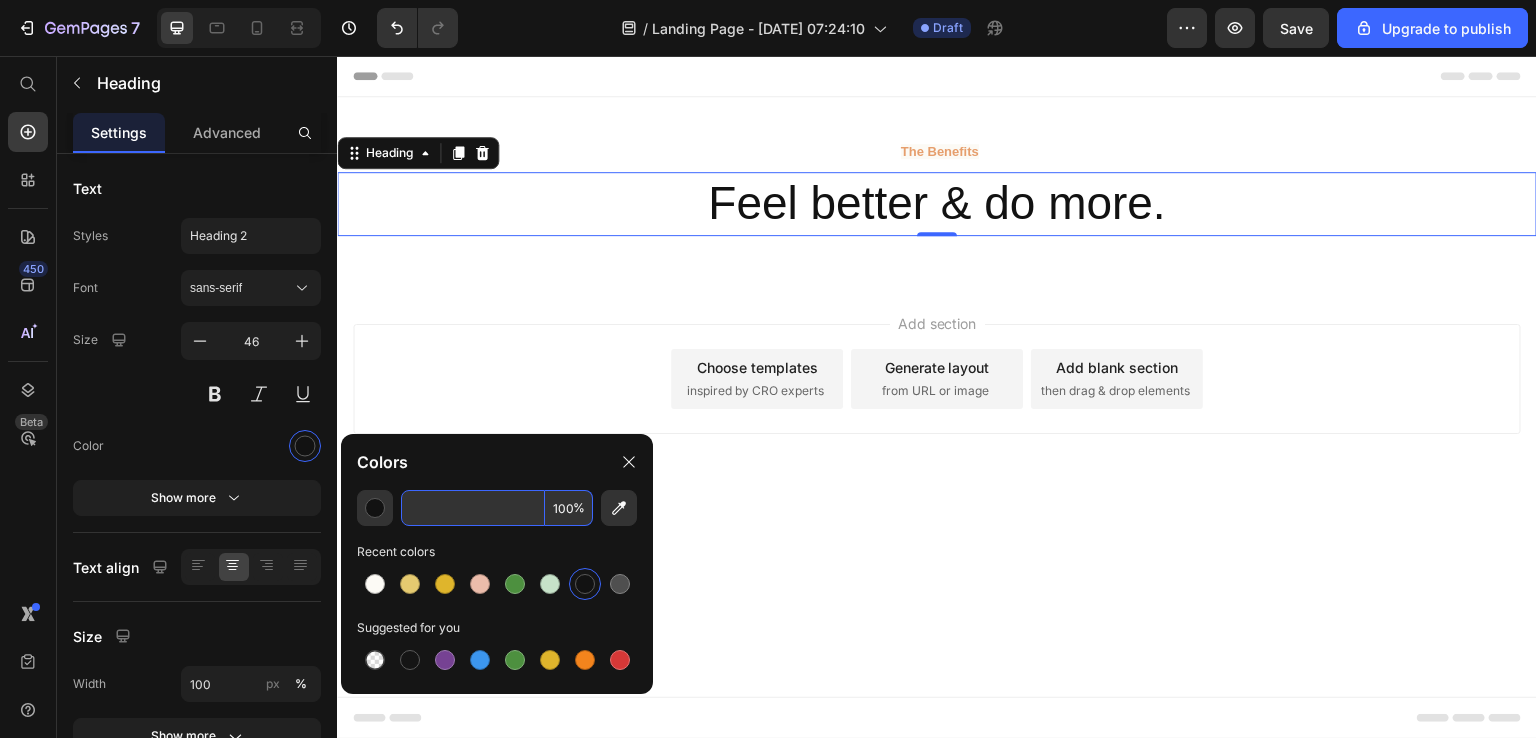 paste on "#746661" 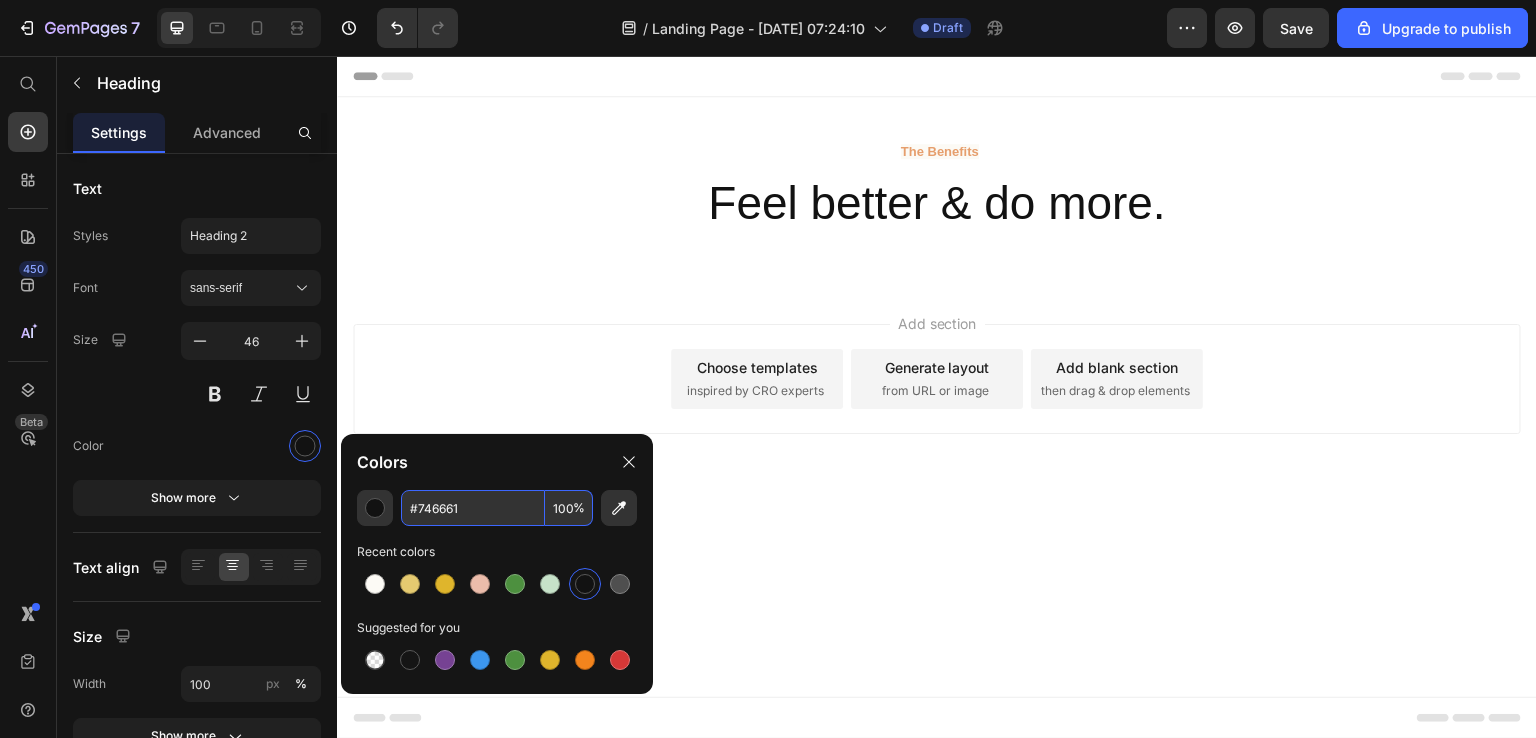 click on "Add section Choose templates inspired by CRO experts Generate layout from URL or image Add blank section then drag & drop elements" at bounding box center (937, 407) 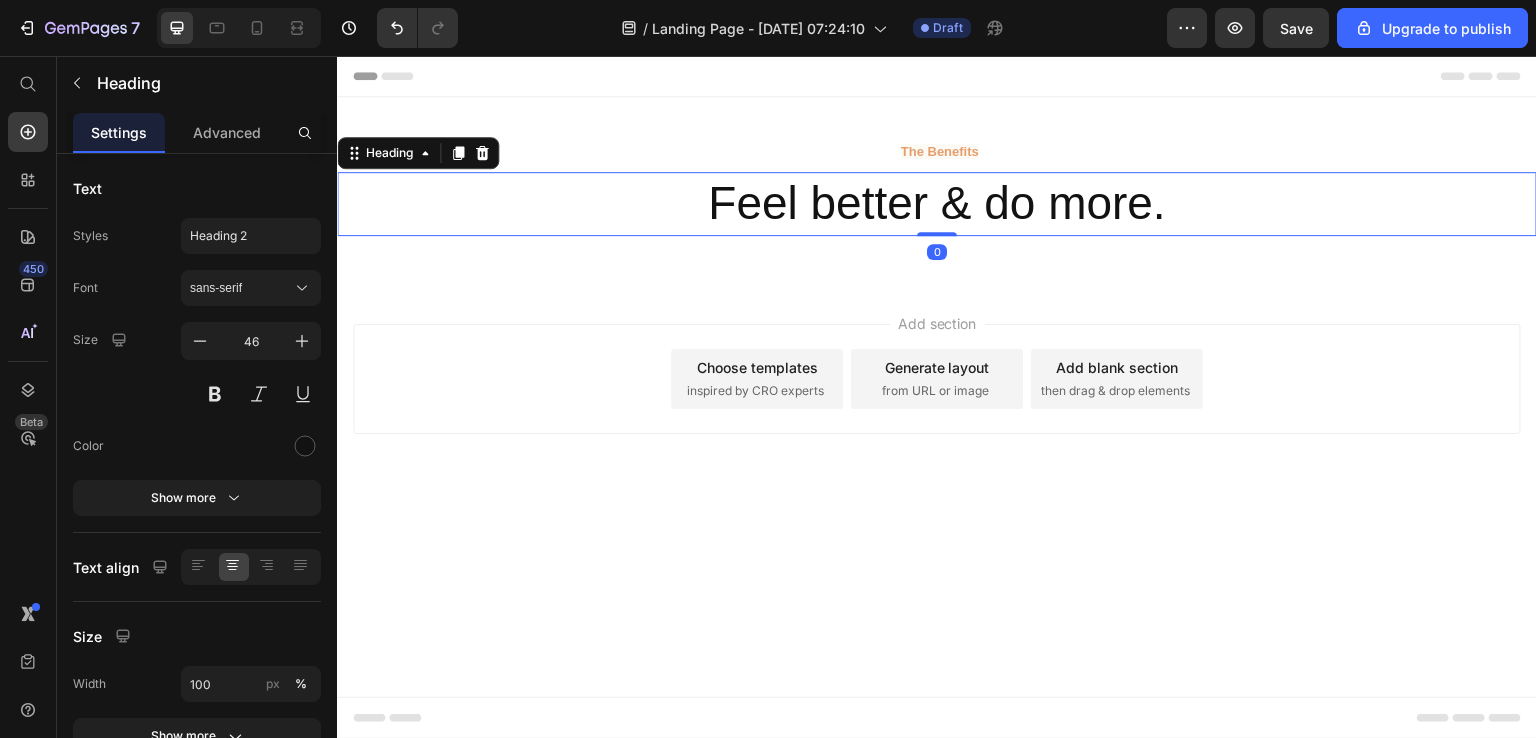 click on "Feel better & do more." at bounding box center (937, 204) 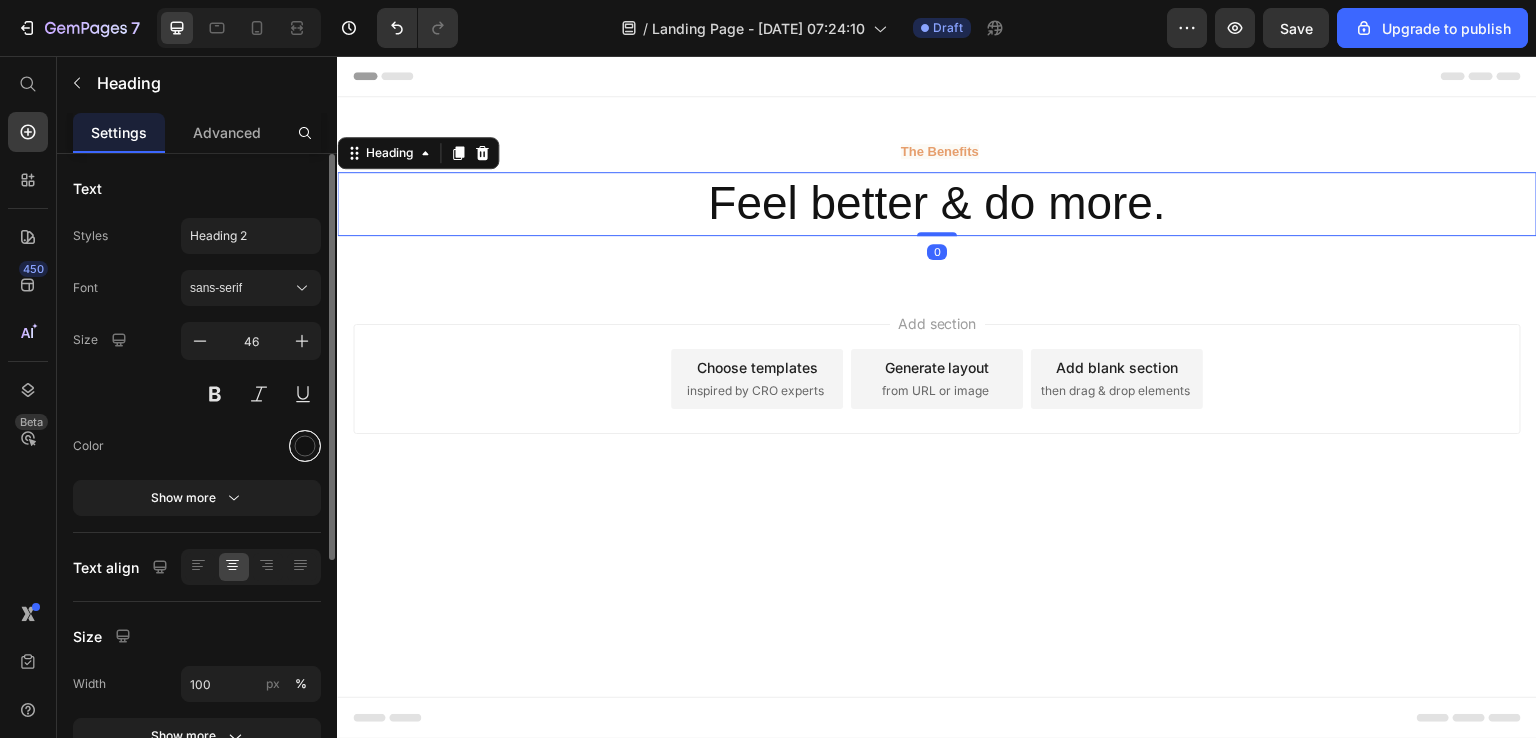 click at bounding box center (305, 446) 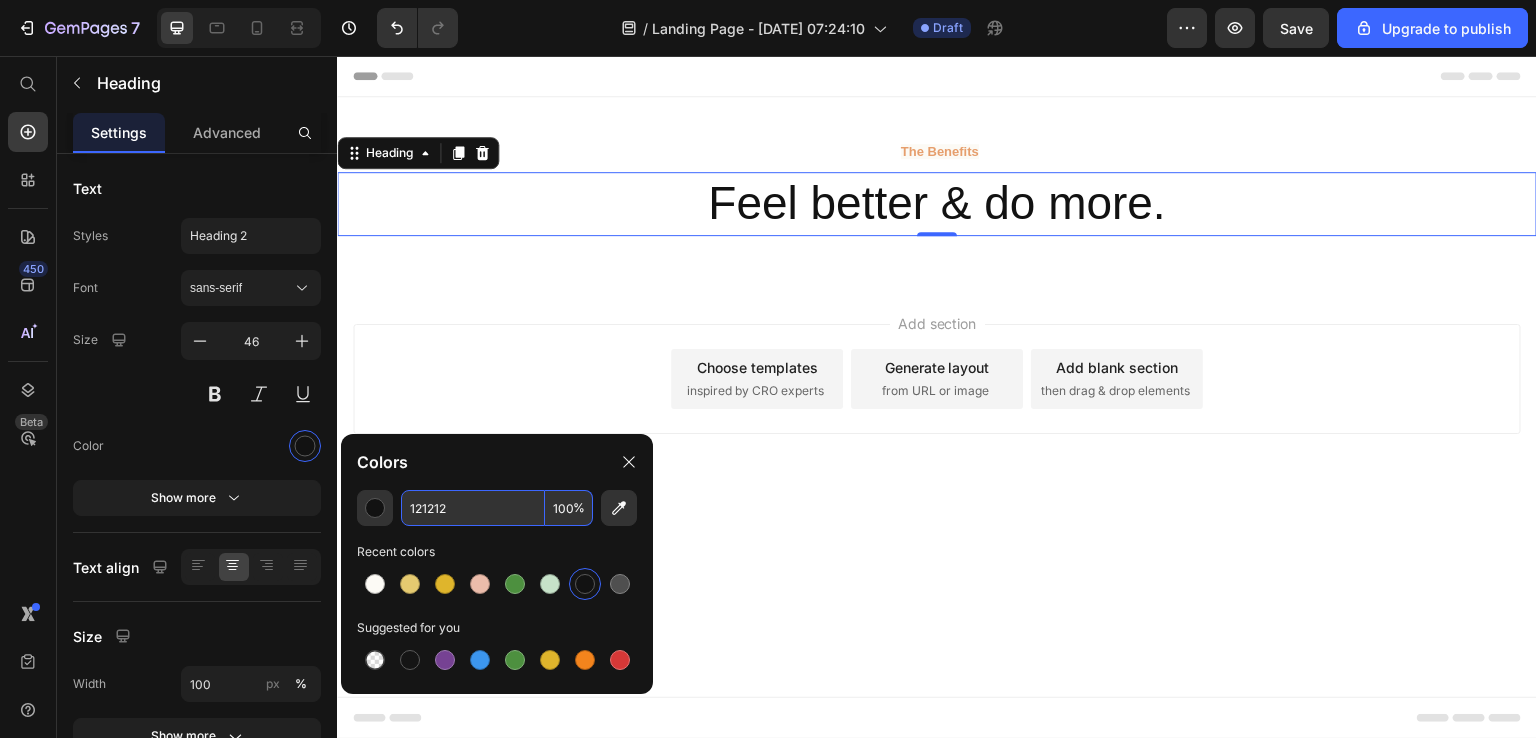 click on "121212" at bounding box center (473, 508) 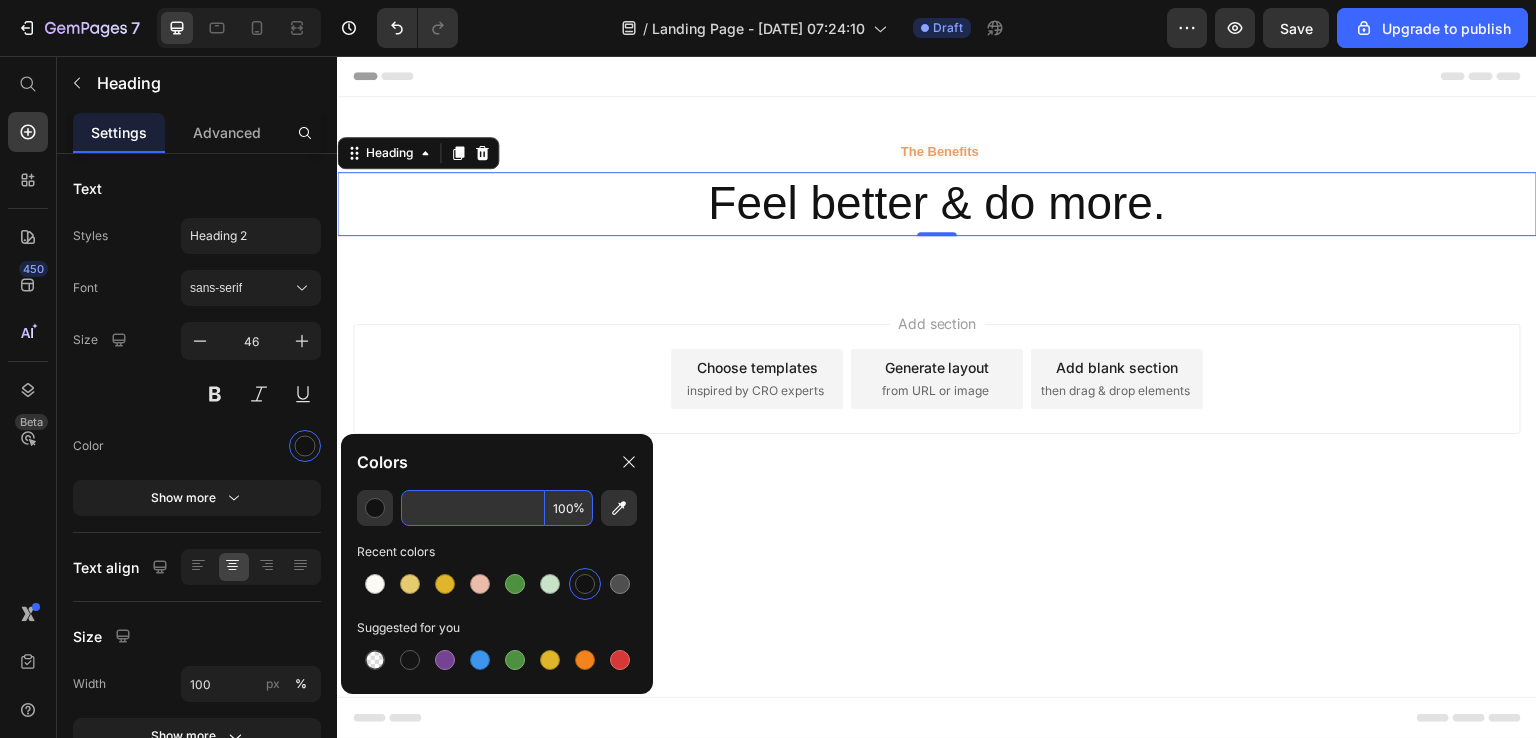 paste on "#746661" 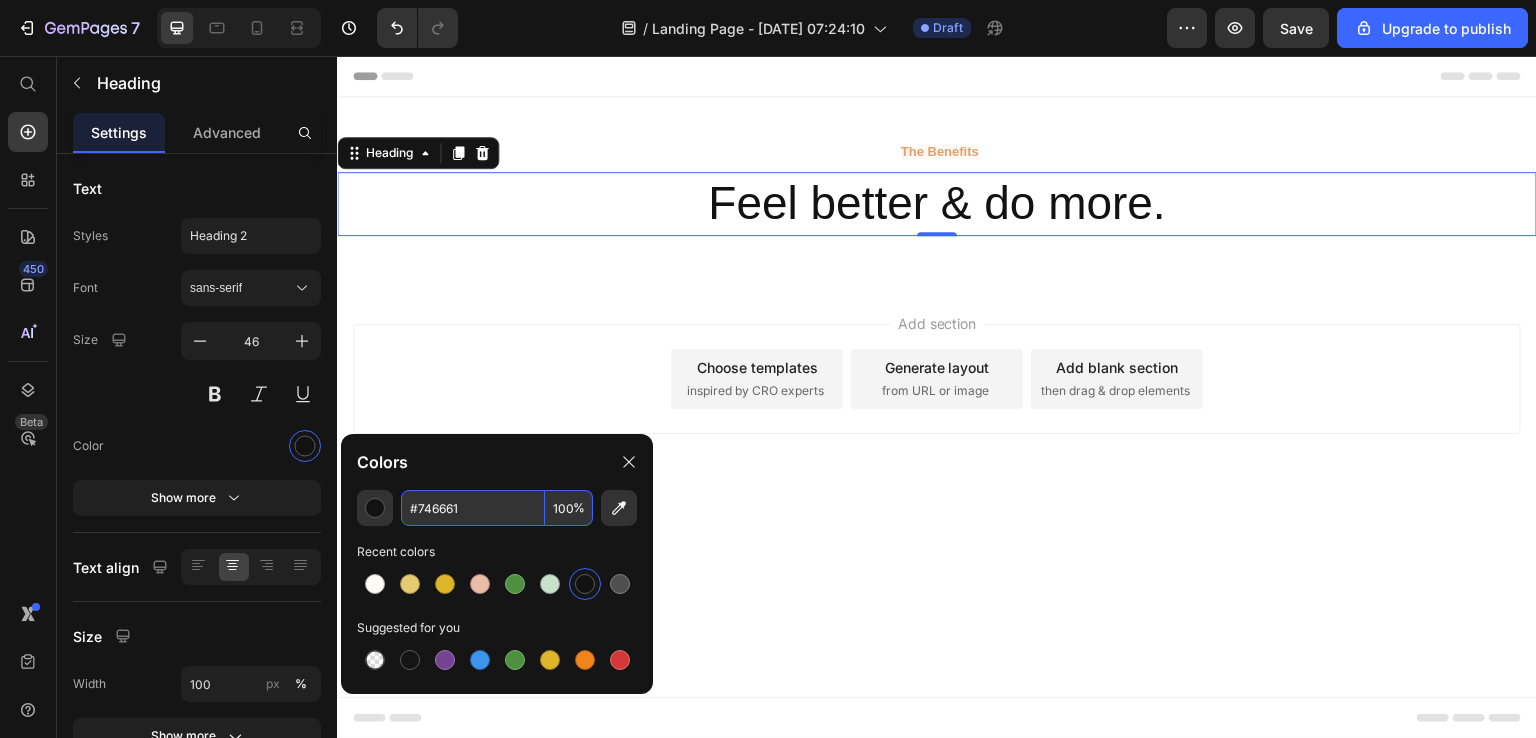 type on "121212" 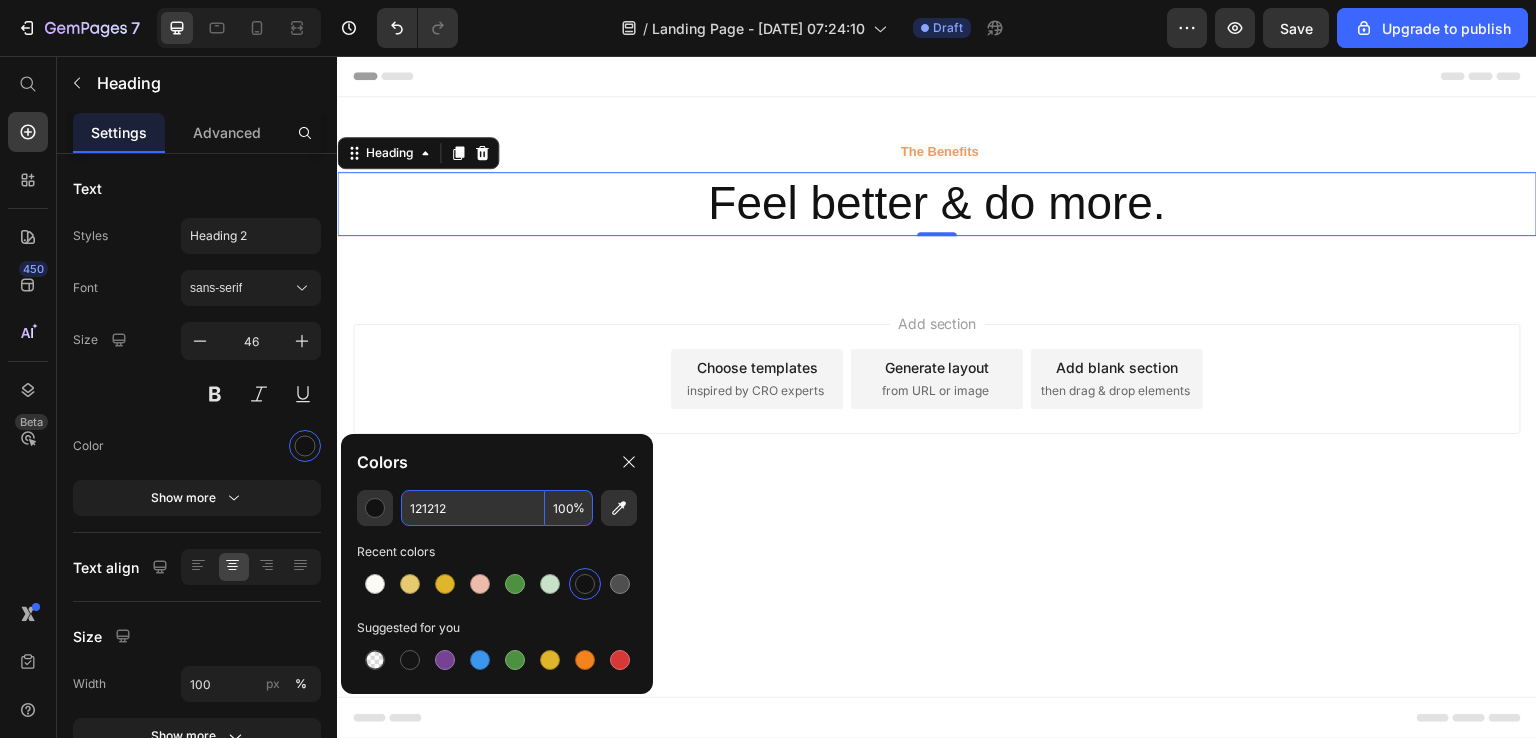 click on "Colors" 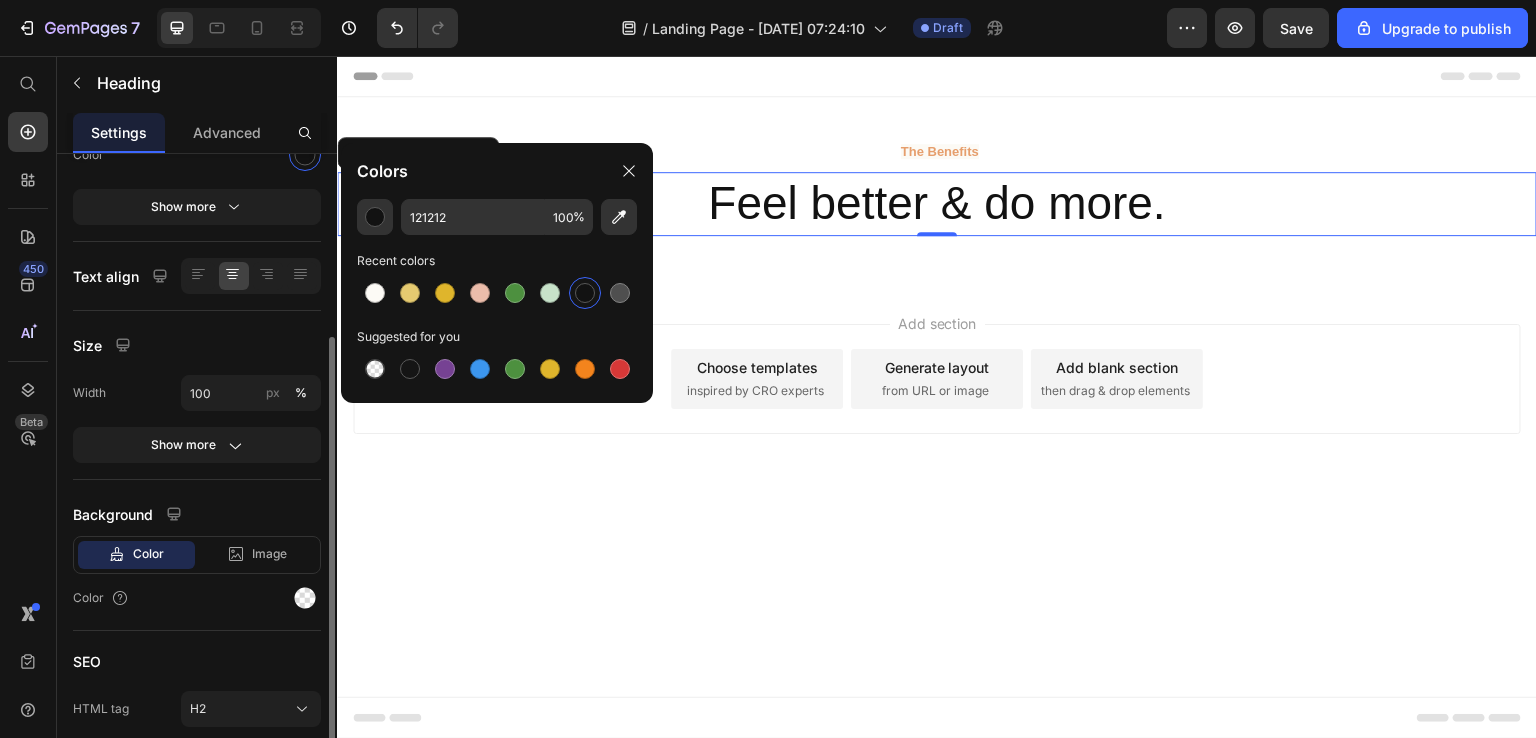 scroll, scrollTop: 289, scrollLeft: 0, axis: vertical 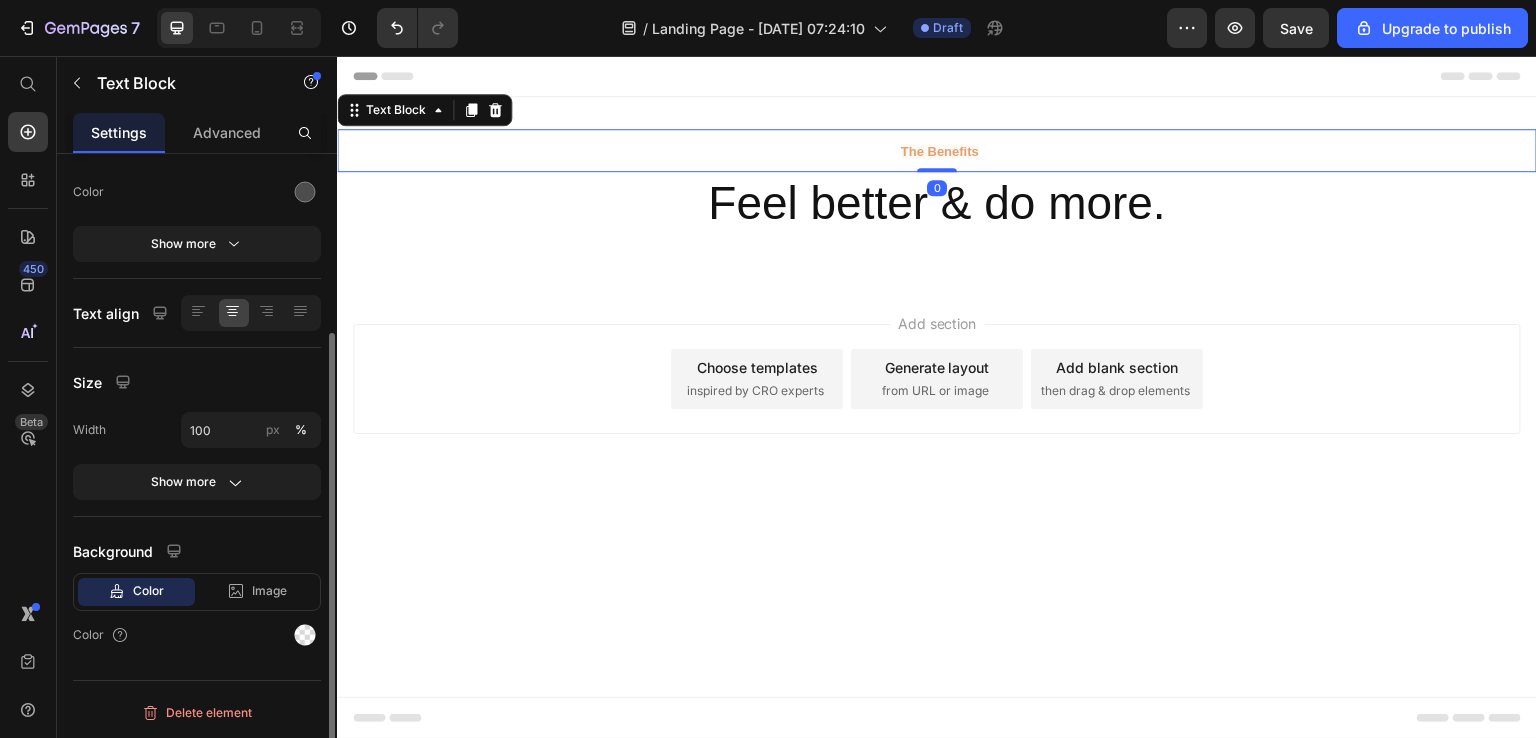 click on "The Benefits" at bounding box center (937, 150) 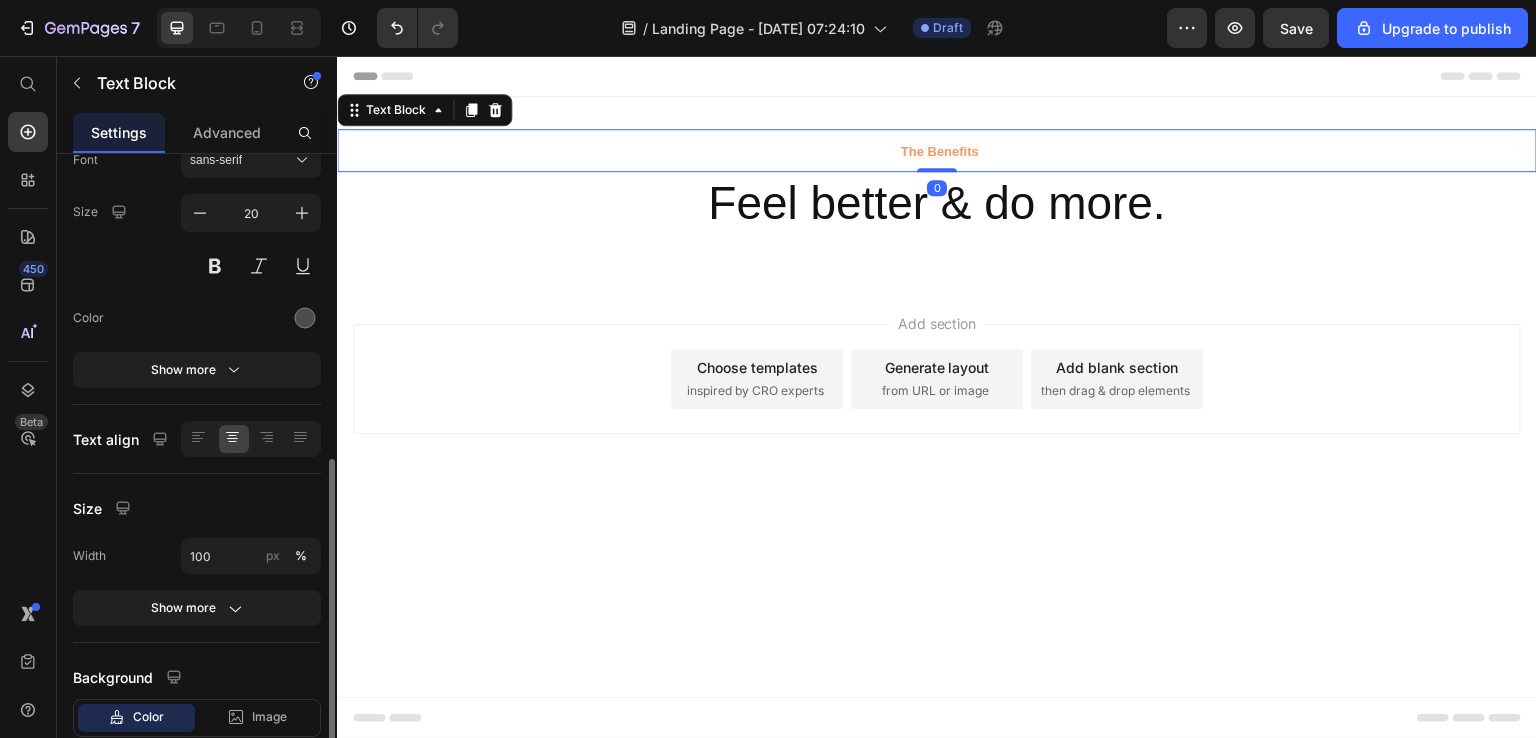 scroll, scrollTop: 252, scrollLeft: 0, axis: vertical 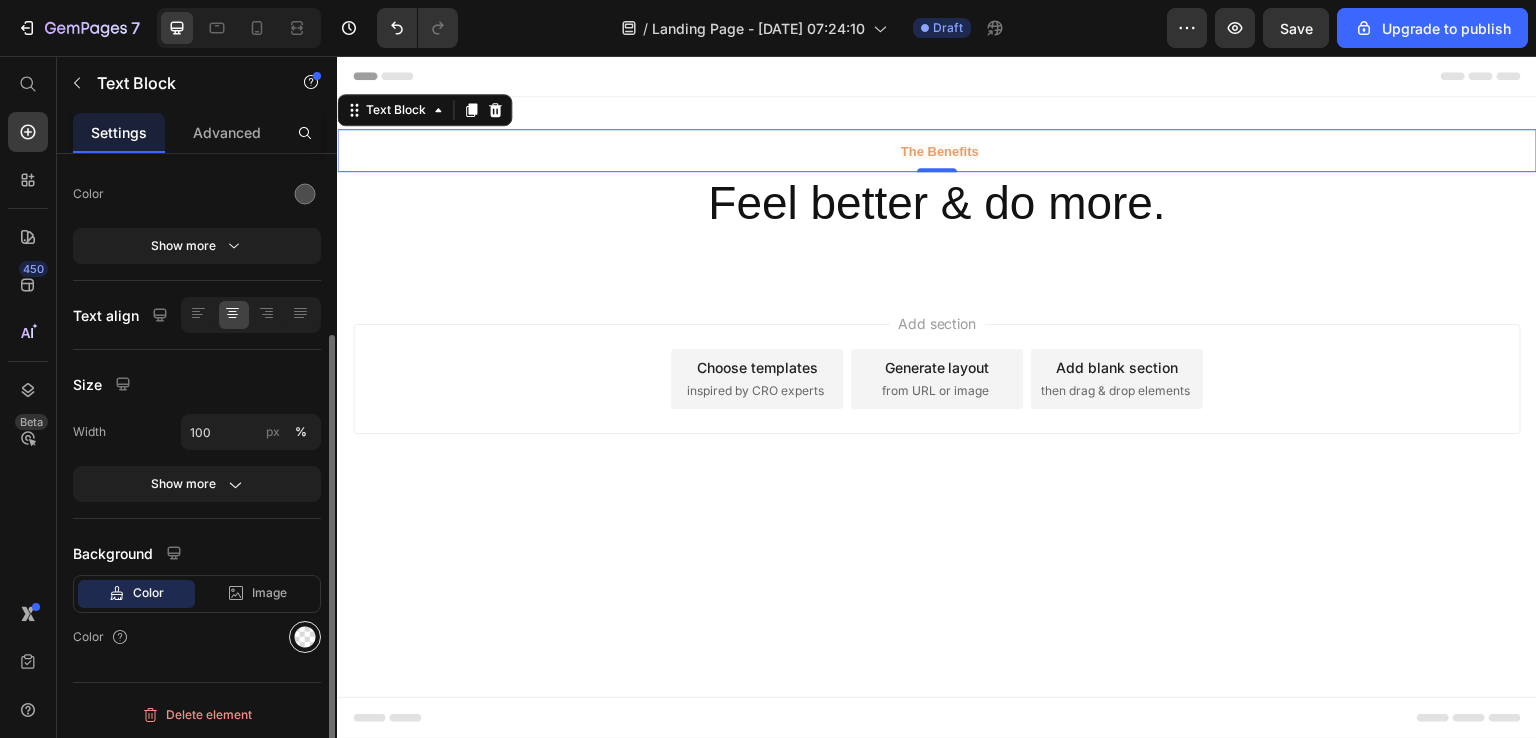 click at bounding box center [305, 637] 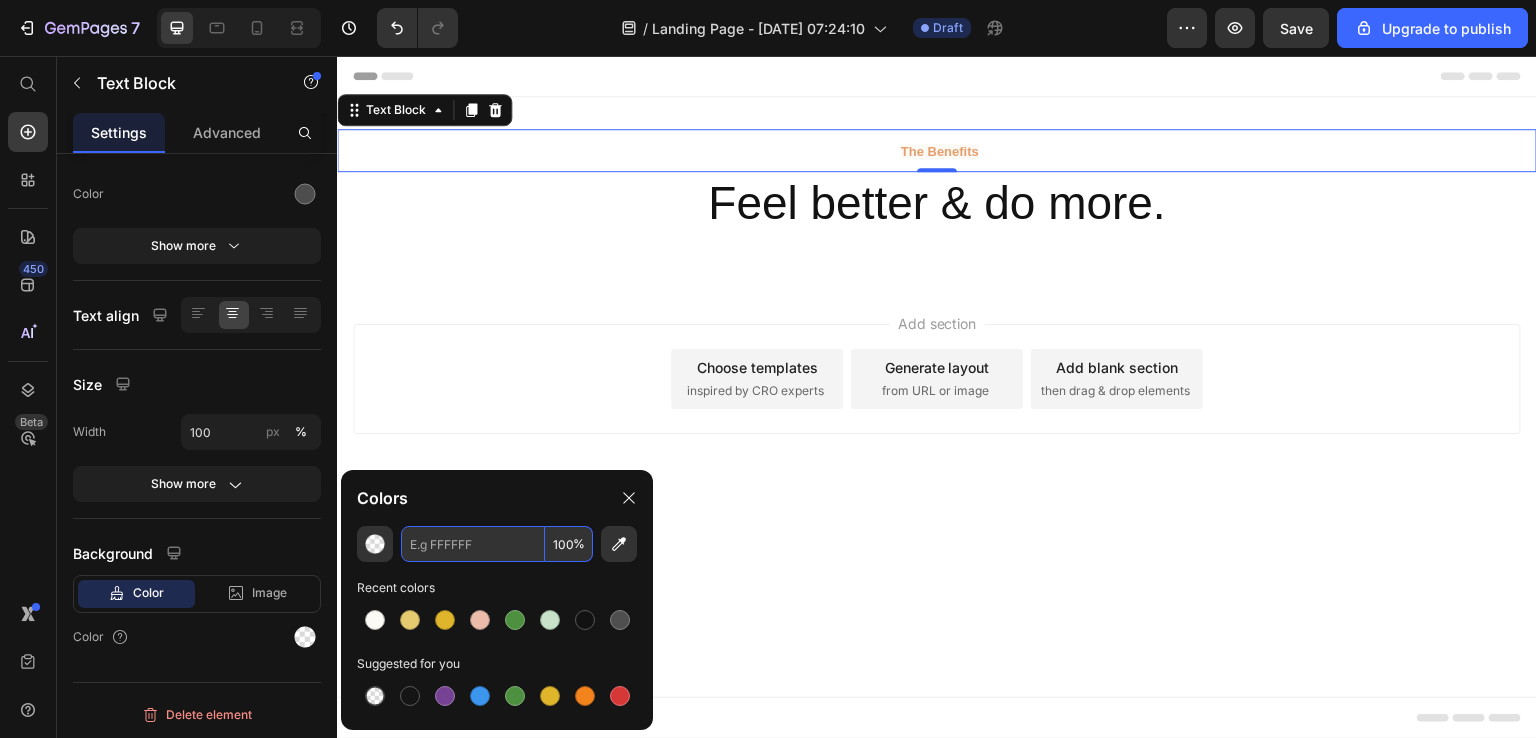 click at bounding box center [473, 544] 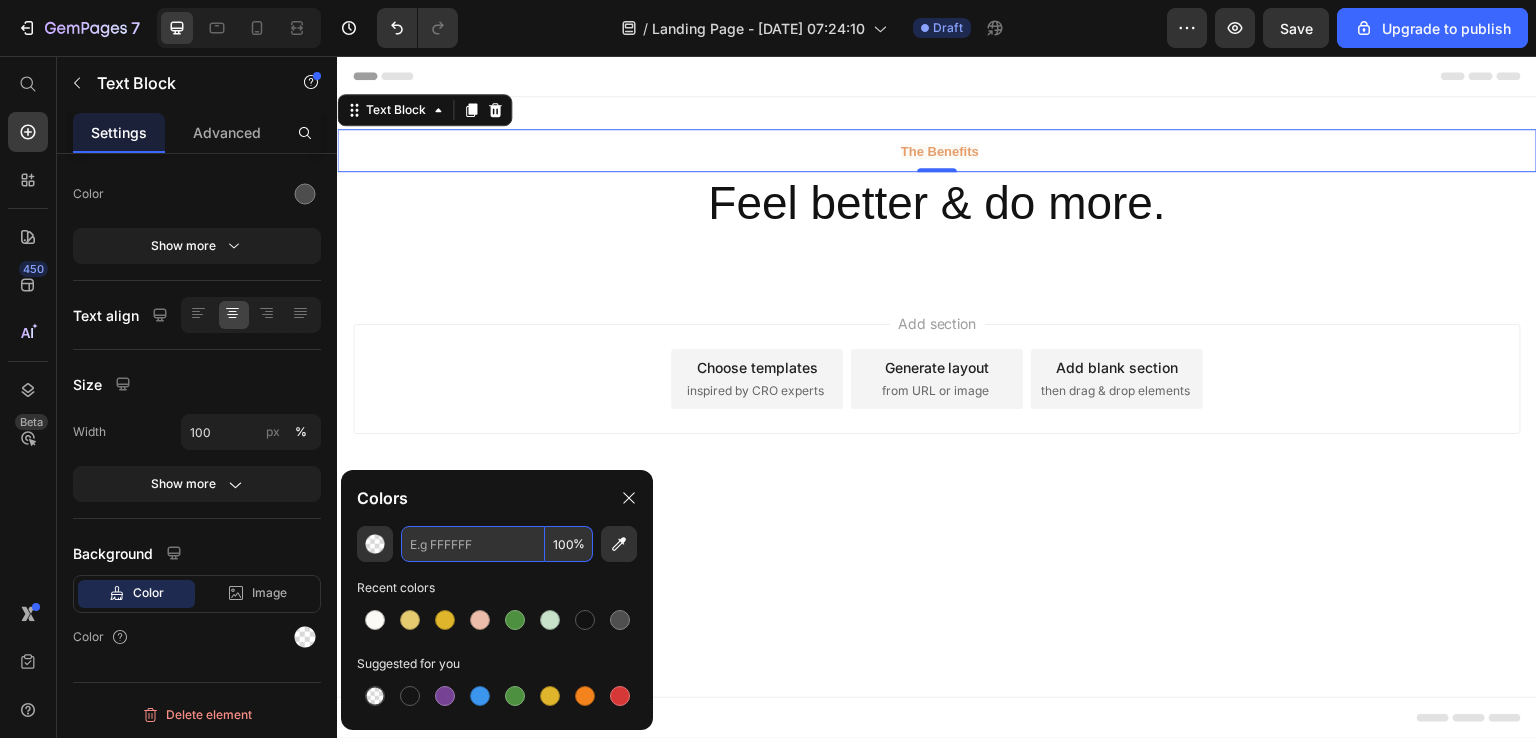 paste on "#746661" 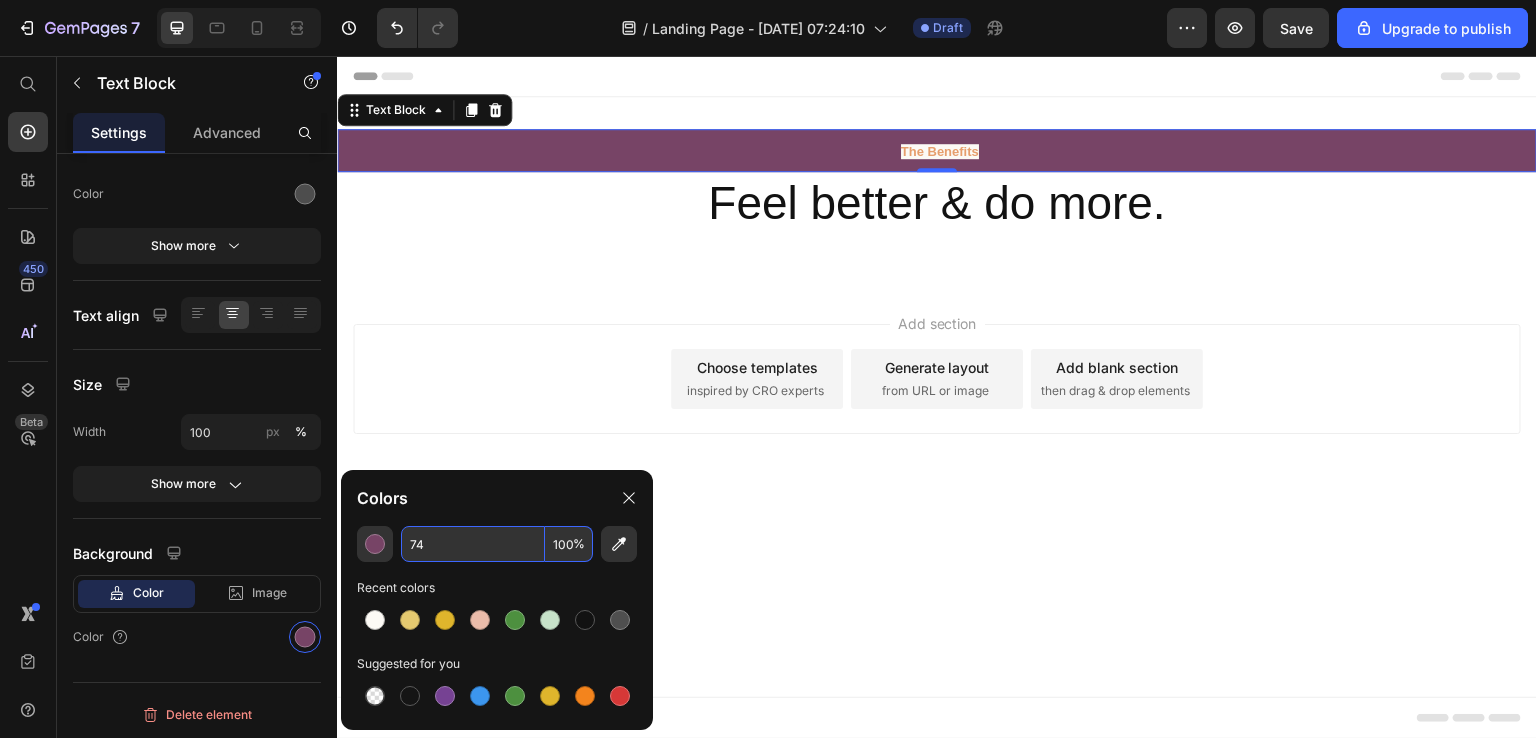 type on "7" 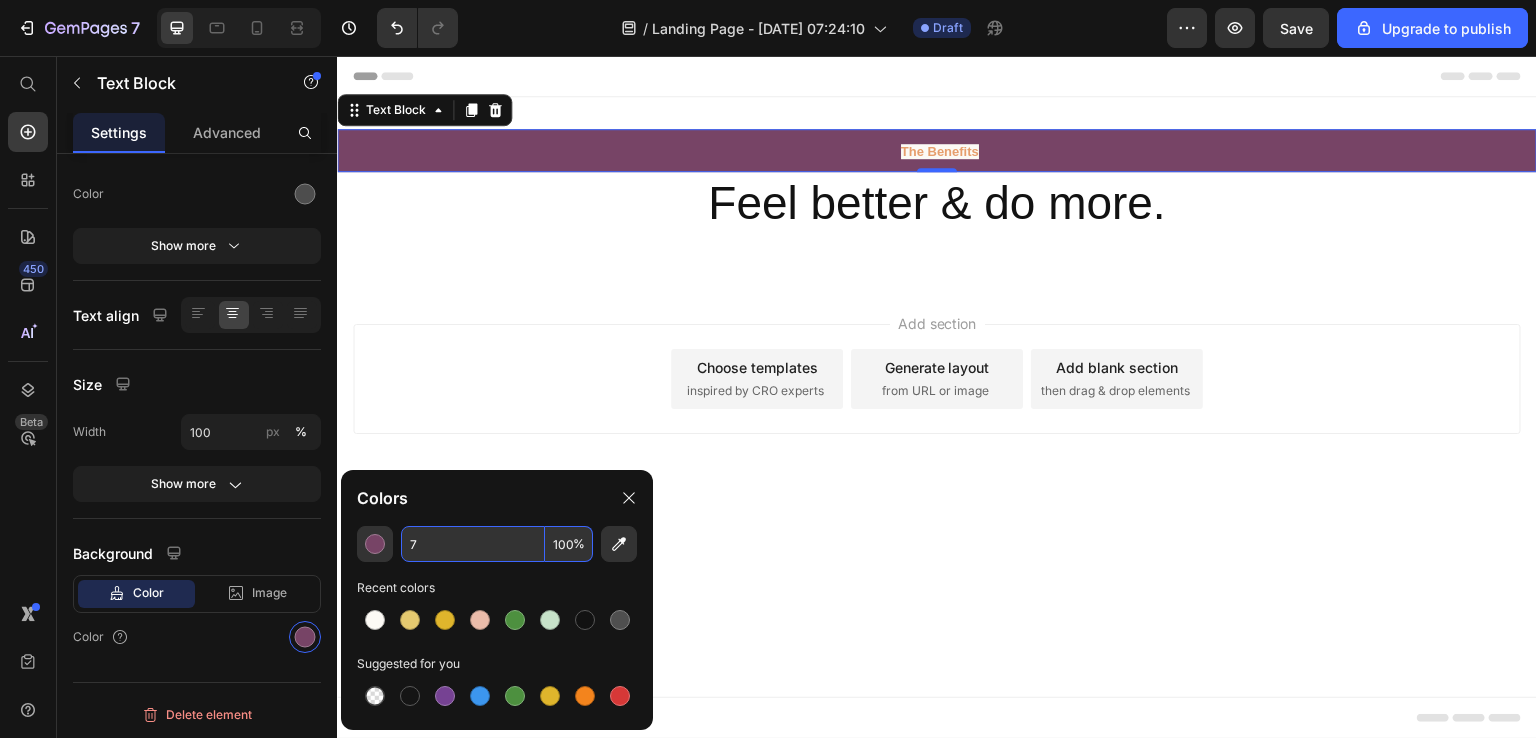 type 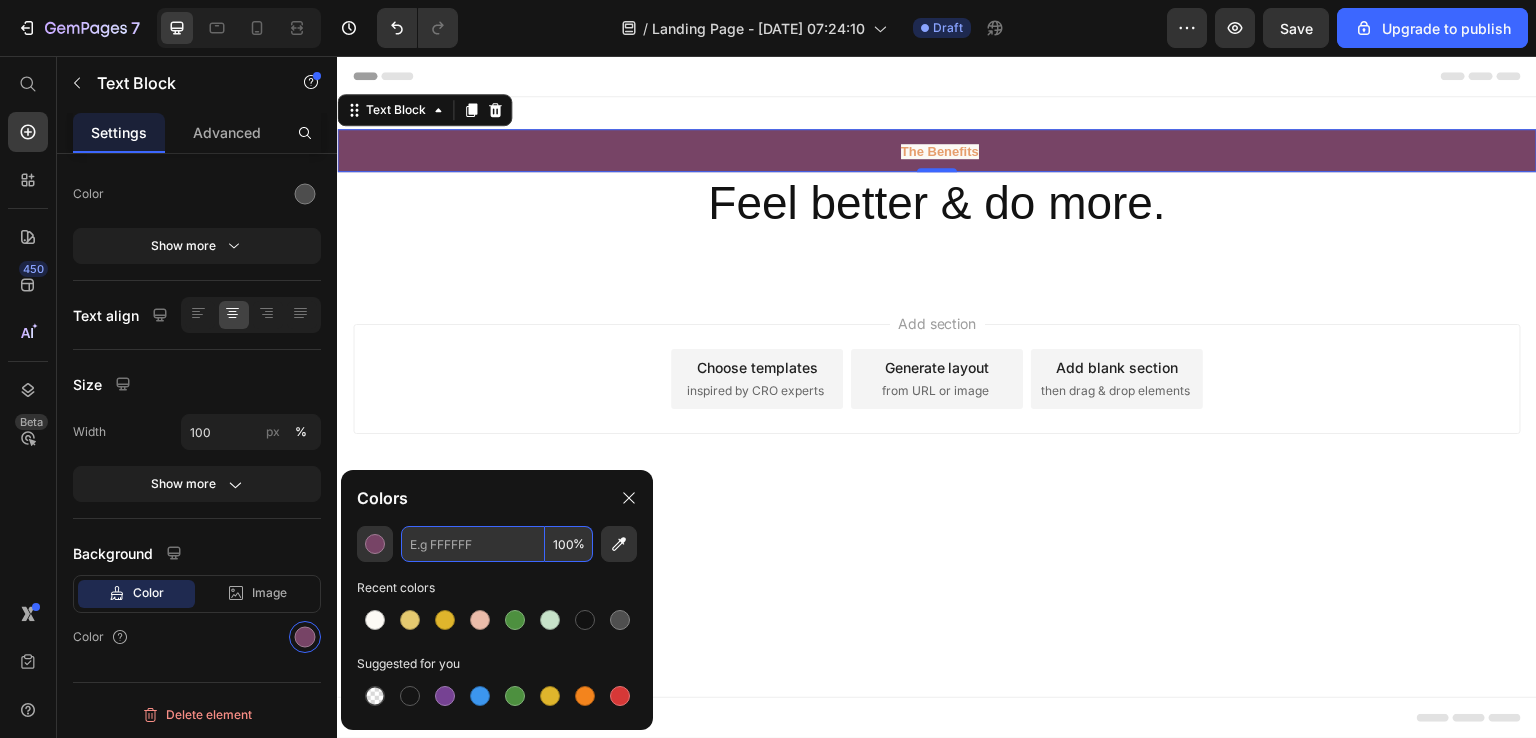 click on "Header" at bounding box center [937, 76] 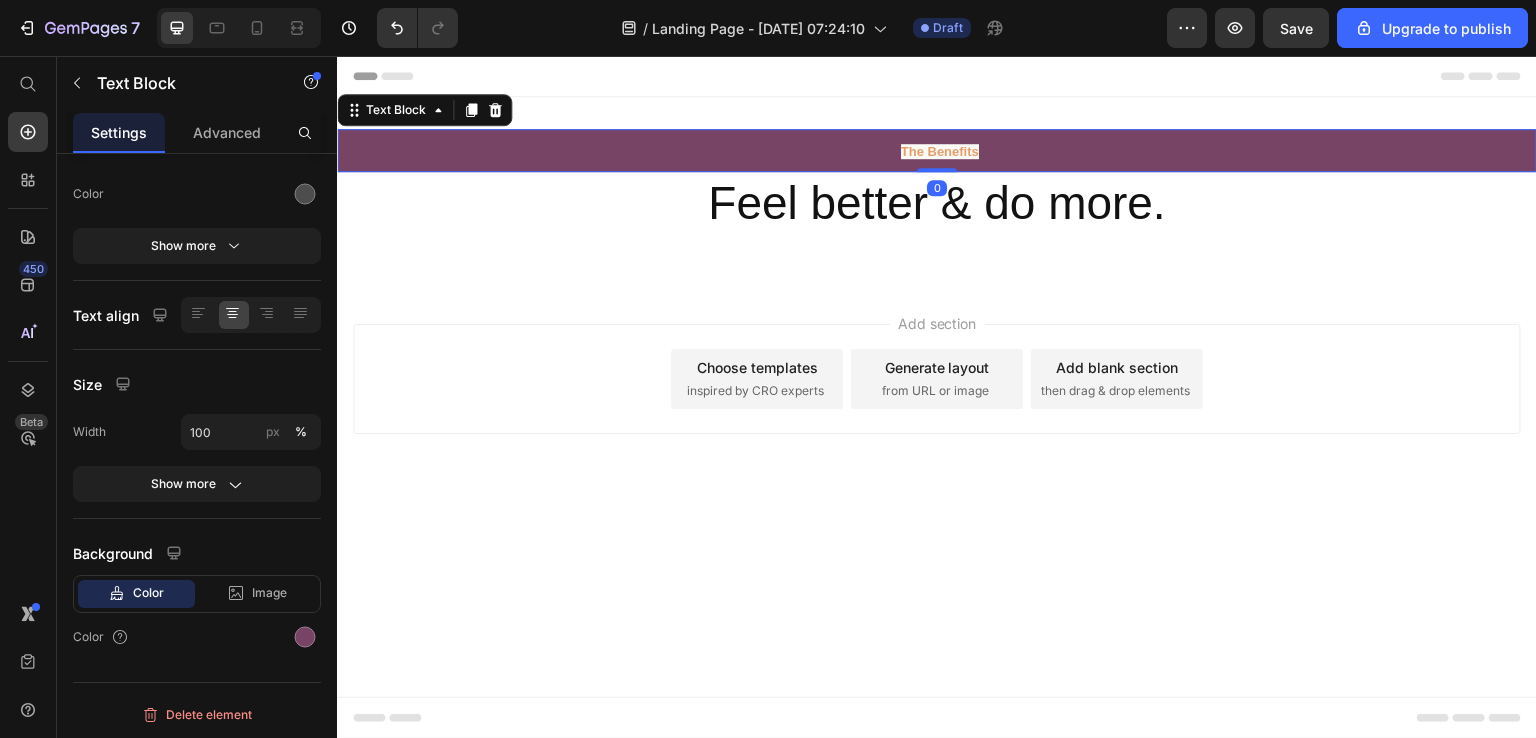 click on "The Benefits" at bounding box center (937, 150) 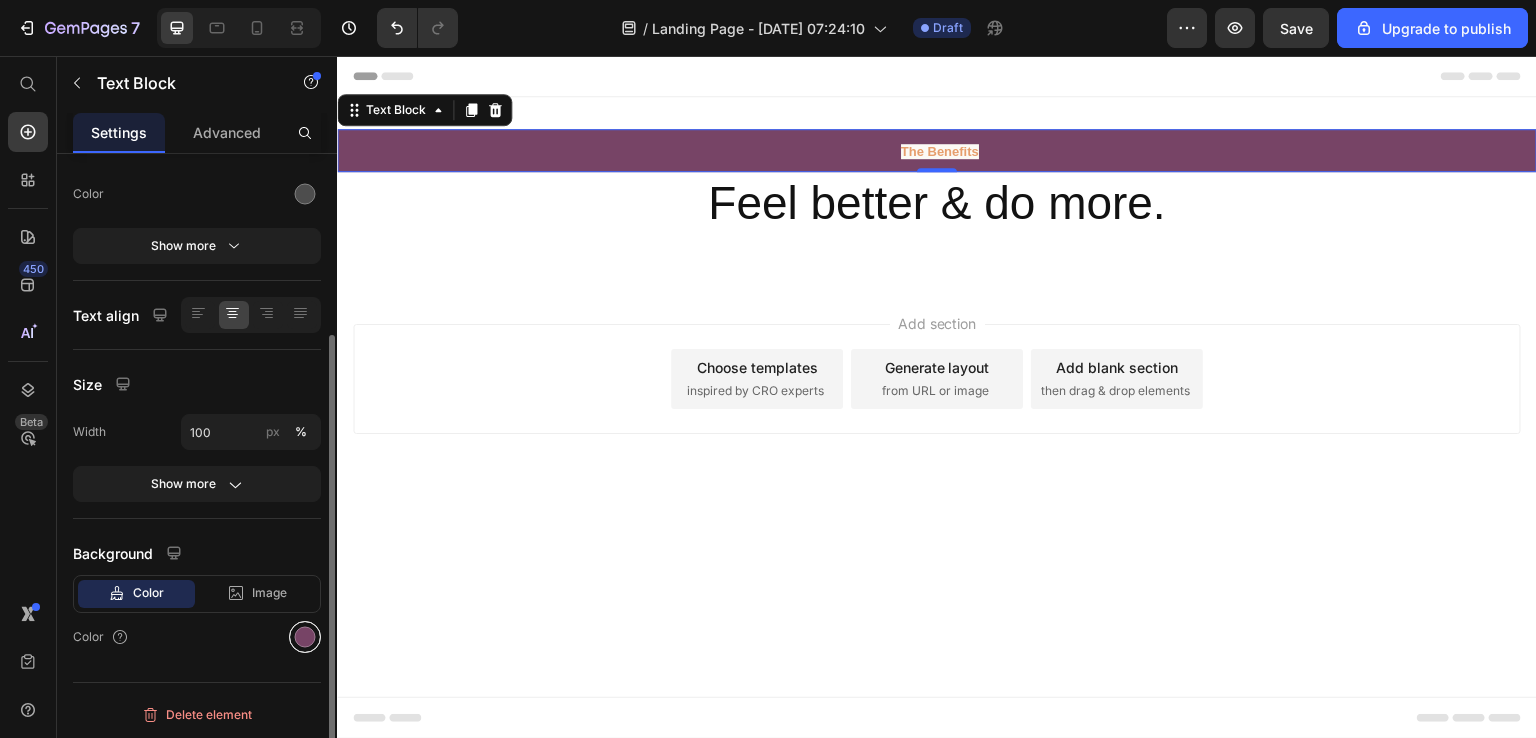 click at bounding box center [305, 637] 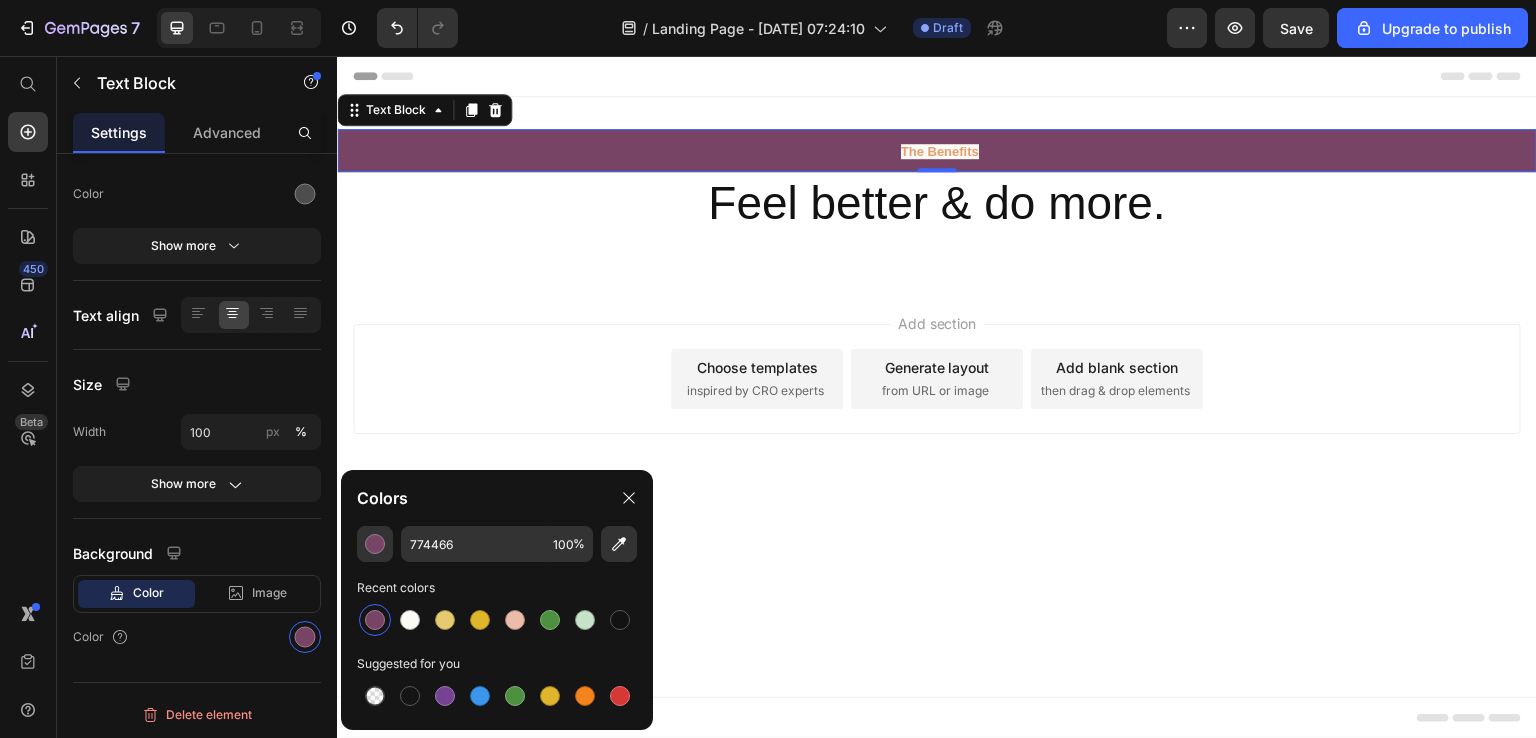 click on "Colors" 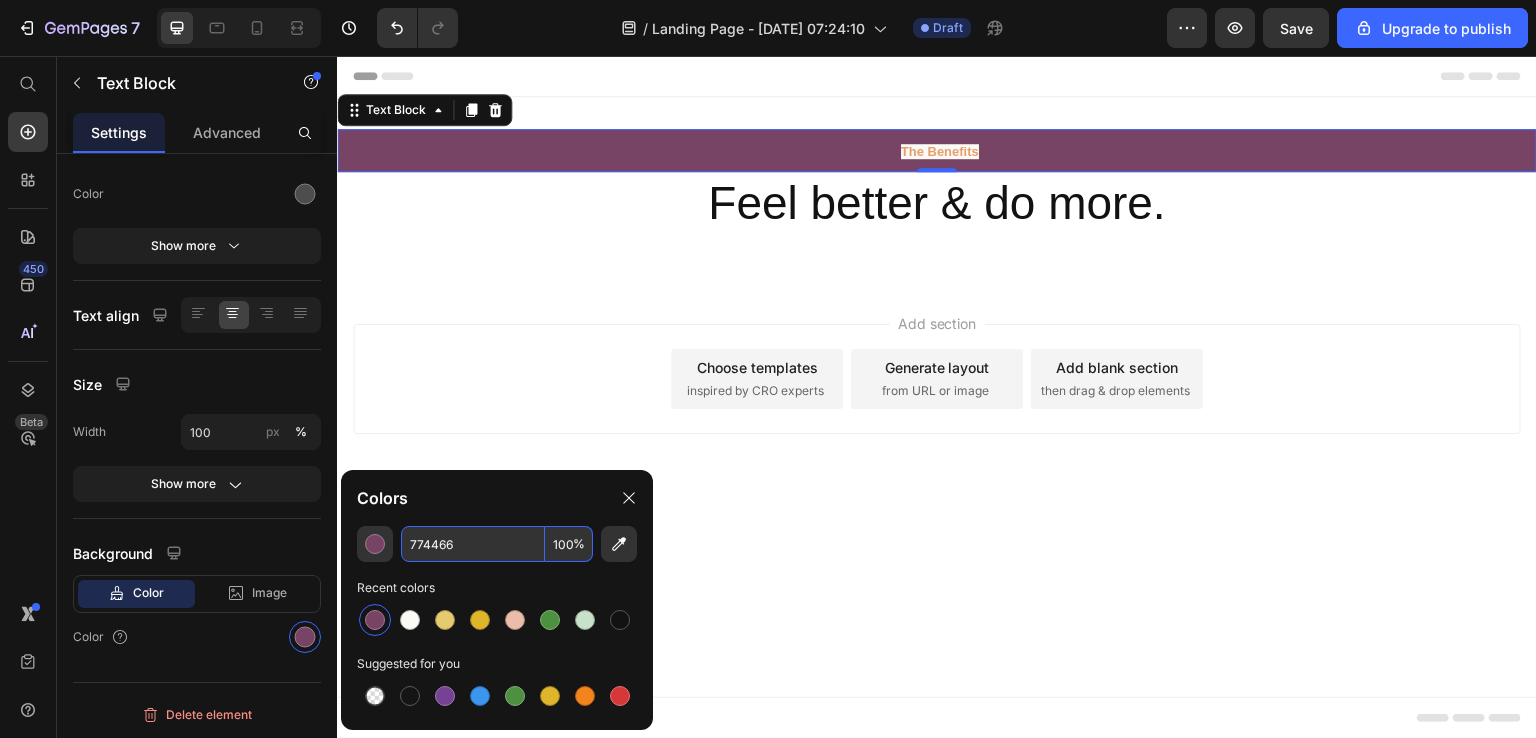 click on "774466" at bounding box center (473, 544) 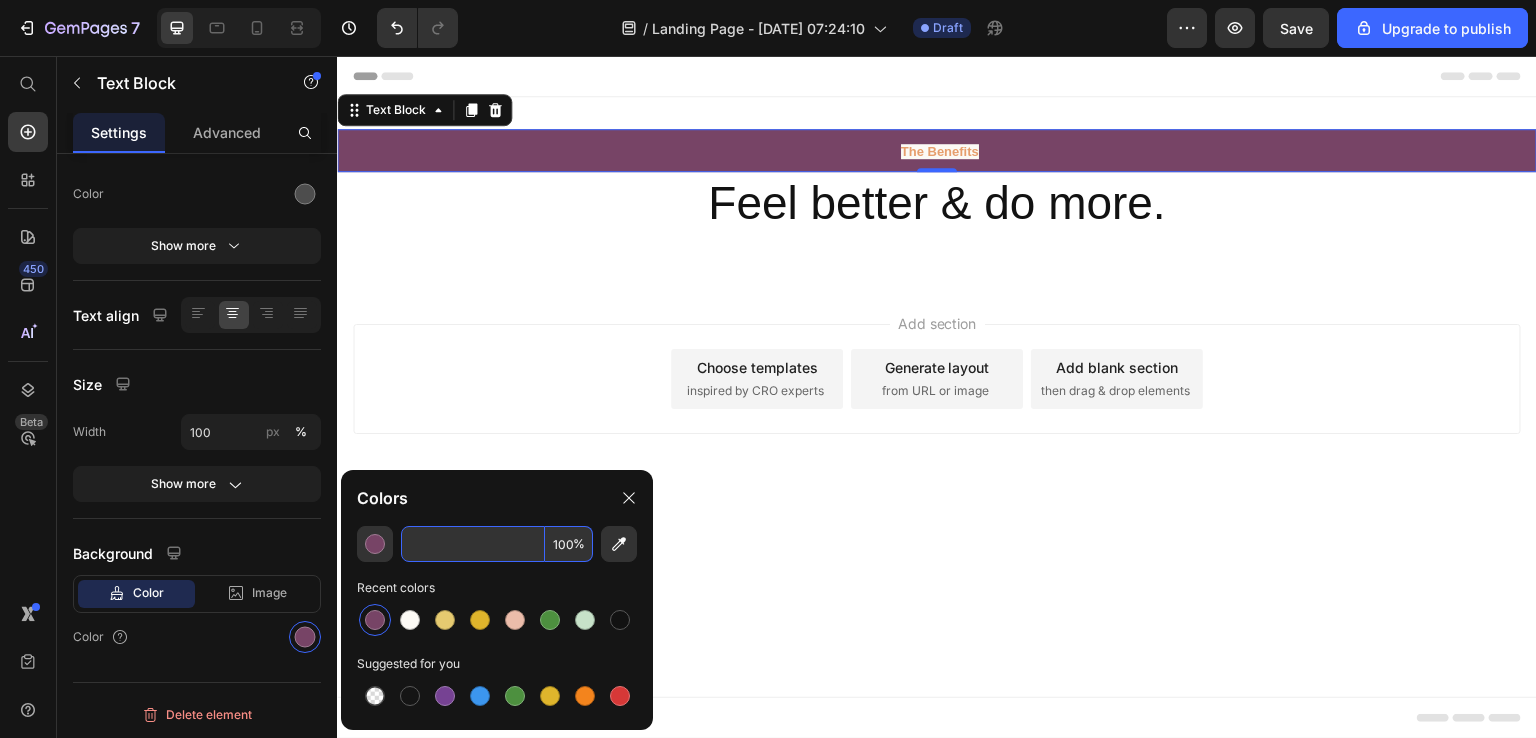 paste on "#fcfaf5" 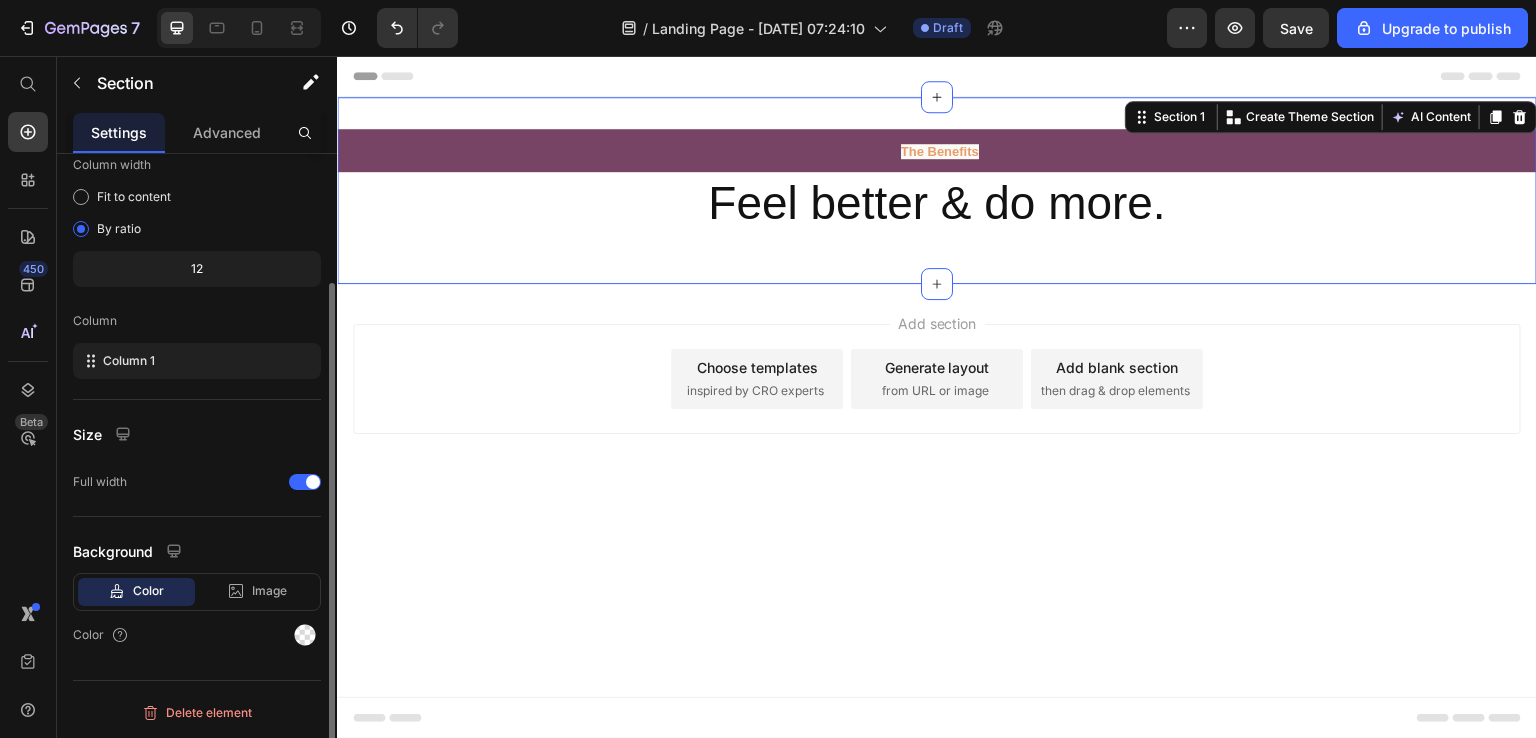 scroll, scrollTop: 0, scrollLeft: 0, axis: both 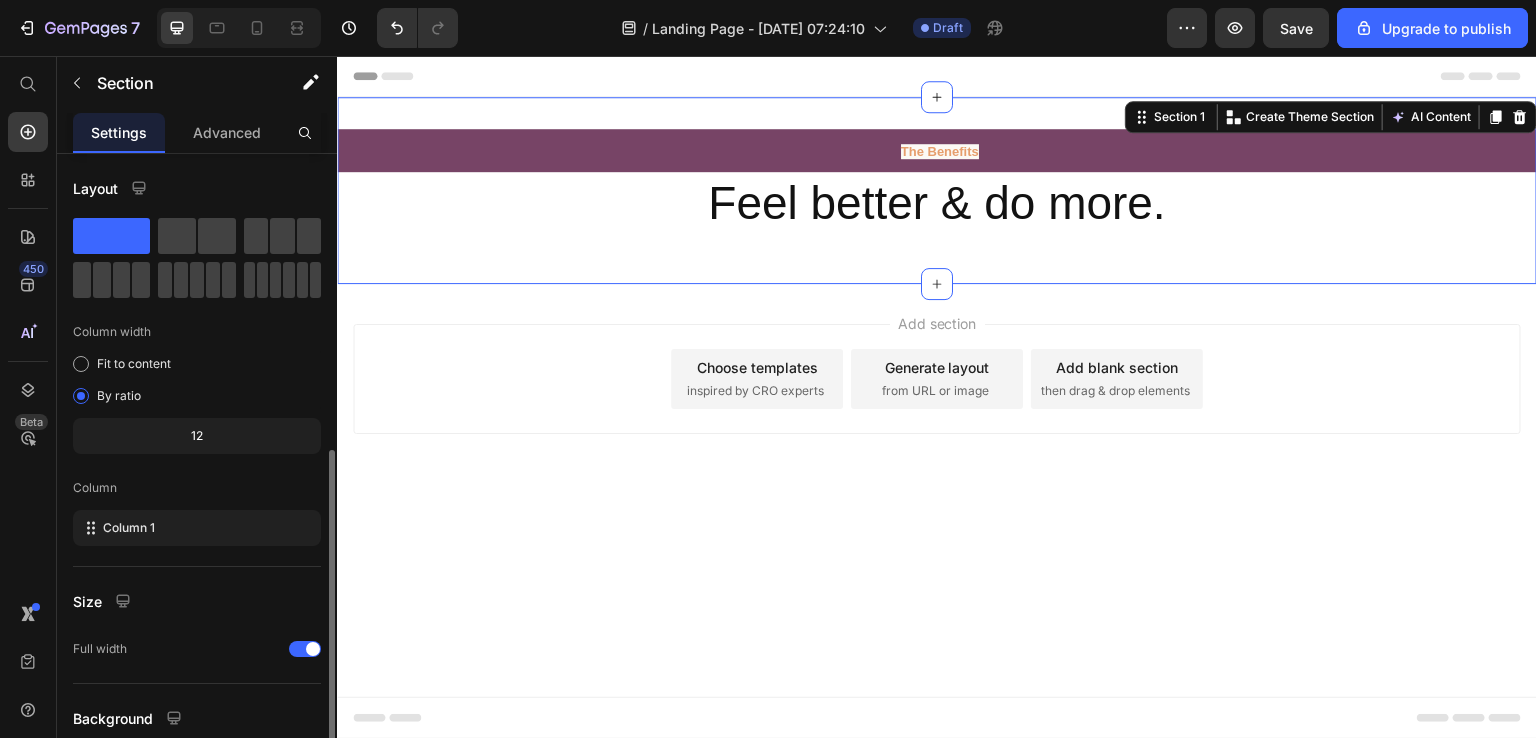 click on "The Benefits Text Block  Feel better & do more. Heading Row Section 1   You can create reusable sections Create Theme Section AI Content Write with GemAI What would you like to describe here? Tone and Voice Persuasive Product Premium Wireless Earbuds™ Show more Generate" at bounding box center [937, 190] 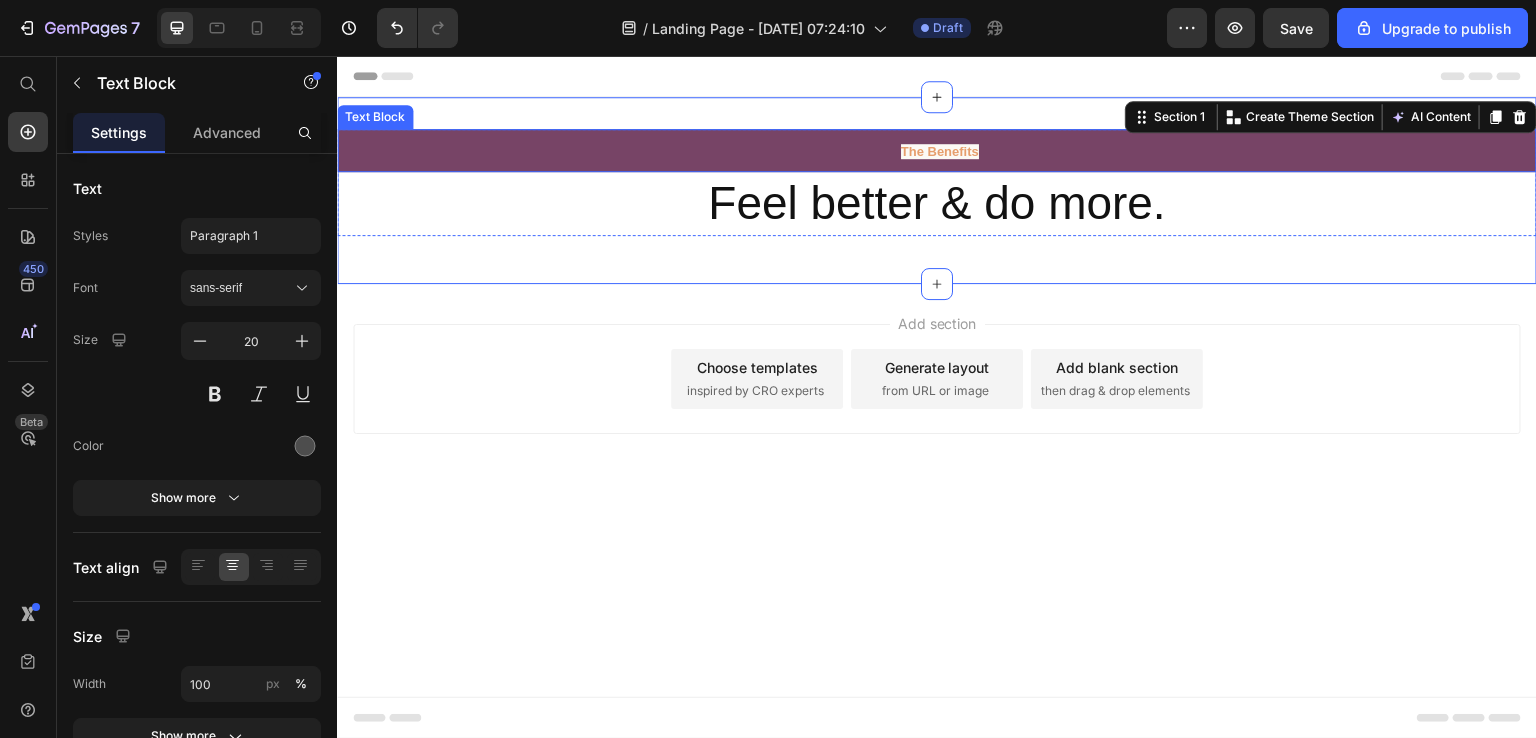 click on "The Benefits" at bounding box center [937, 150] 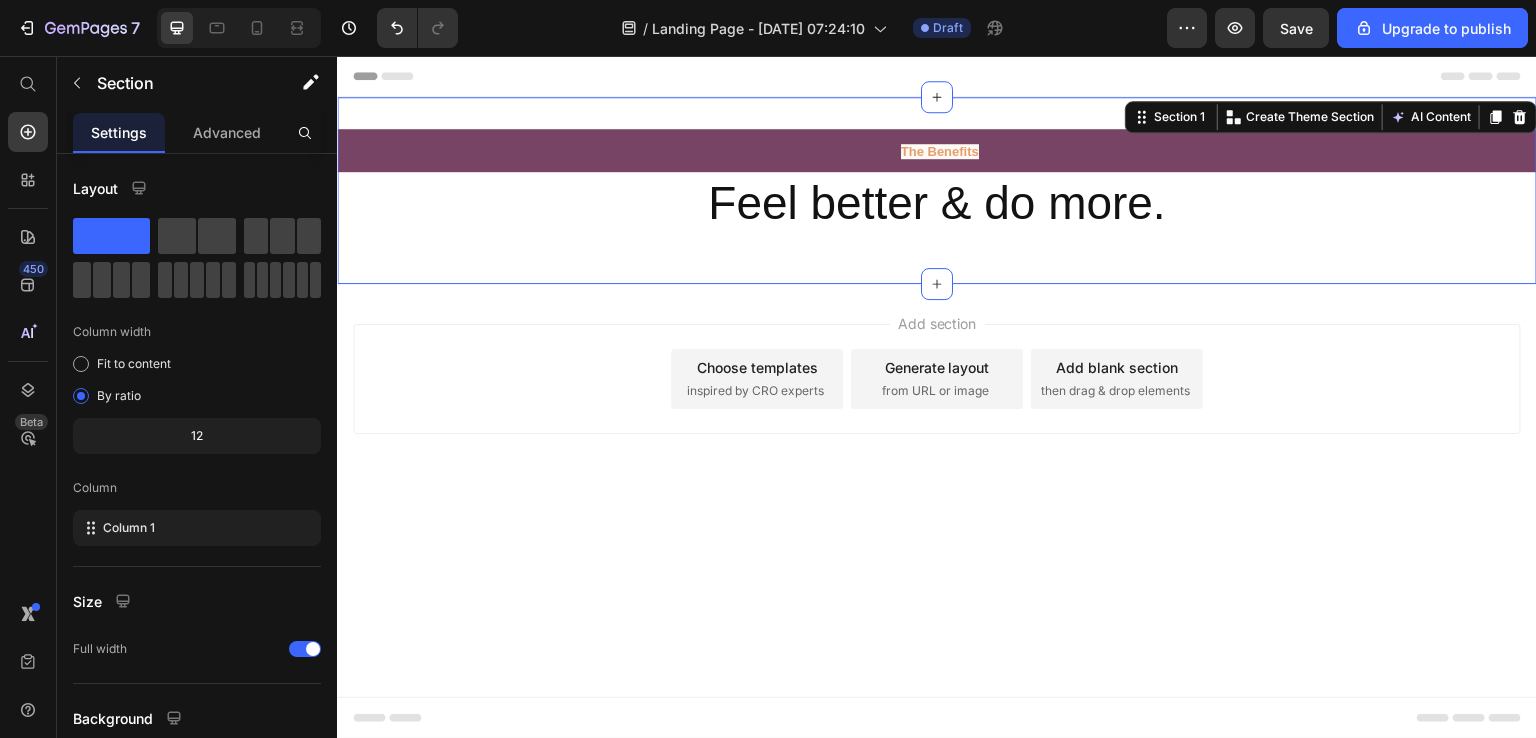 click on "The Benefits Text Block  Feel better & do more. Heading Row Section 1   You can create reusable sections Create Theme Section AI Content Write with GemAI What would you like to describe here? Tone and Voice Persuasive Product Premium Wireless Earbuds™ Show more Generate" at bounding box center [937, 190] 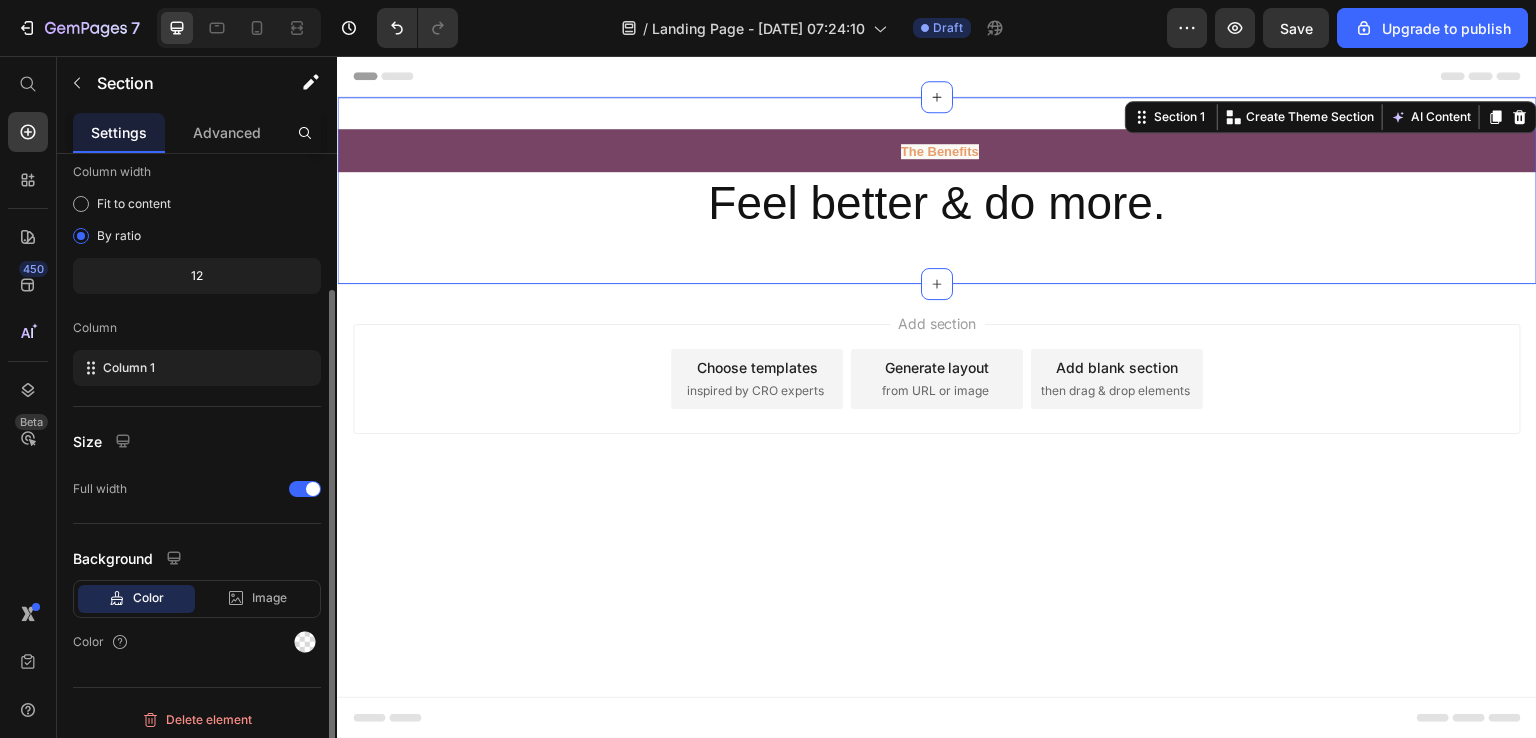scroll, scrollTop: 165, scrollLeft: 0, axis: vertical 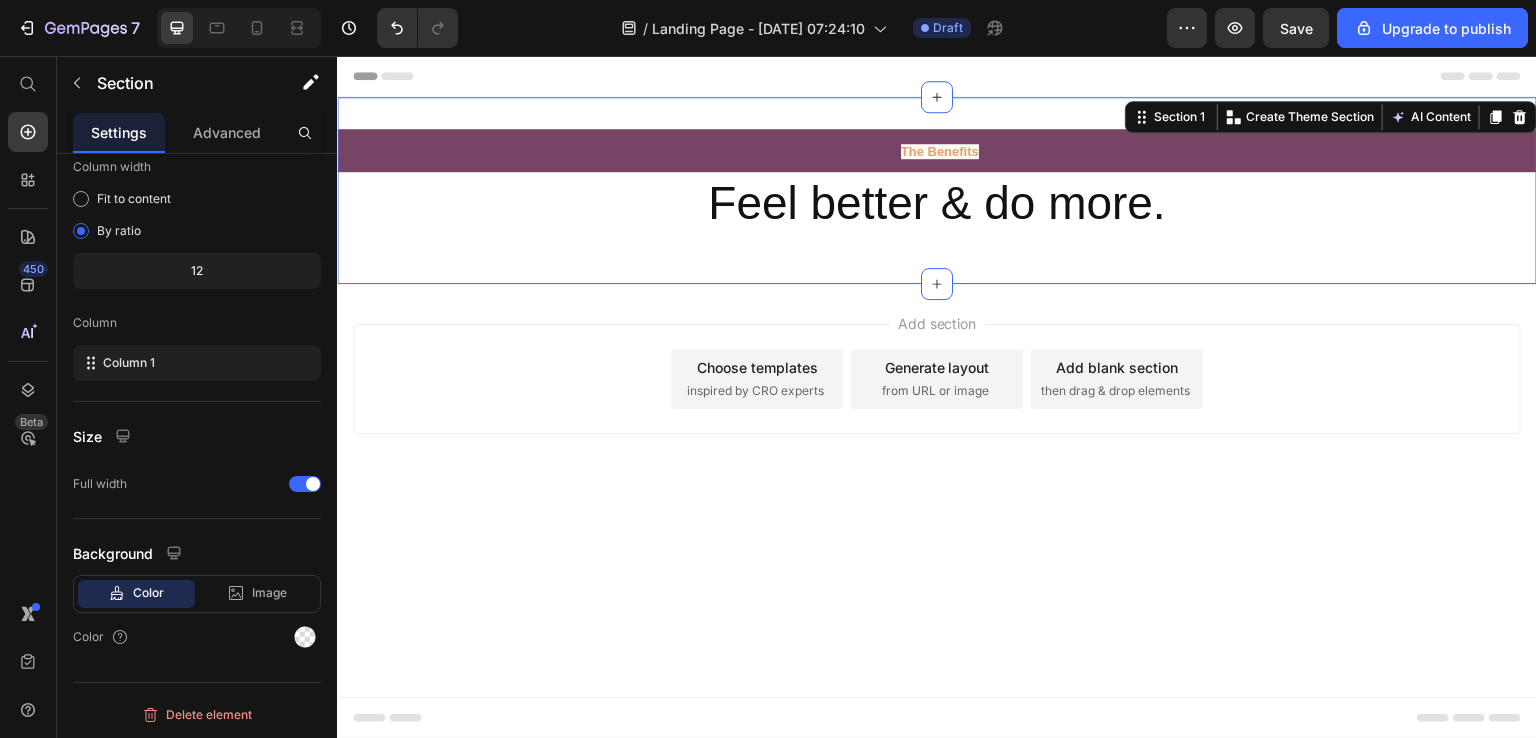 click on "The Benefits Text Block  Feel better & do more. Heading Row Section 1   You can create reusable sections Create Theme Section AI Content Write with GemAI What would you like to describe here? Tone and Voice Persuasive Product Premium Wireless Earbuds™ Show more Generate" at bounding box center [937, 190] 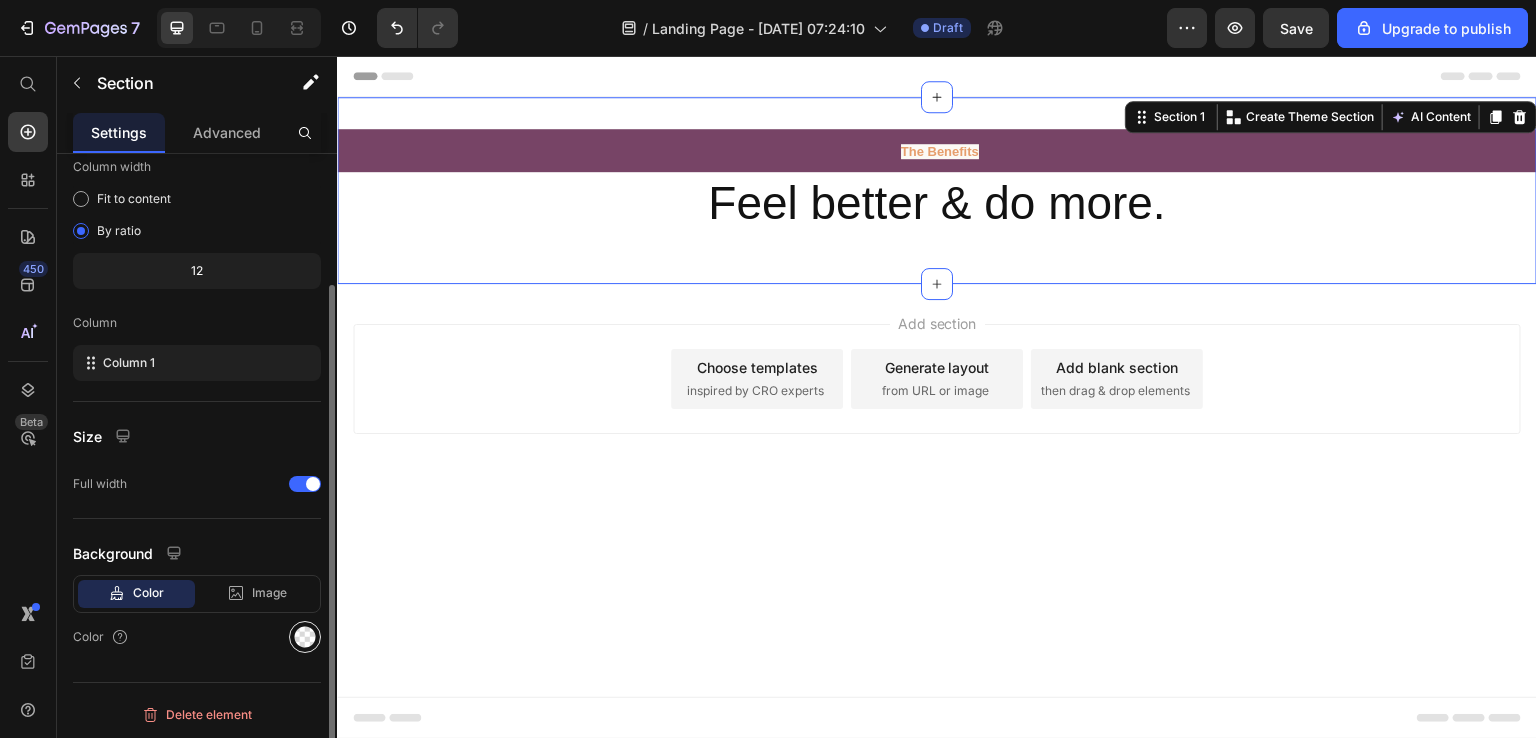 click at bounding box center (305, 637) 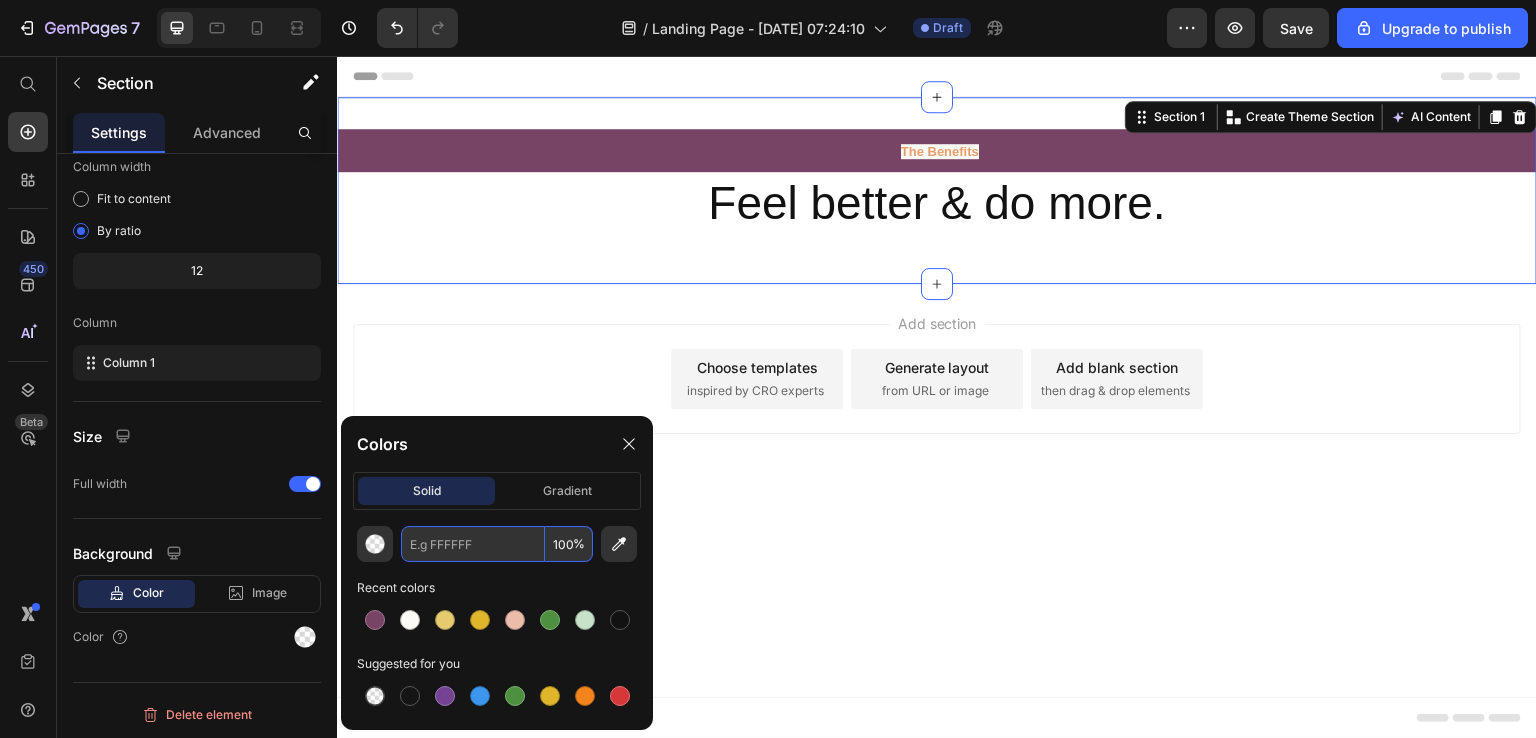 click at bounding box center [473, 544] 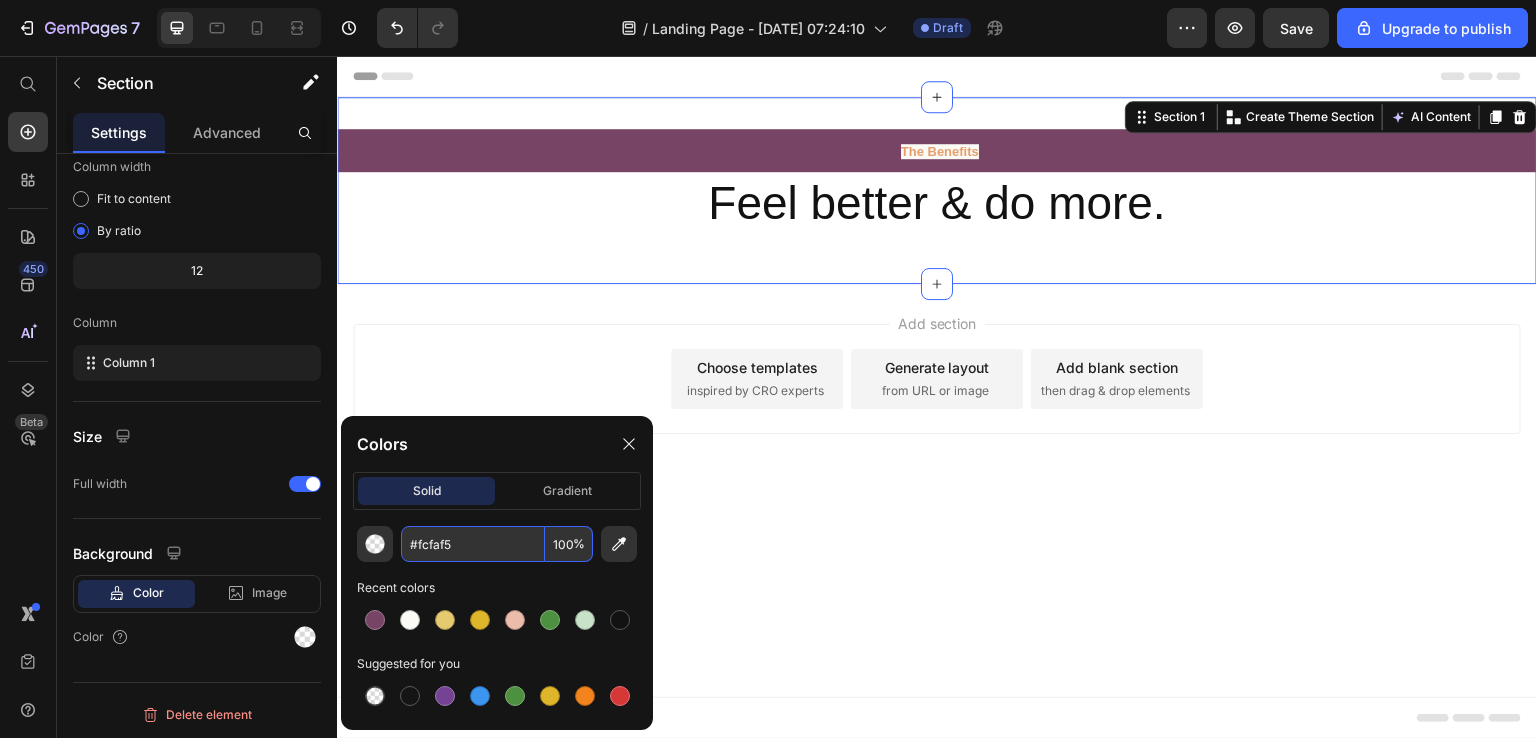 type on "FCFAF5" 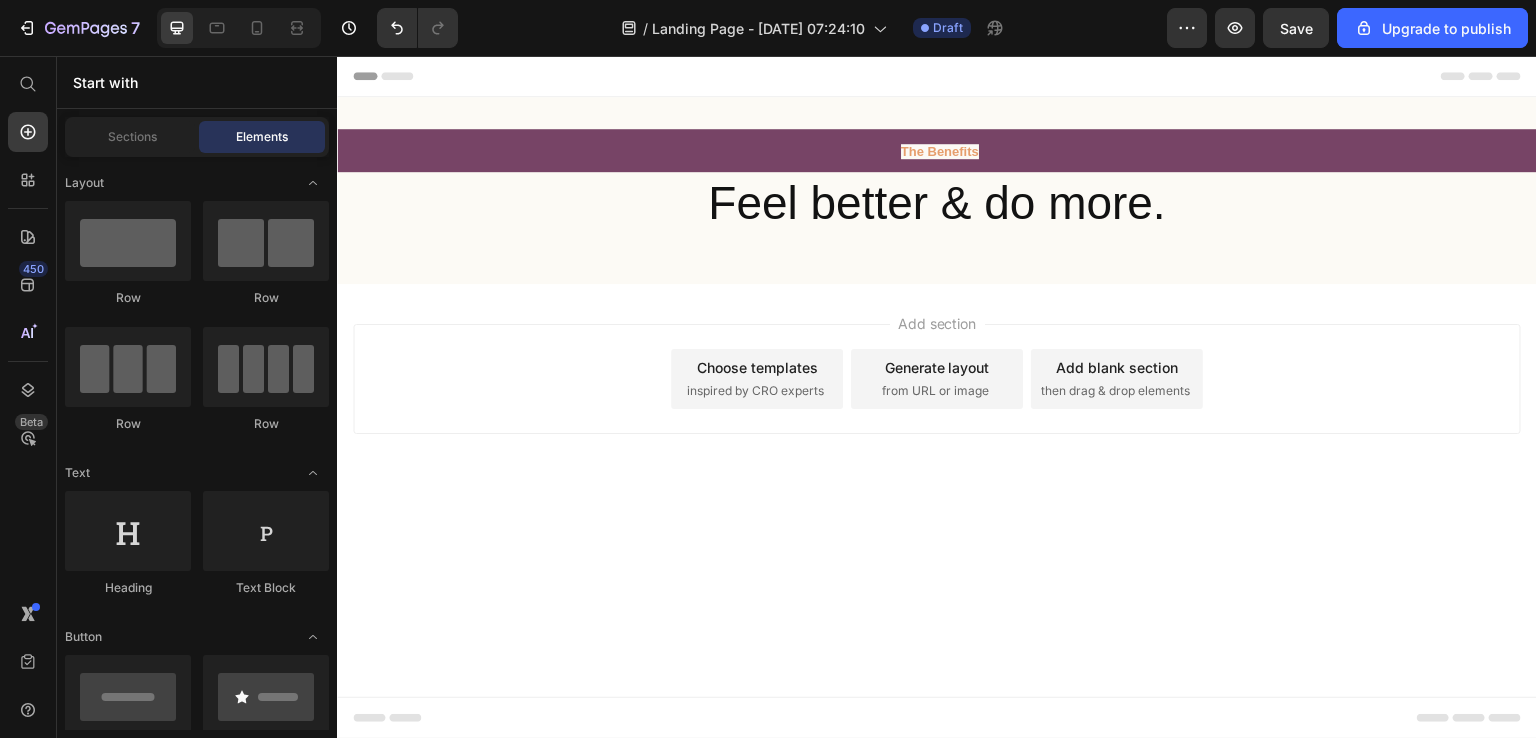 click on "Add section Choose templates inspired by CRO experts Generate layout from URL or image Add blank section then drag & drop elements" at bounding box center [937, 379] 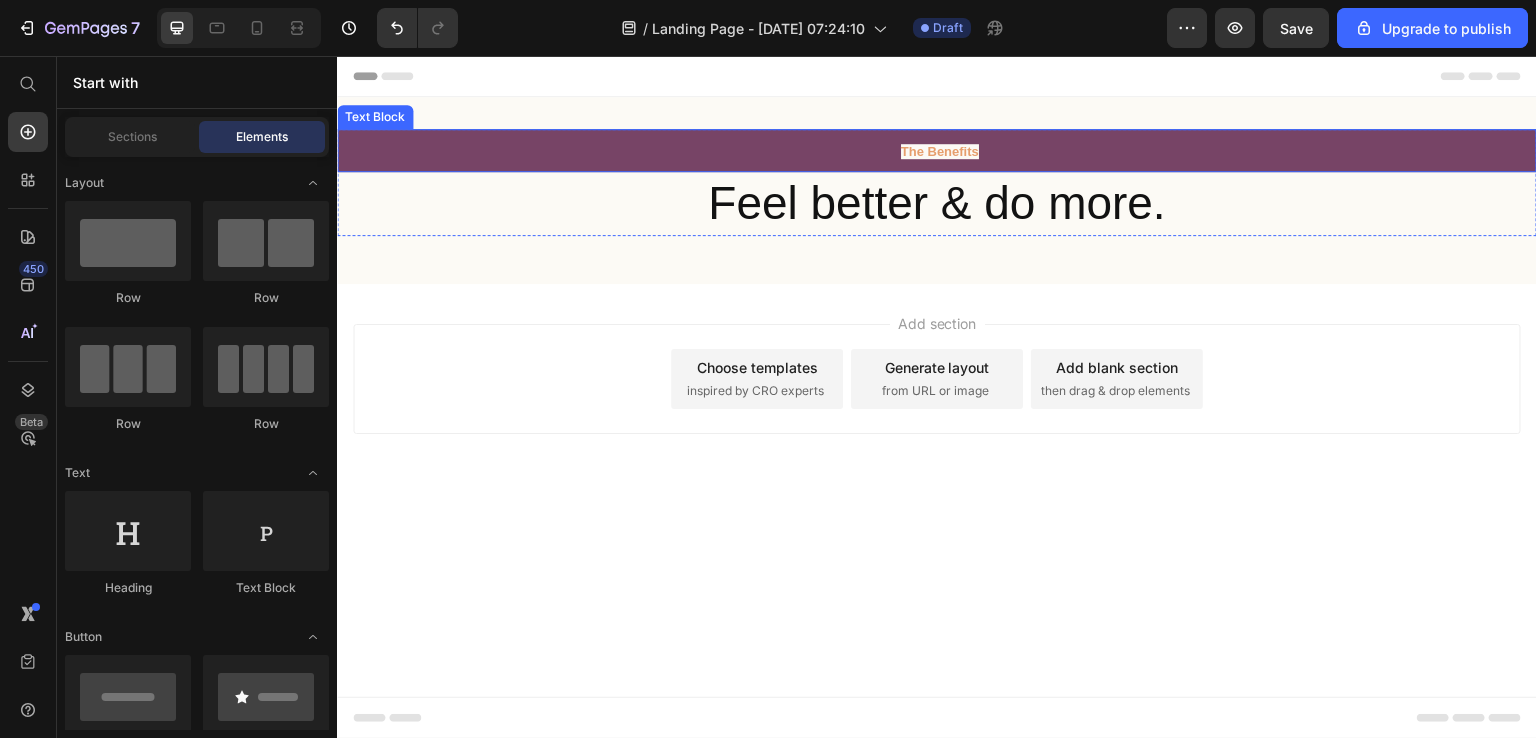 click on "The Benefits" at bounding box center (937, 150) 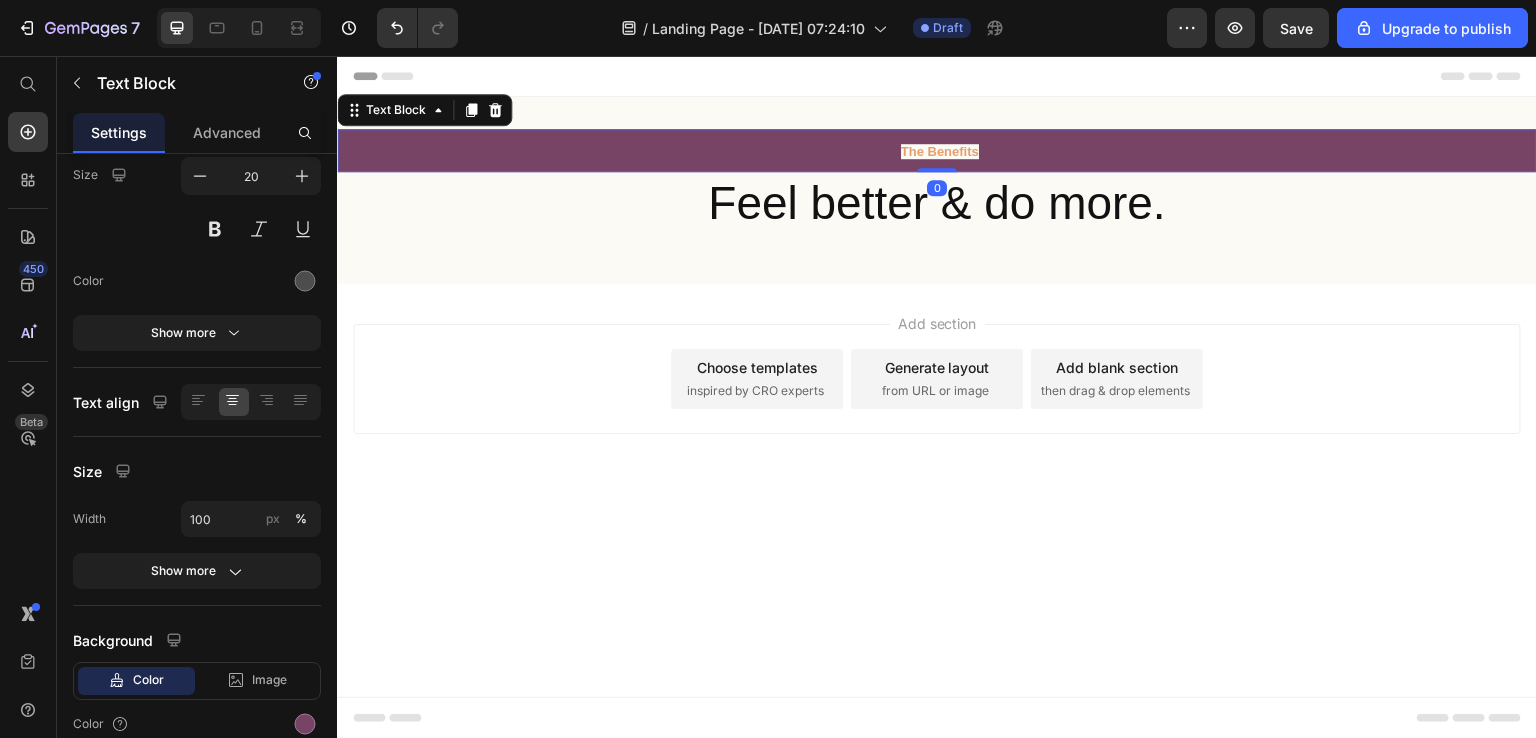 scroll, scrollTop: 0, scrollLeft: 0, axis: both 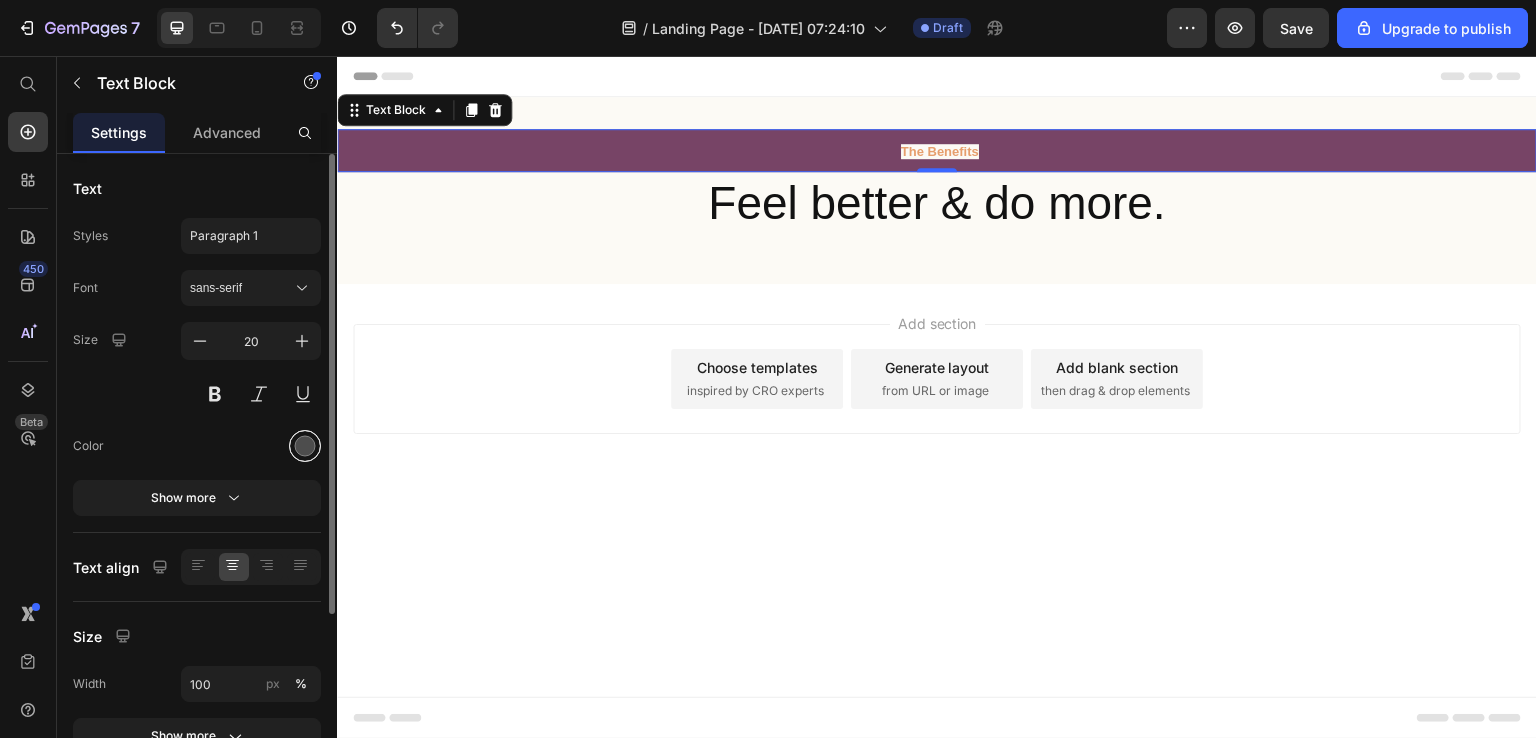 click at bounding box center [305, 446] 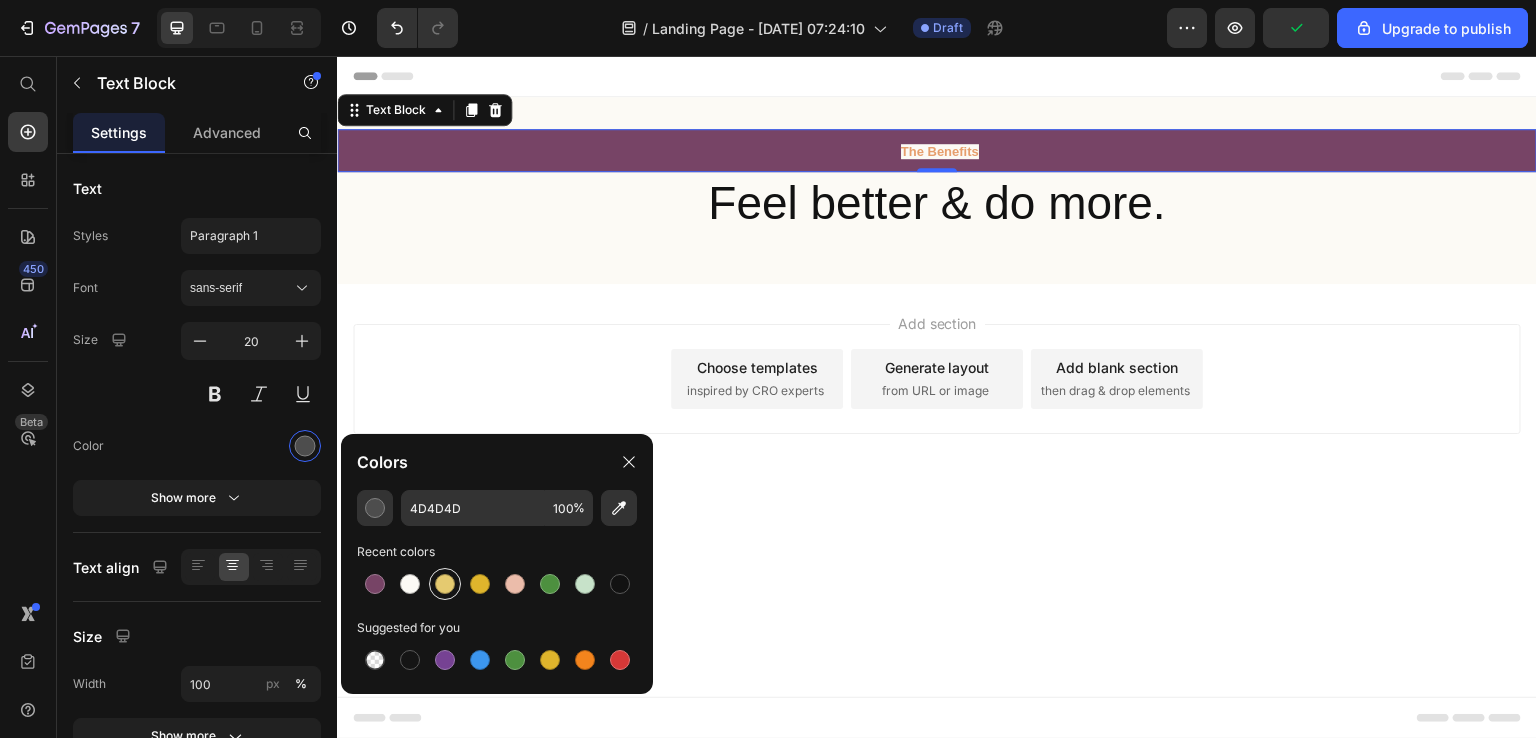 click at bounding box center (445, 584) 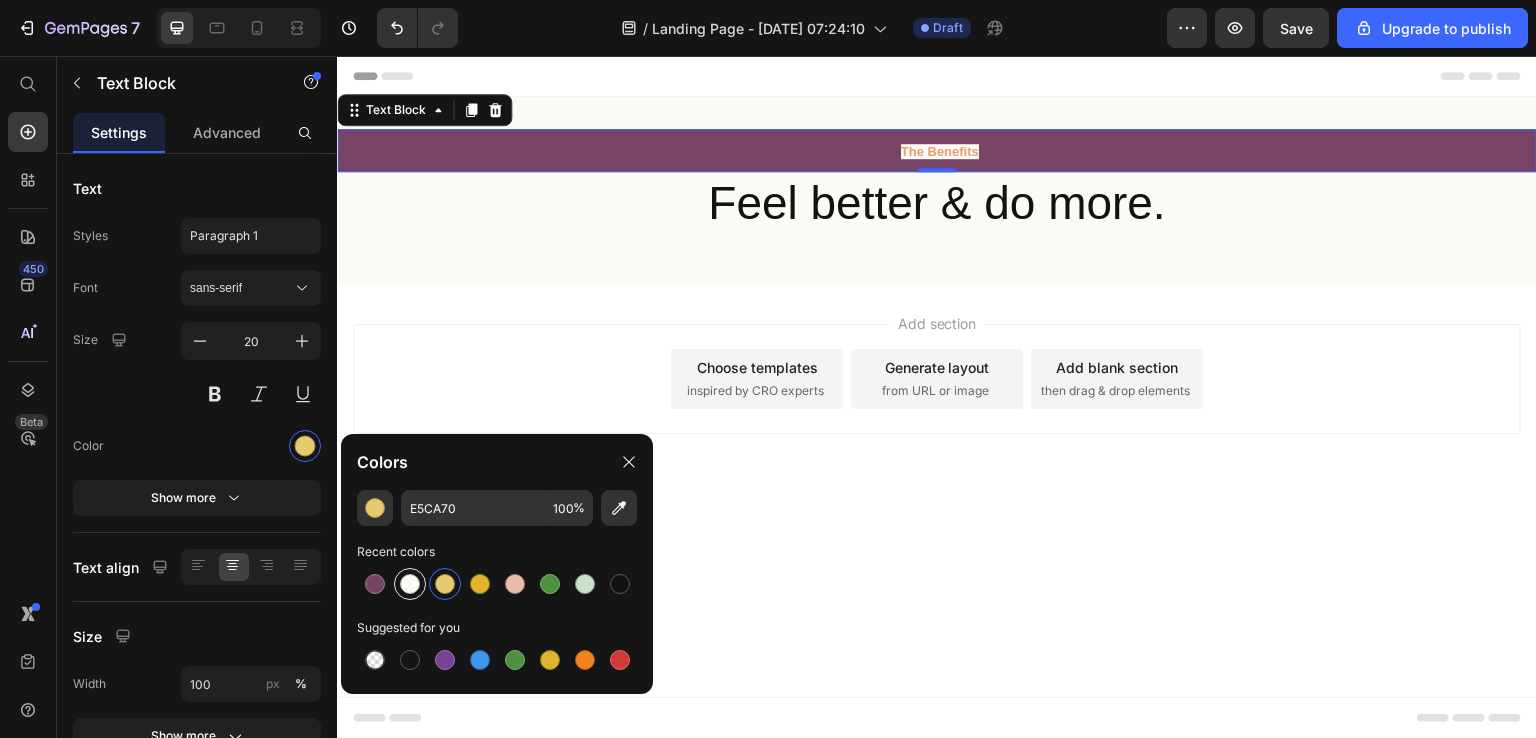 click at bounding box center (410, 584) 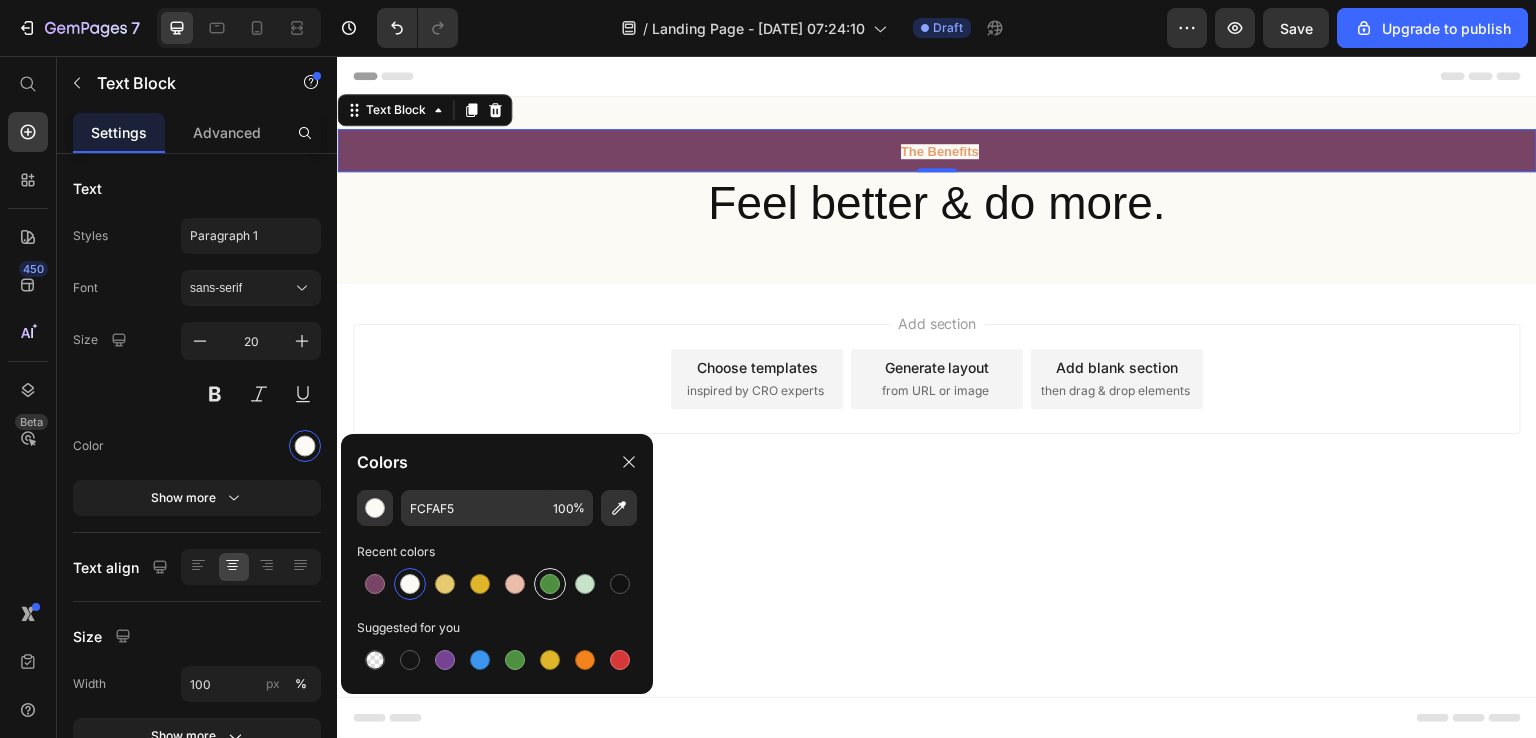 click at bounding box center (550, 584) 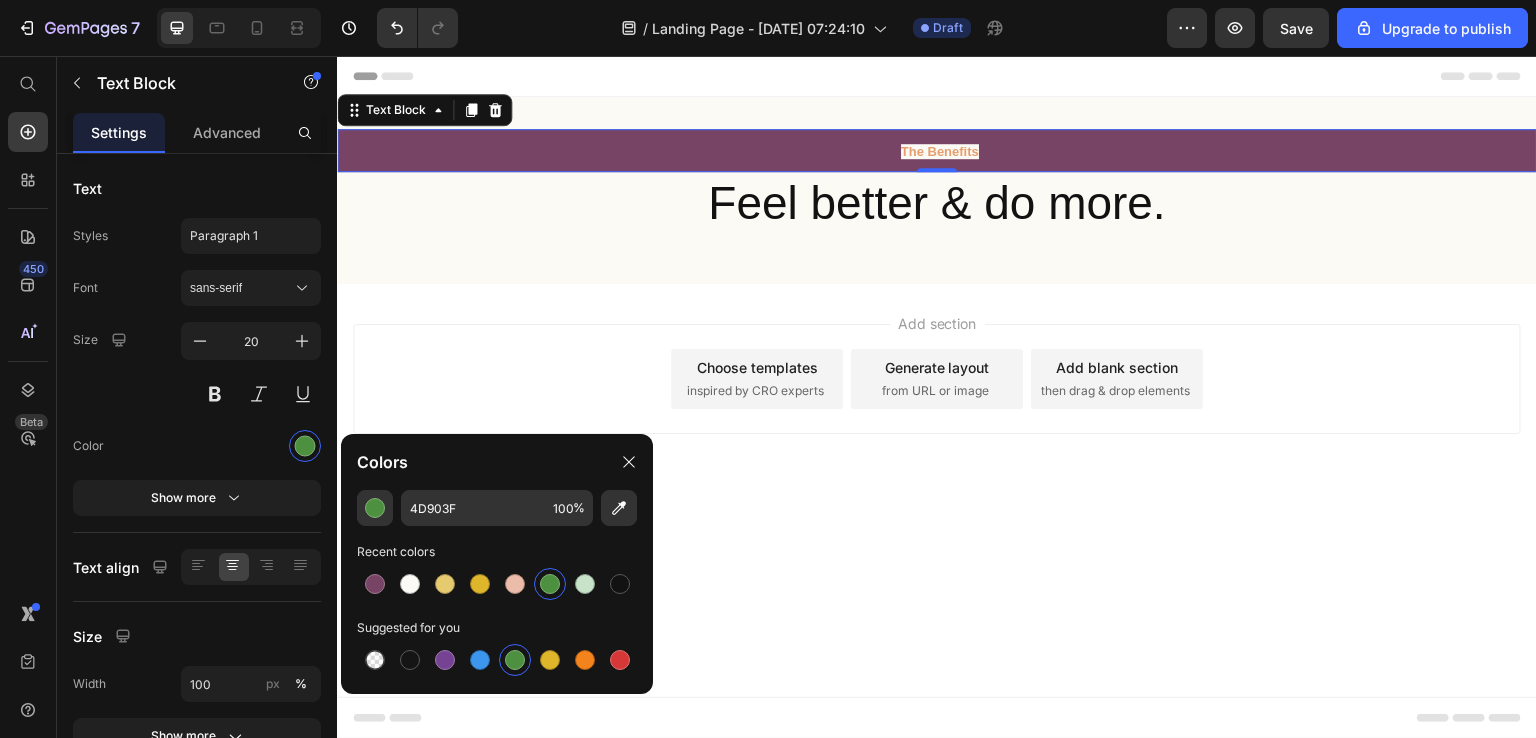 click on "The Benefits" at bounding box center [937, 150] 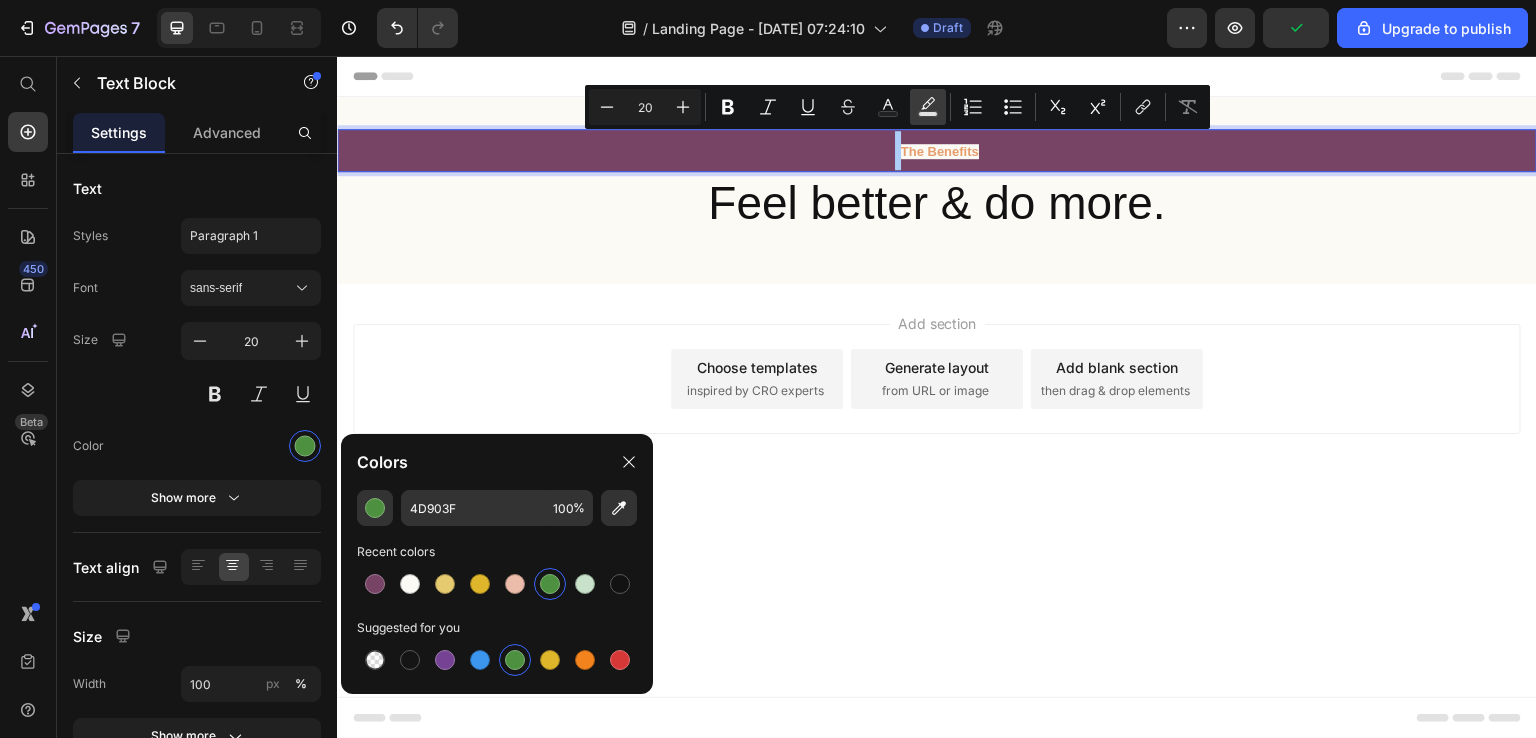 click on "Text Background Color" at bounding box center (928, 107) 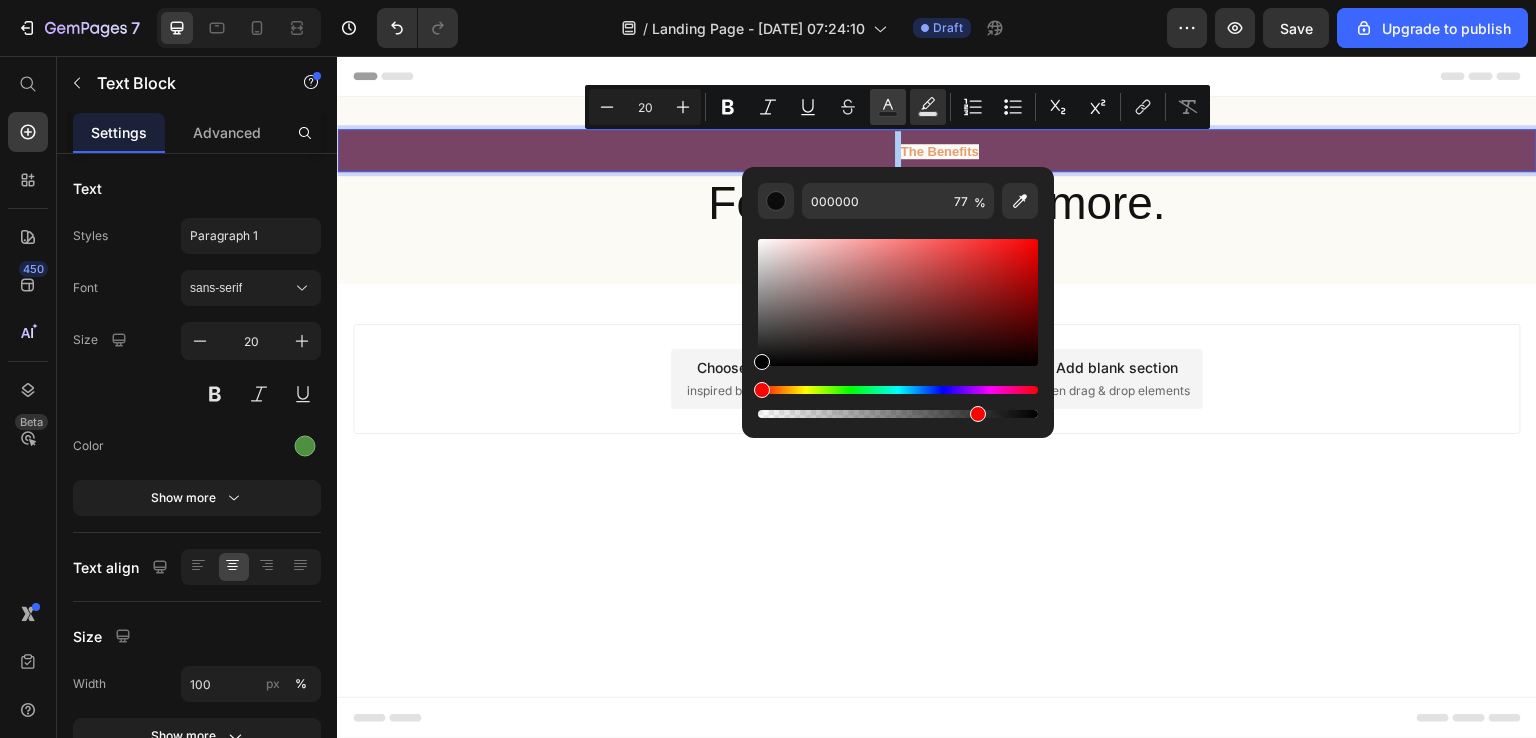 click 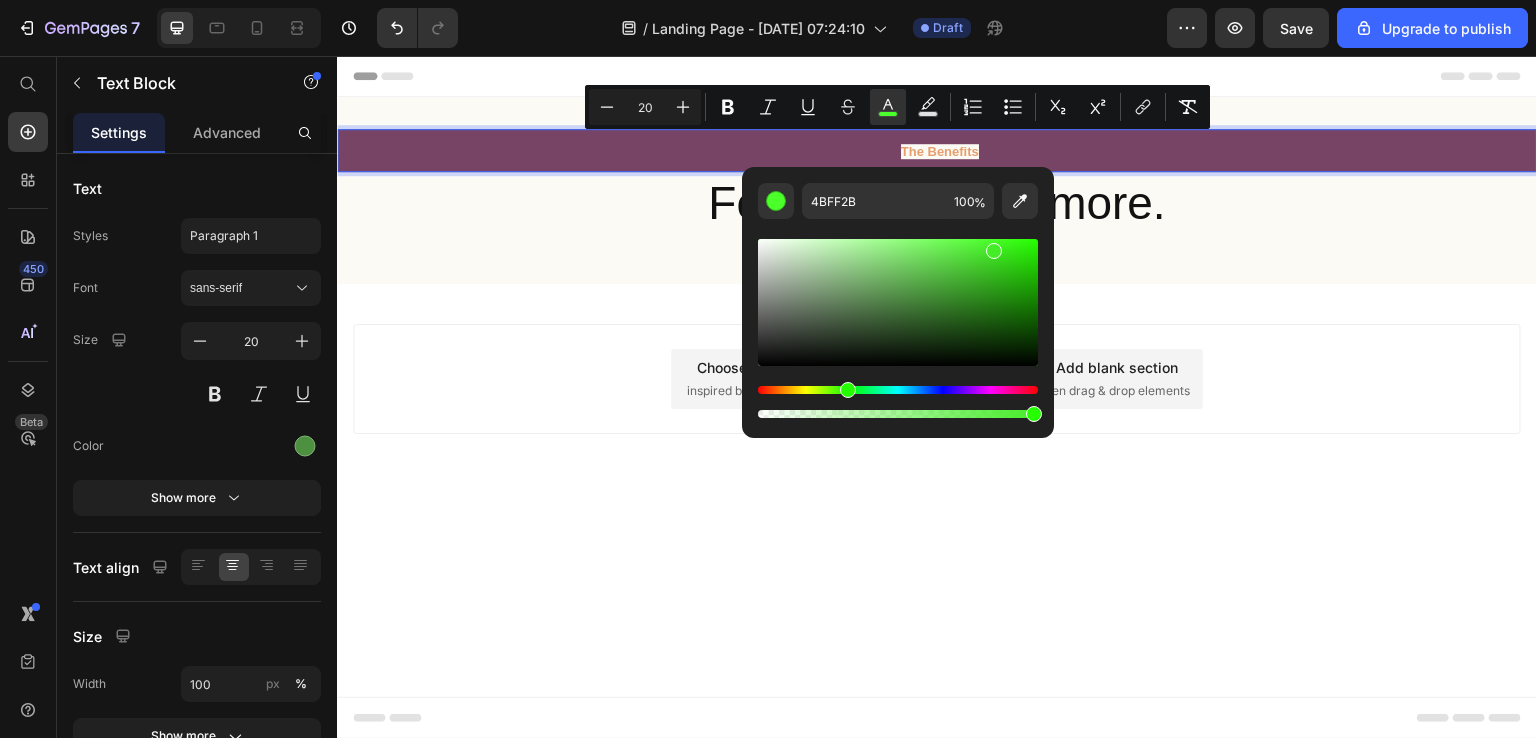 drag, startPoint x: 918, startPoint y: 298, endPoint x: 992, endPoint y: 248, distance: 89.30846 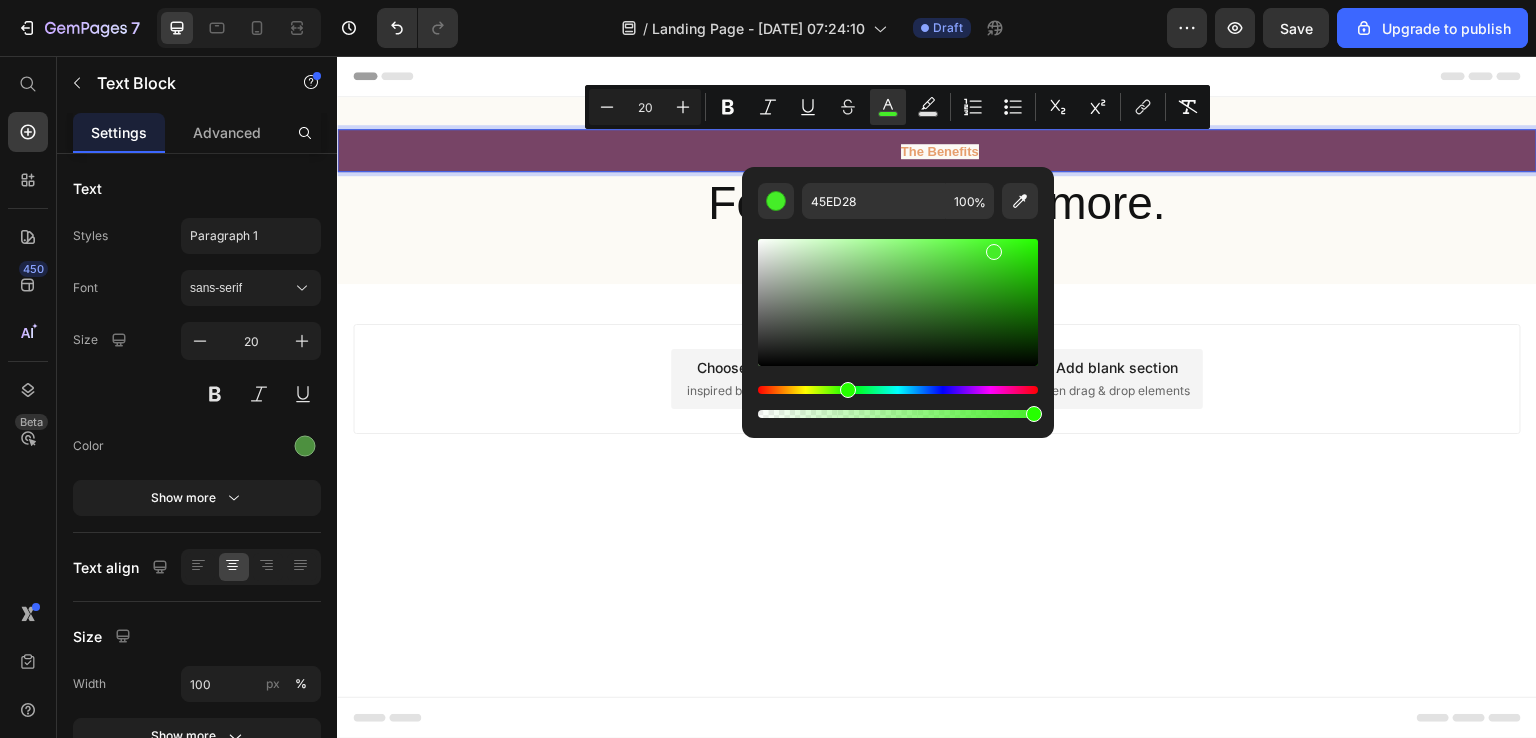 click on "The Benefits" at bounding box center (937, 150) 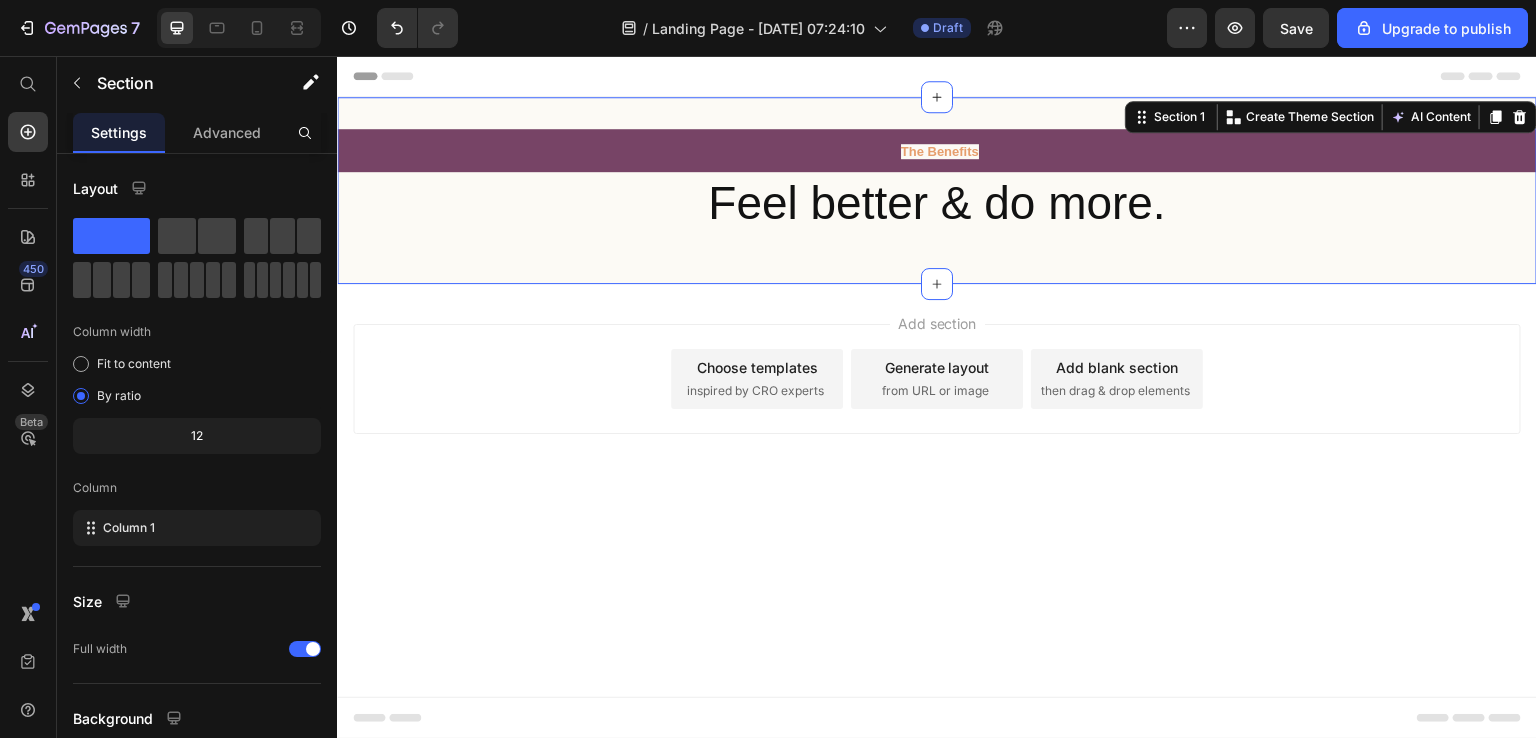 click on "The Benefits Text Block  Feel better & do more. Heading Row Section 1   You can create reusable sections Create Theme Section AI Content Write with GemAI What would you like to describe here? Tone and Voice Persuasive Product Premium Wireless Earbuds™ Show more Generate" at bounding box center [937, 190] 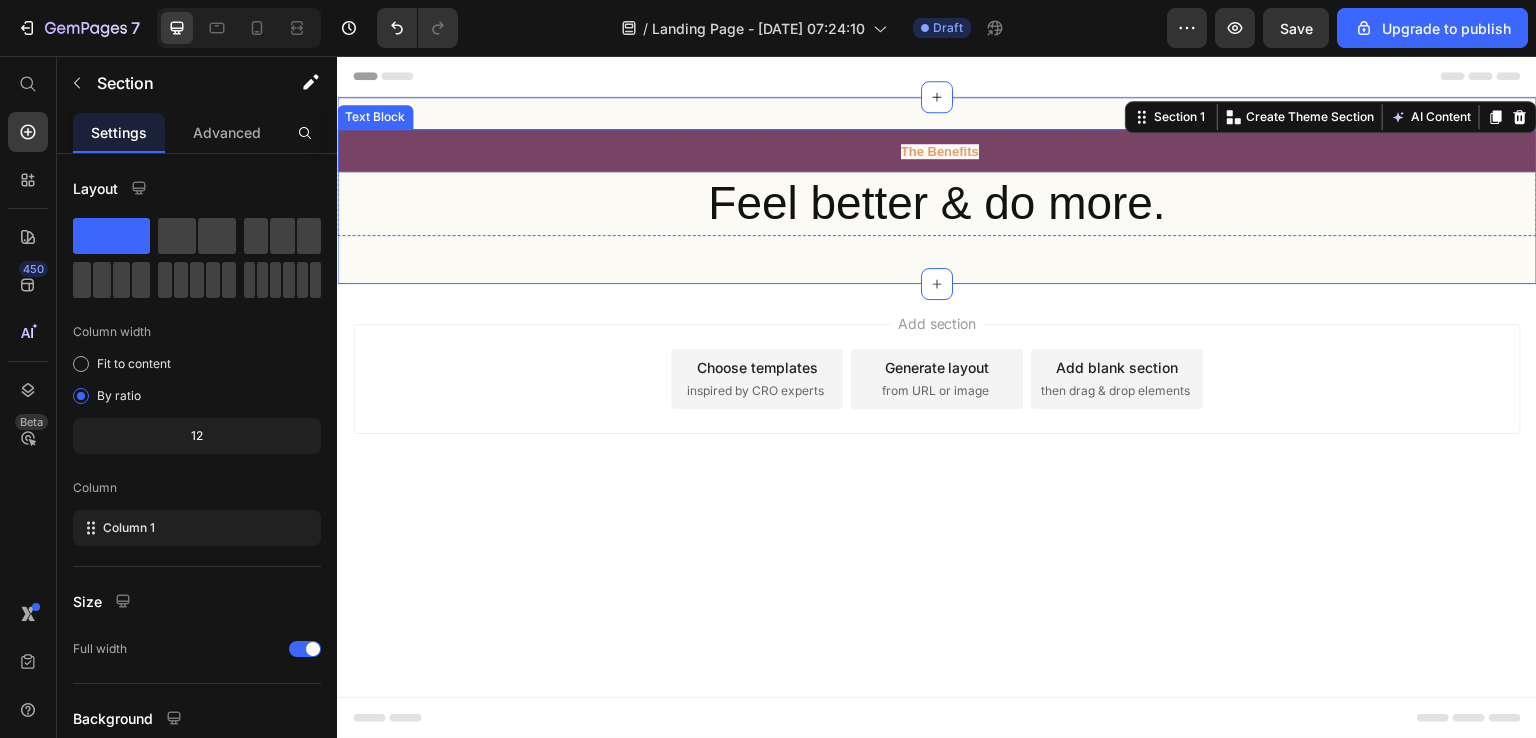 click on "The Benefits" at bounding box center [937, 150] 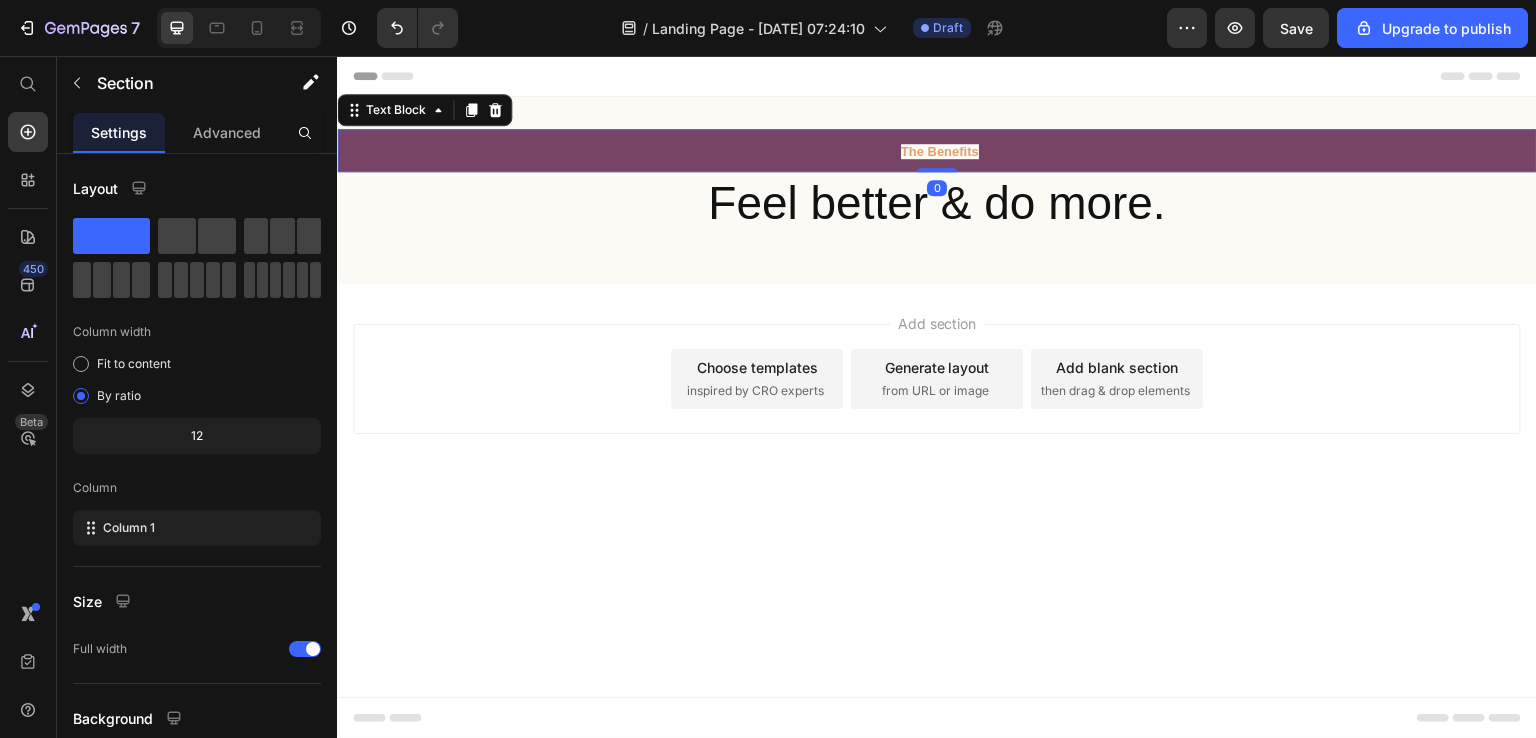 click on "The Benefits" at bounding box center (937, 150) 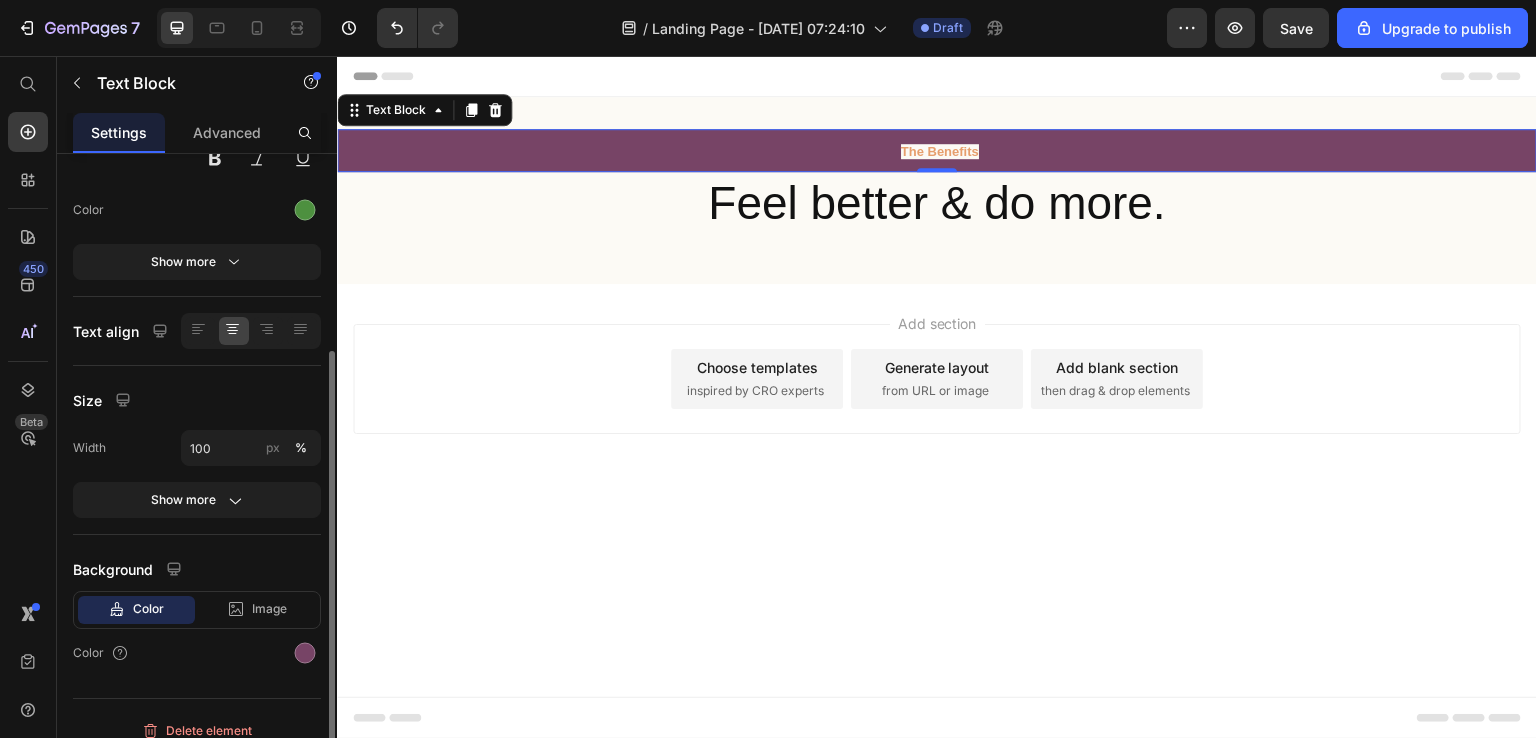 scroll, scrollTop: 252, scrollLeft: 0, axis: vertical 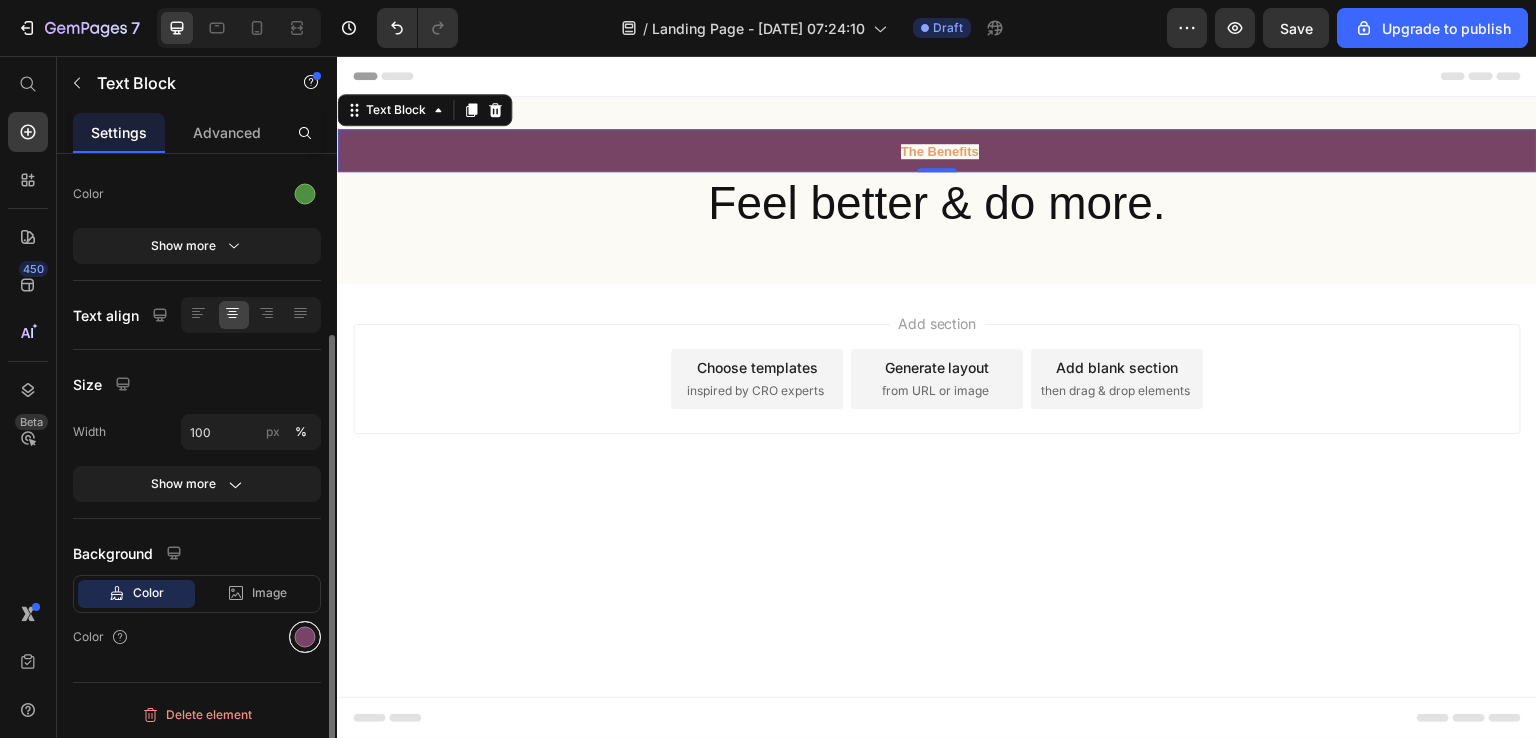 click at bounding box center [305, 637] 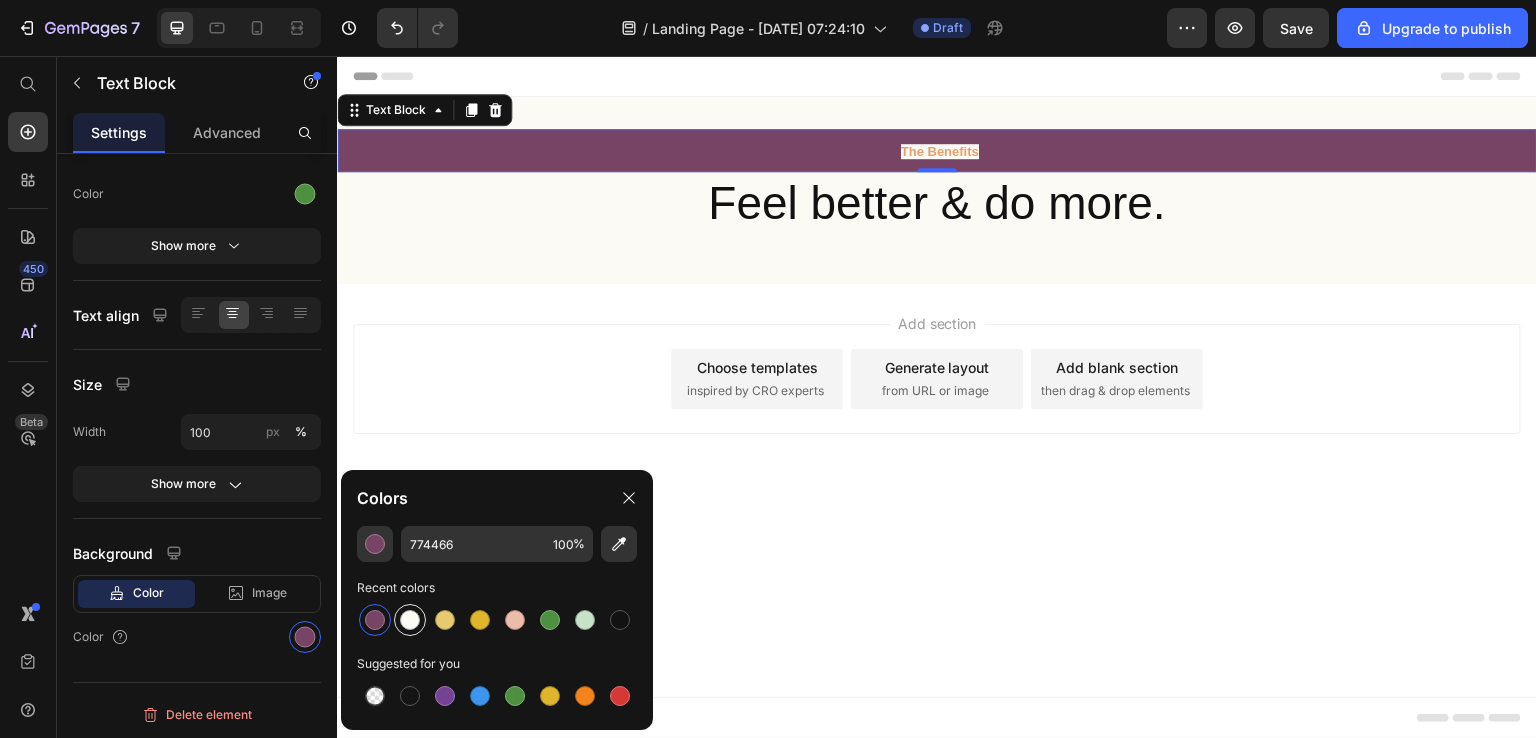click at bounding box center (410, 620) 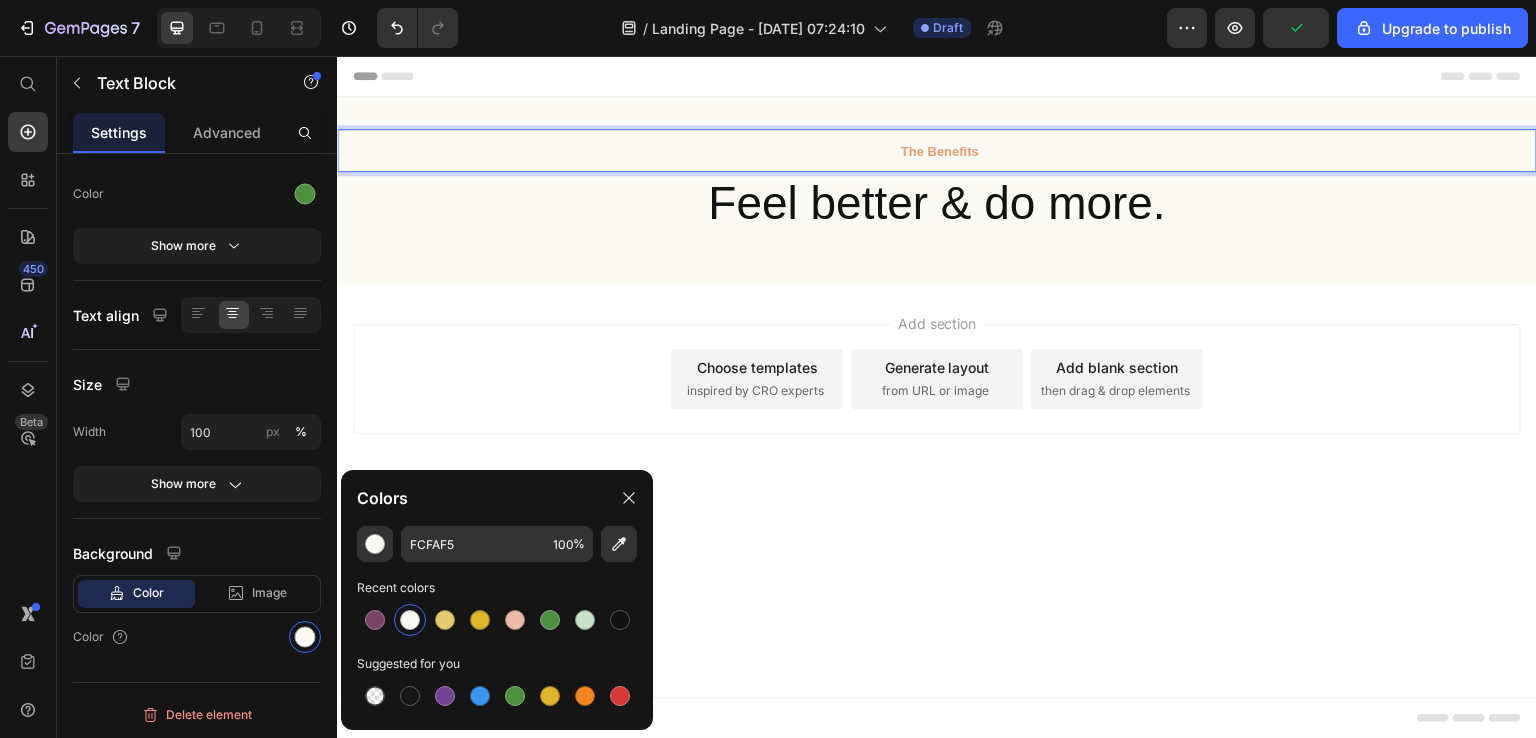 click on "The Benefits" at bounding box center (937, 150) 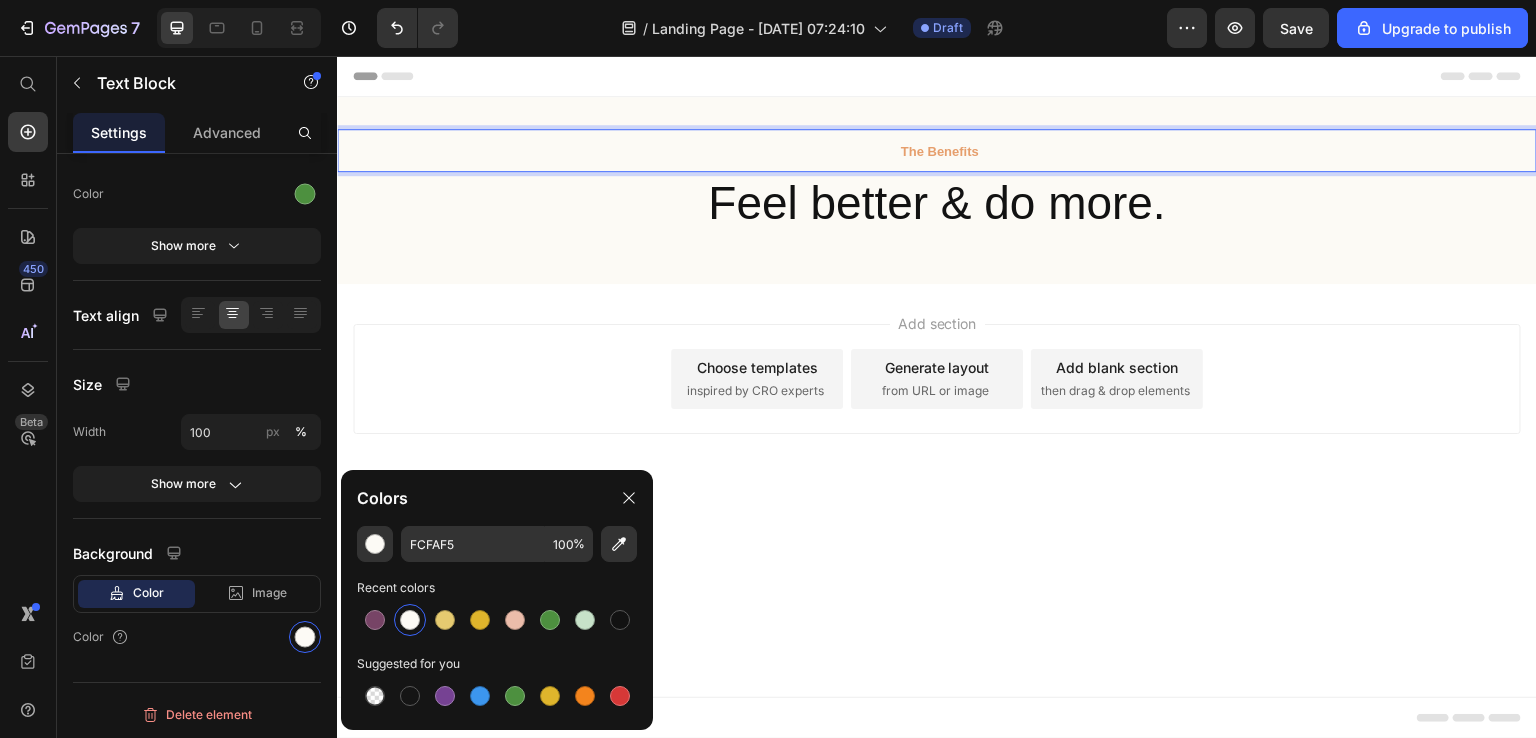click on "The Benefits" at bounding box center [937, 150] 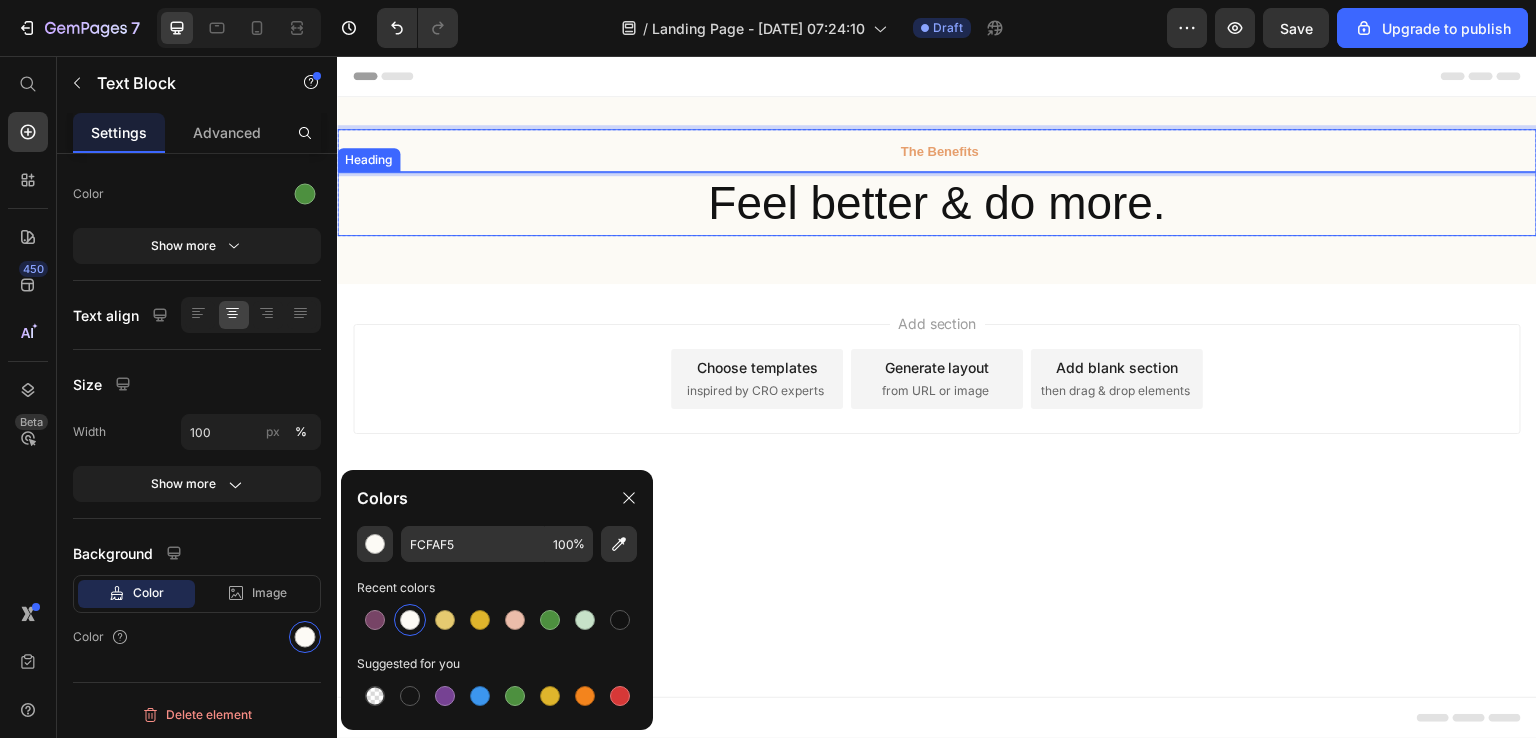 click on "Feel better & do more." at bounding box center [937, 204] 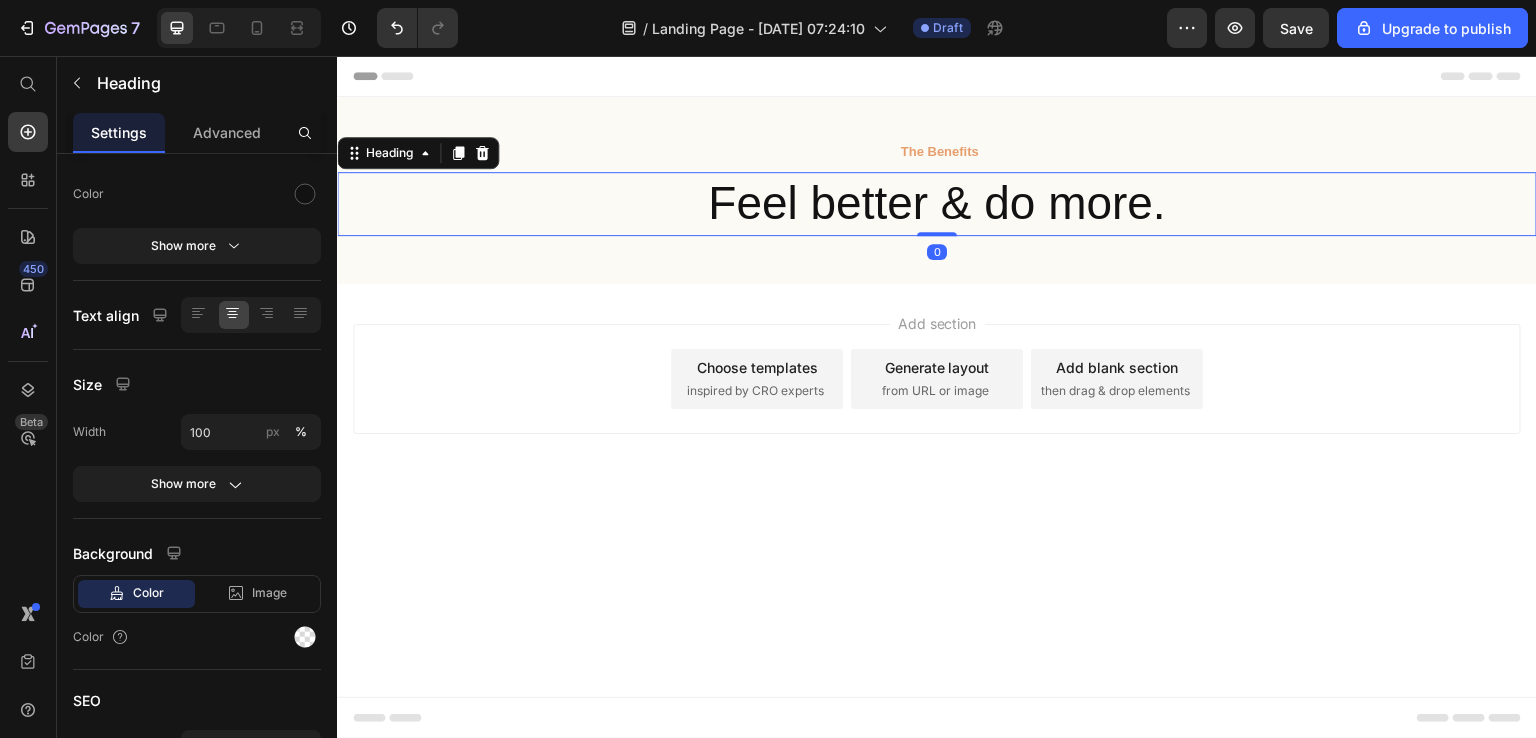 scroll, scrollTop: 0, scrollLeft: 0, axis: both 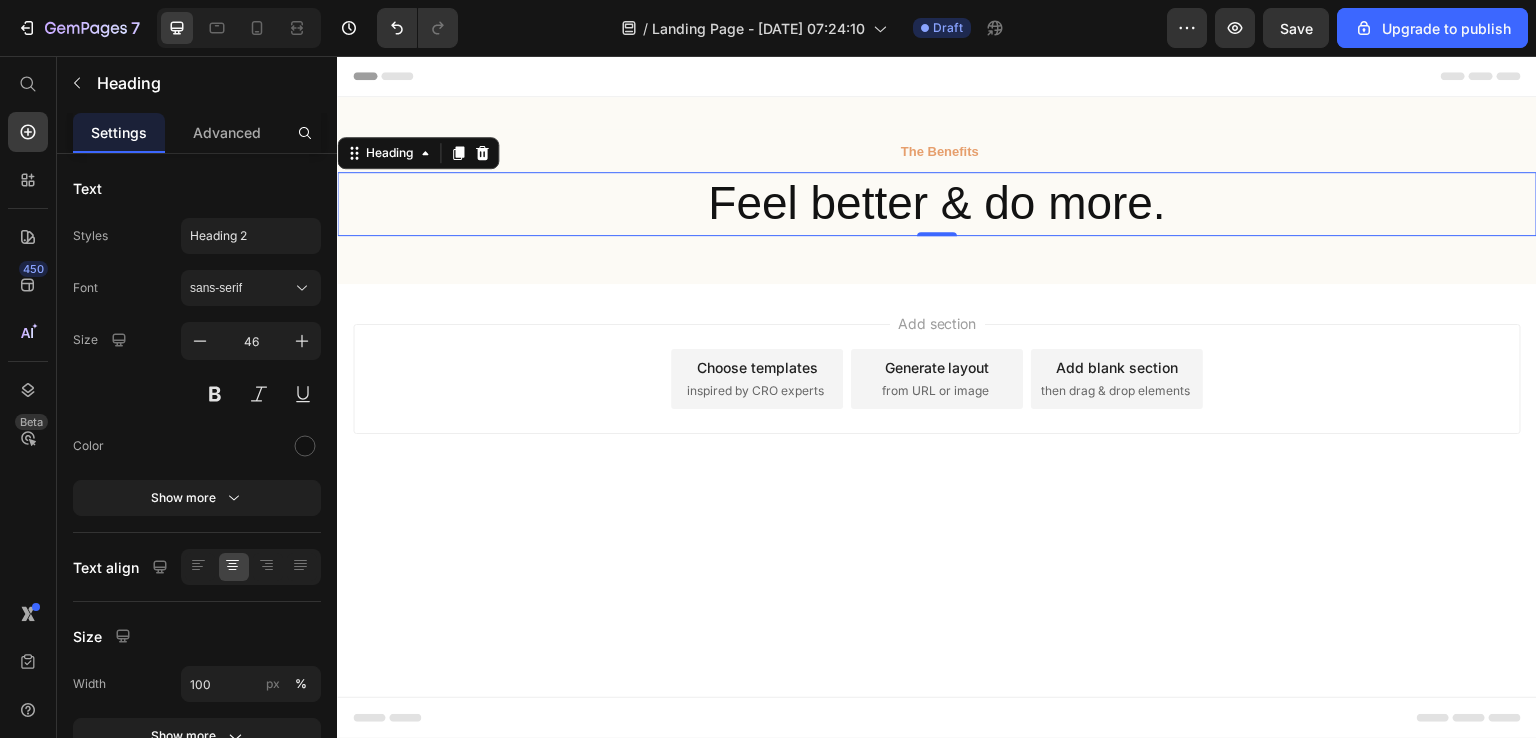 click on "Feel better & do more." at bounding box center [937, 204] 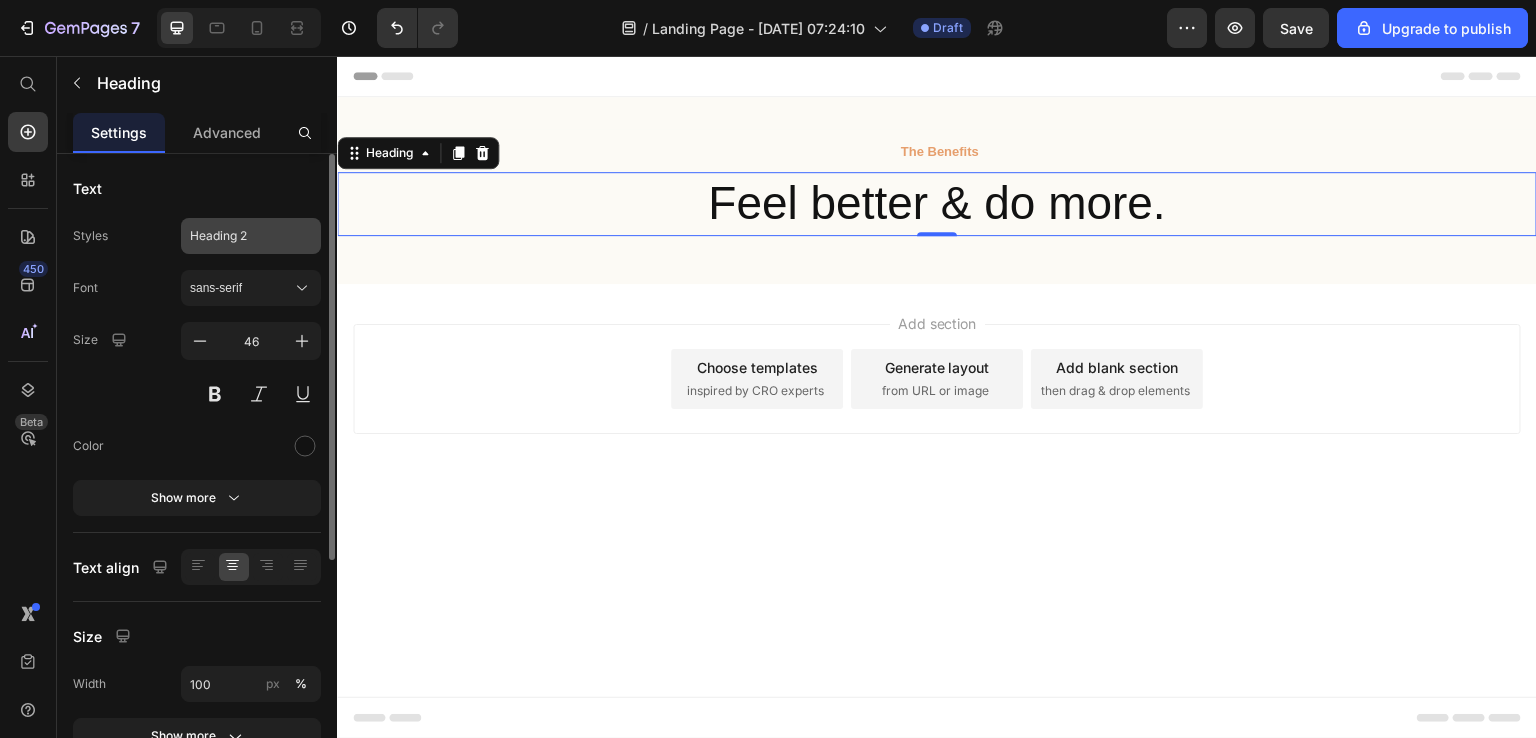 click on "Heading 2" at bounding box center [239, 236] 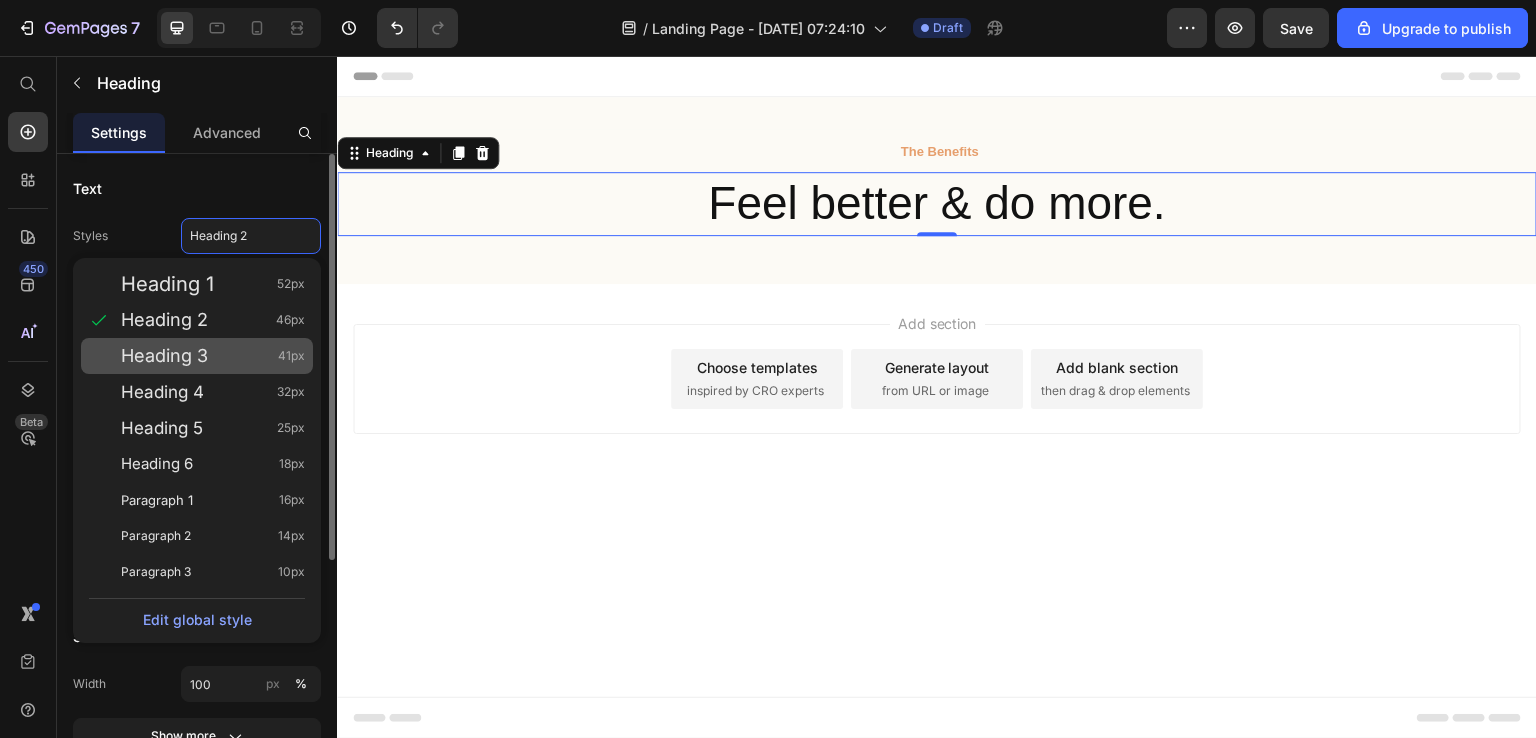 click on "Heading 3" at bounding box center (164, 356) 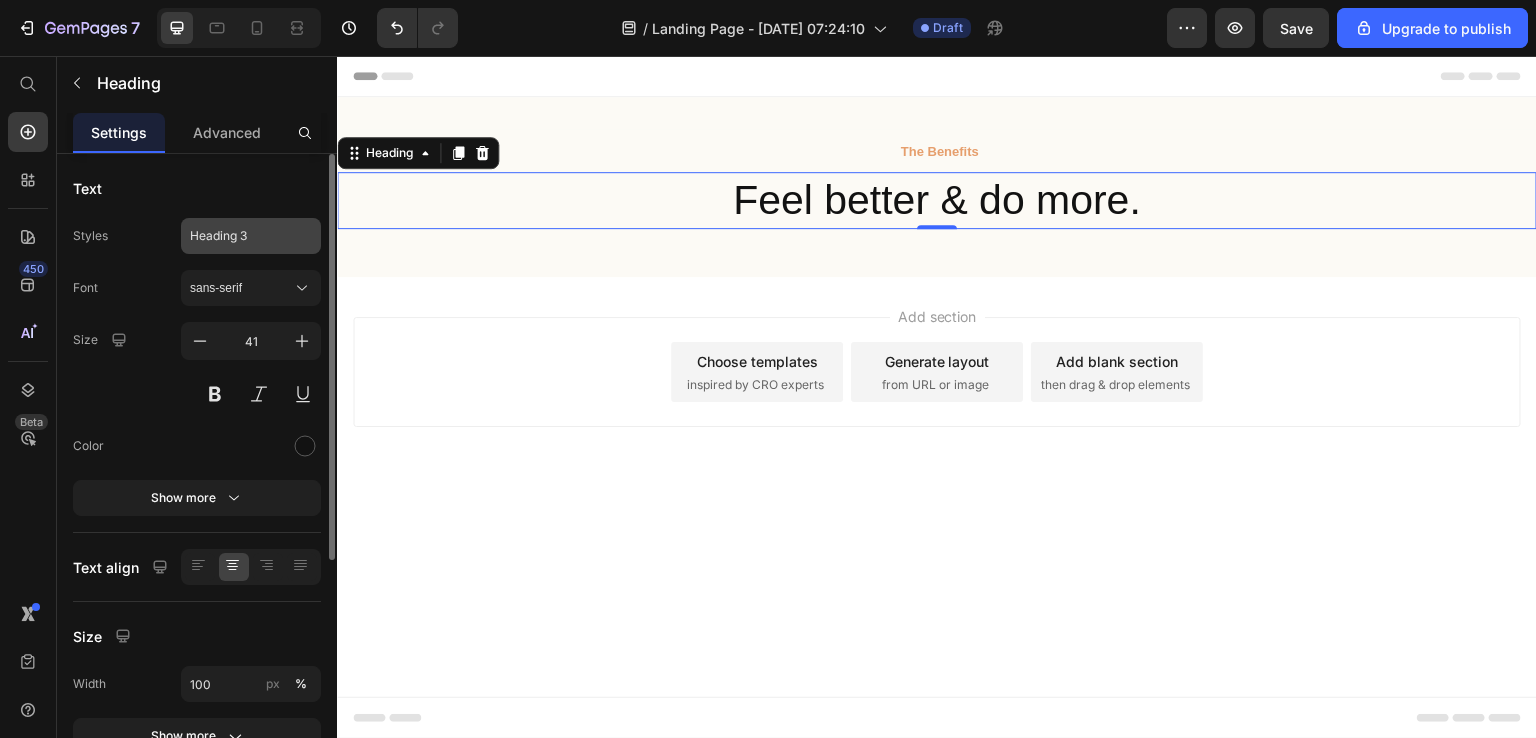 click on "Heading 3" at bounding box center [239, 236] 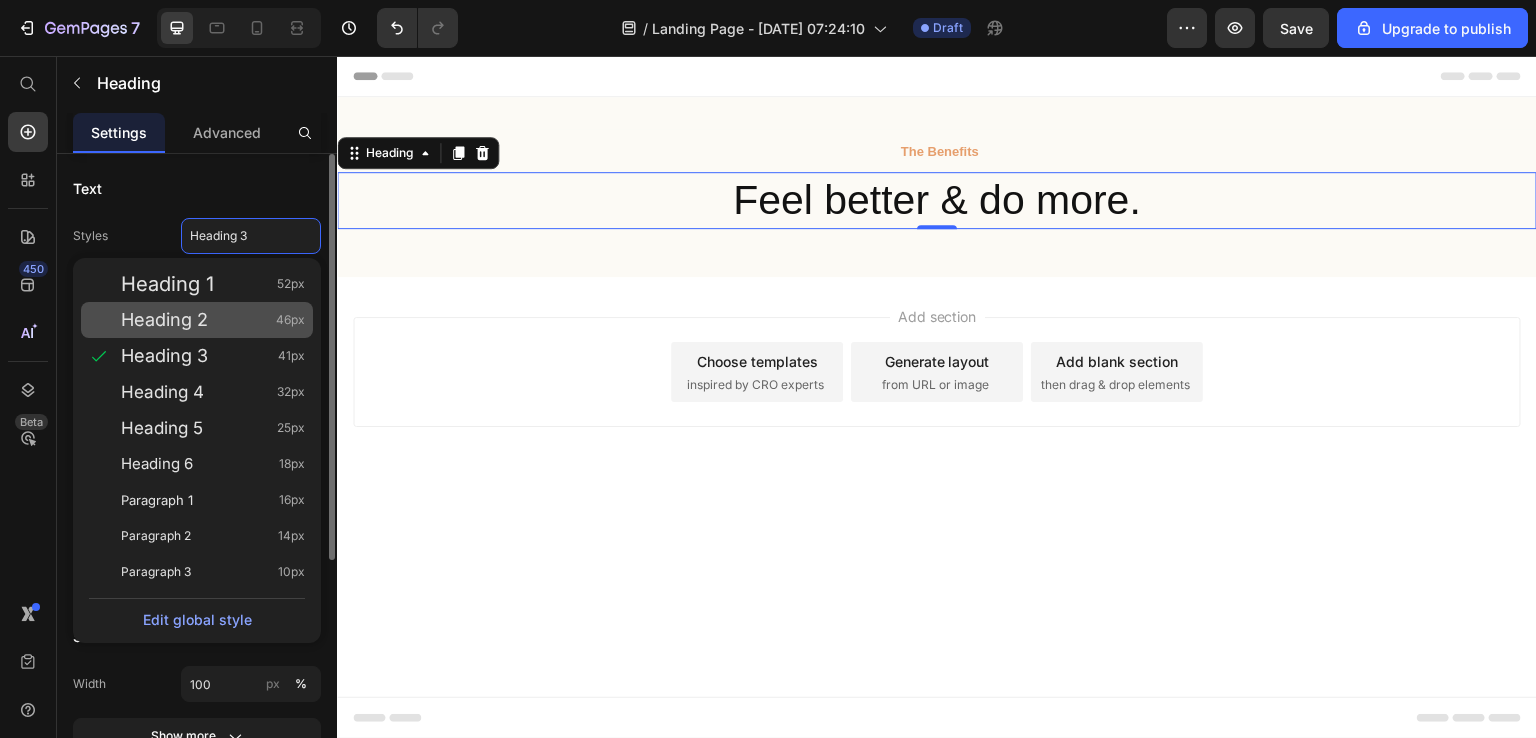 click on "Heading 2 46px" at bounding box center [213, 320] 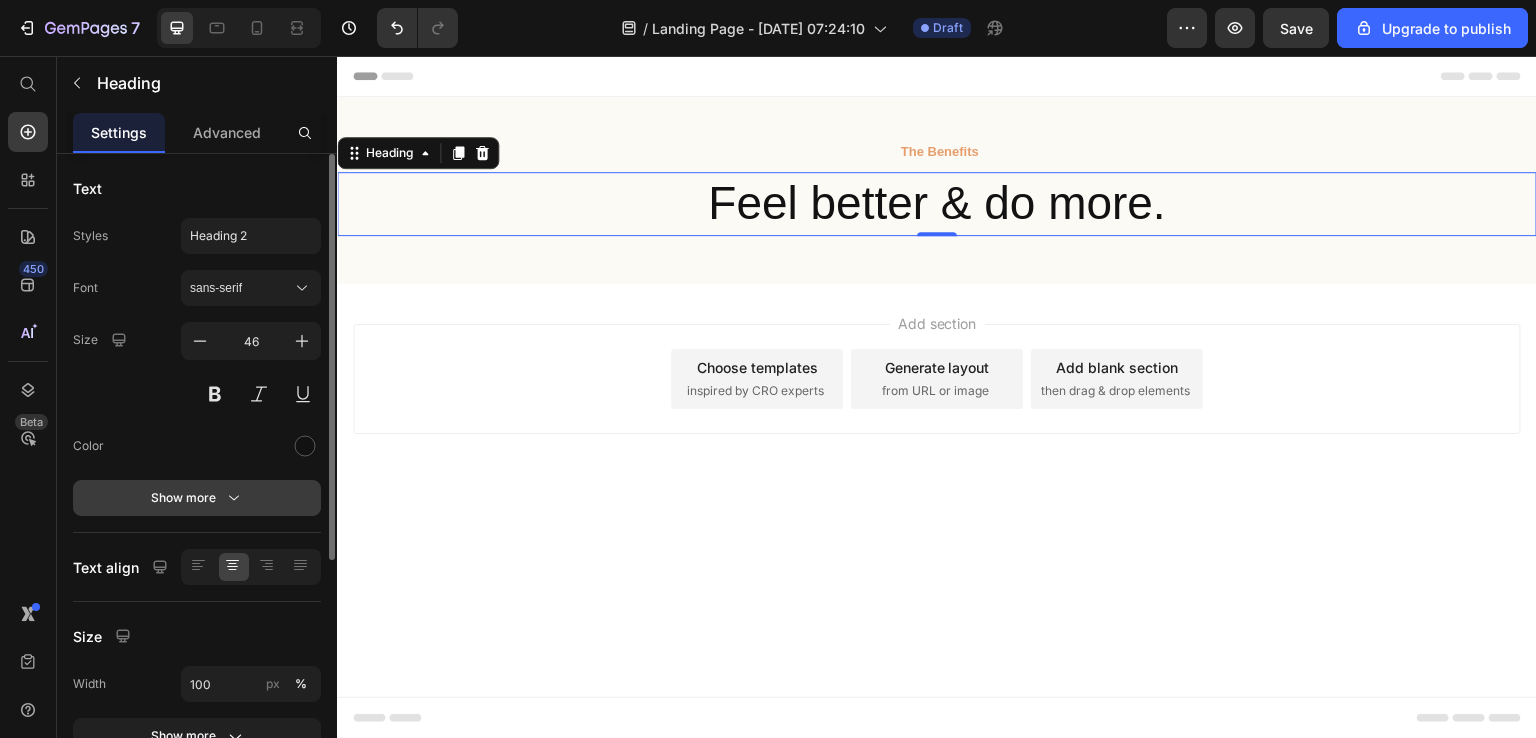 click 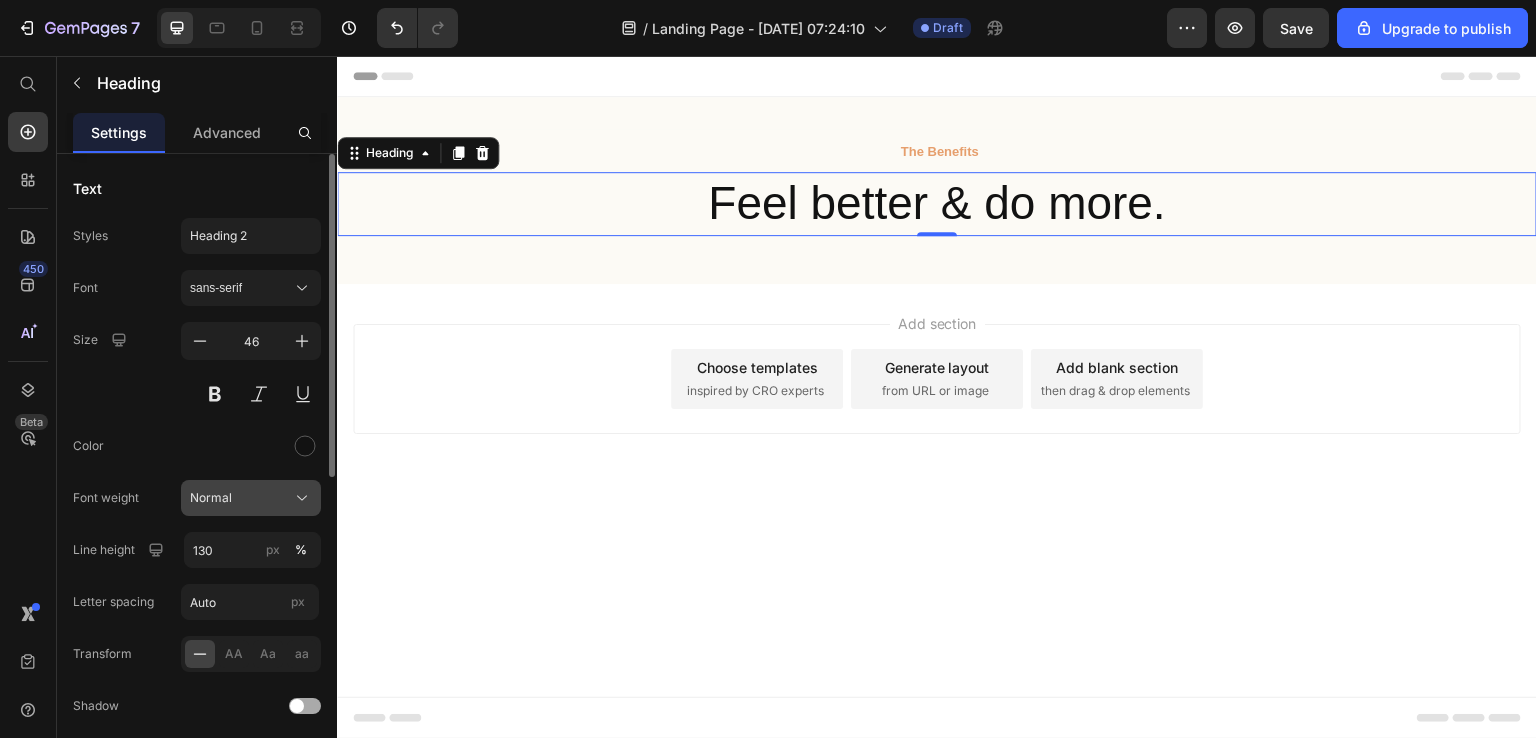 click 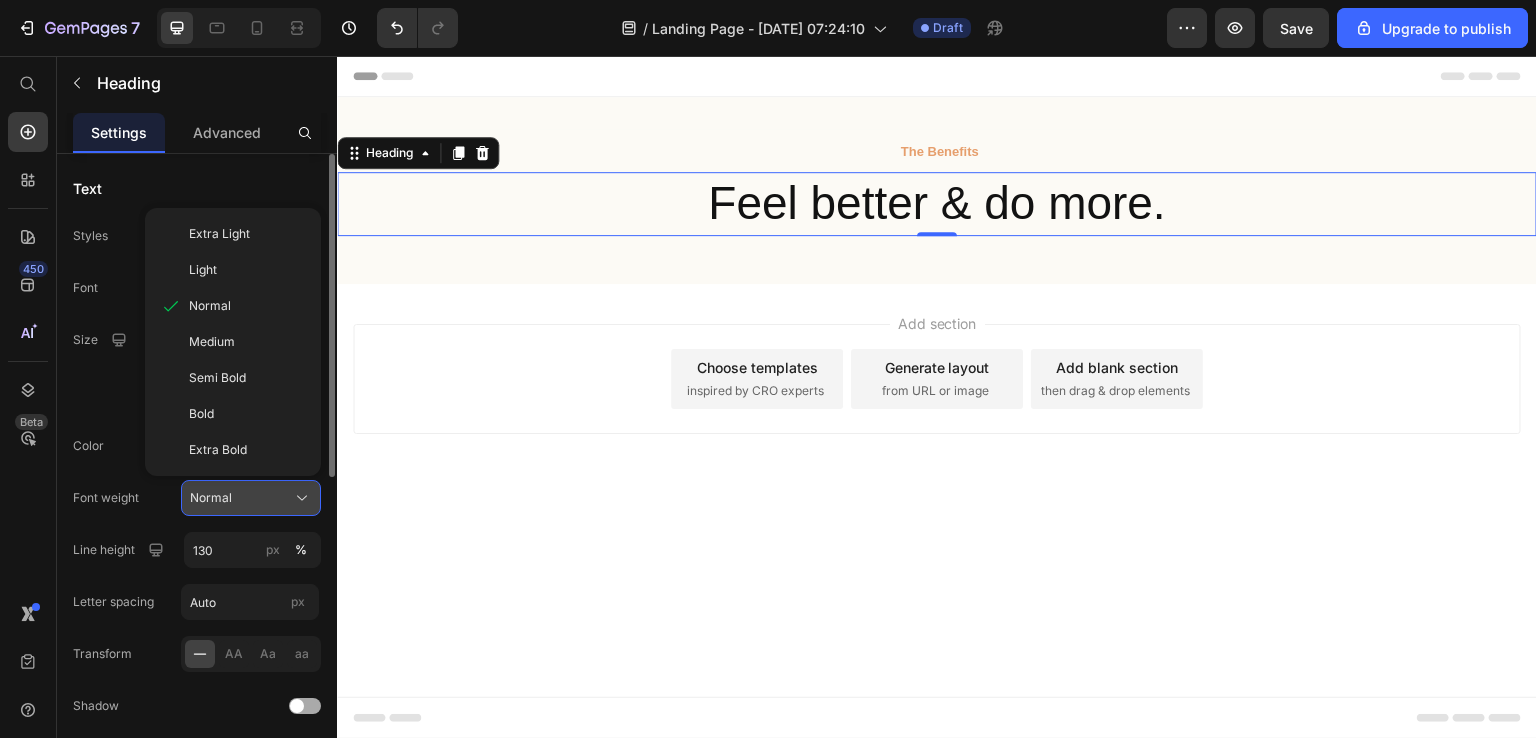 click 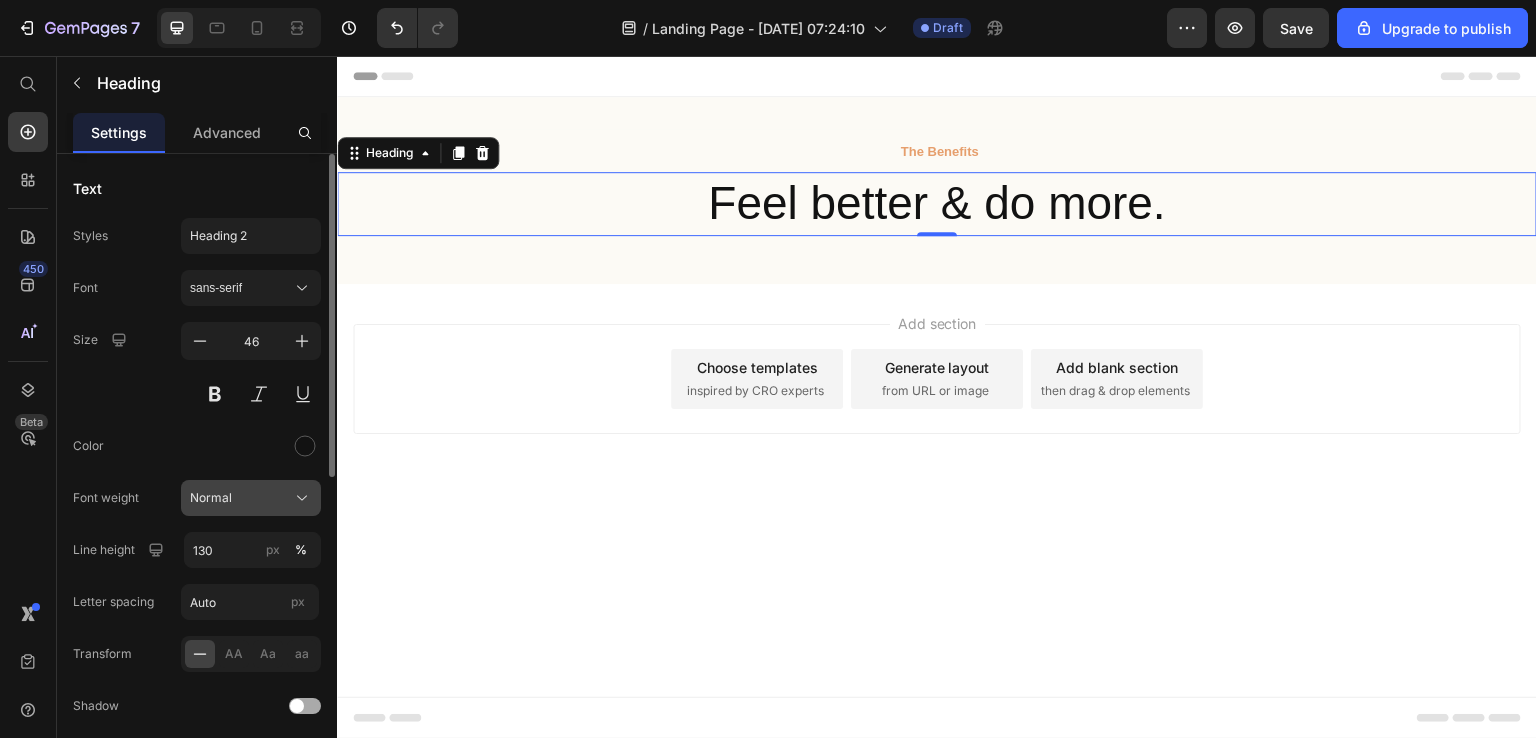 click 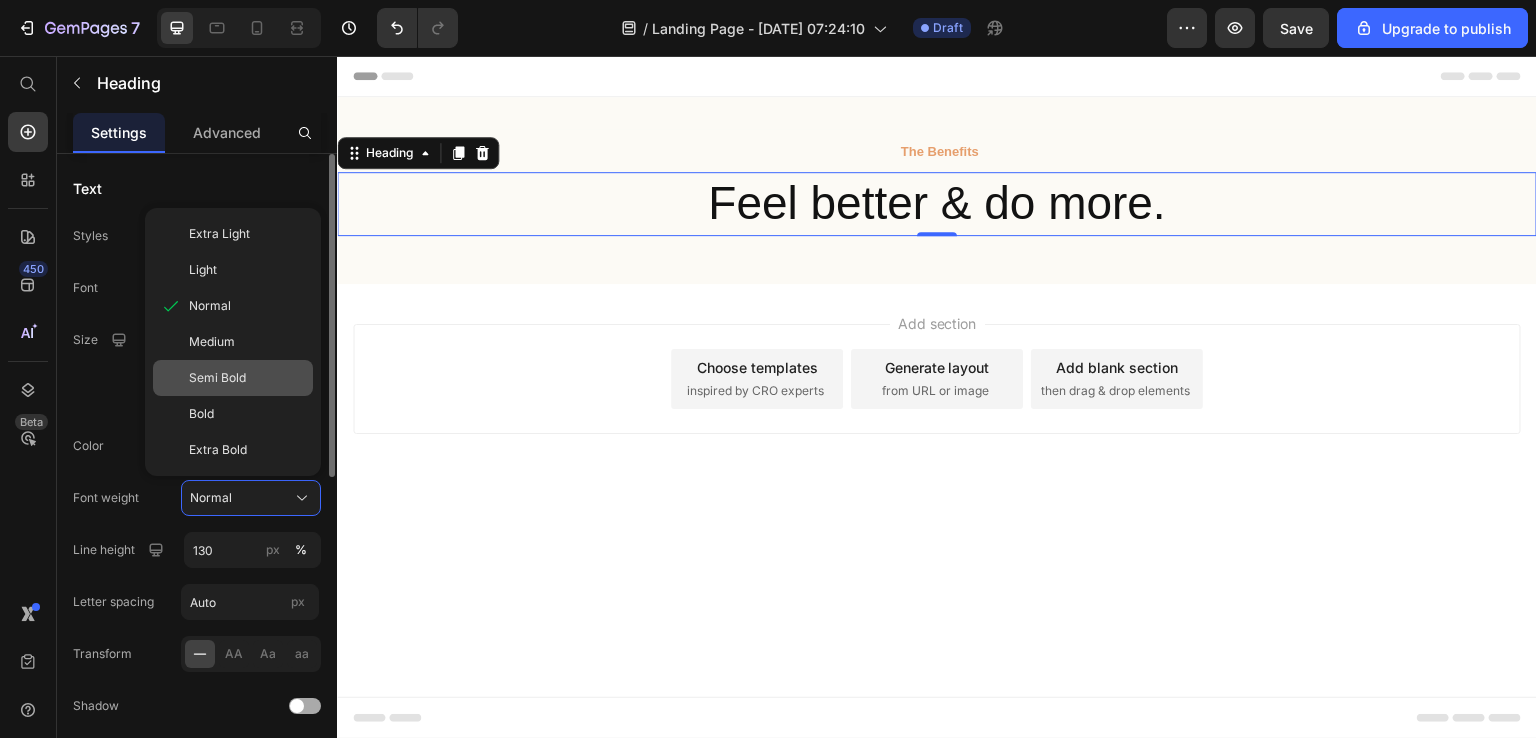 click on "Semi Bold" 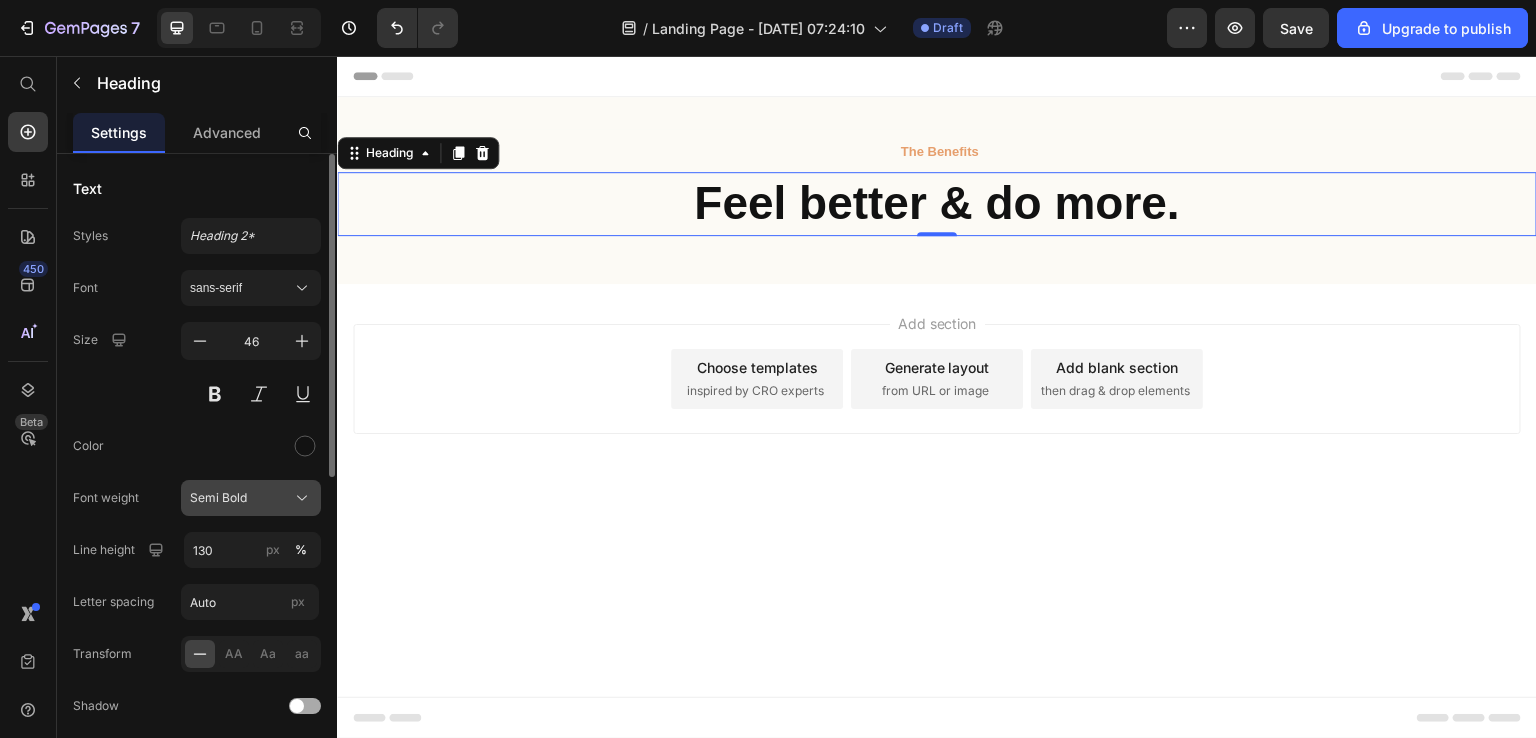 click 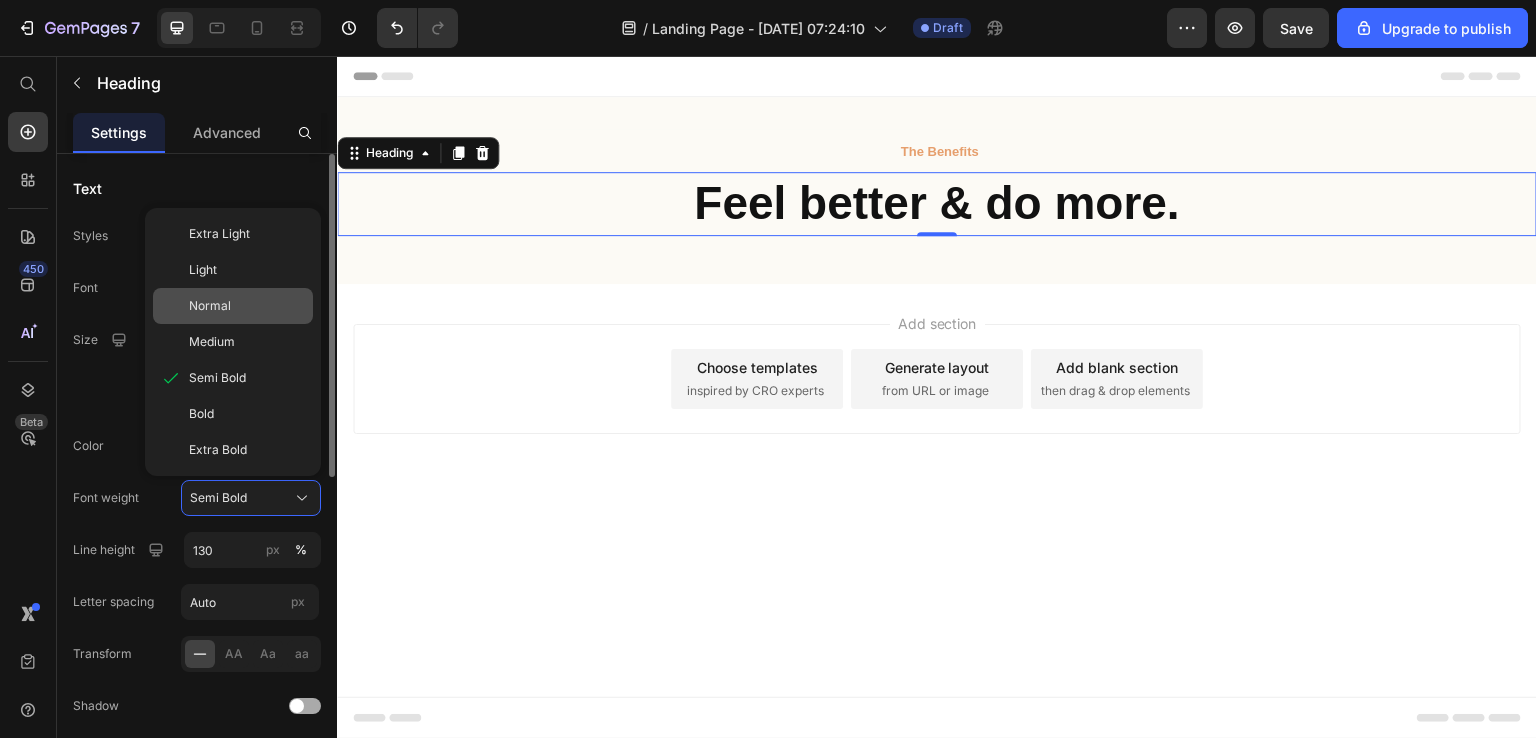 click on "Normal" at bounding box center (247, 306) 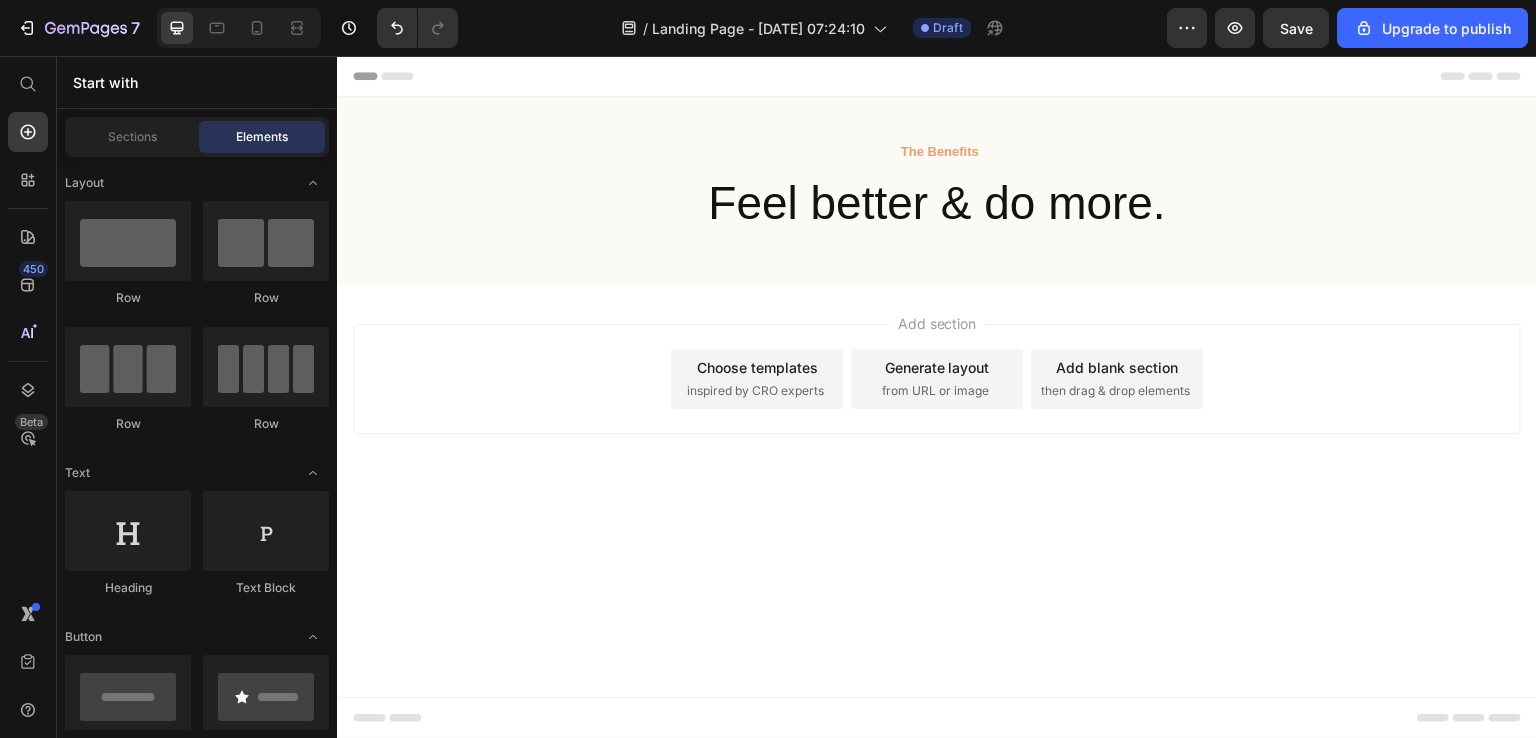 click on "Header" at bounding box center [937, 76] 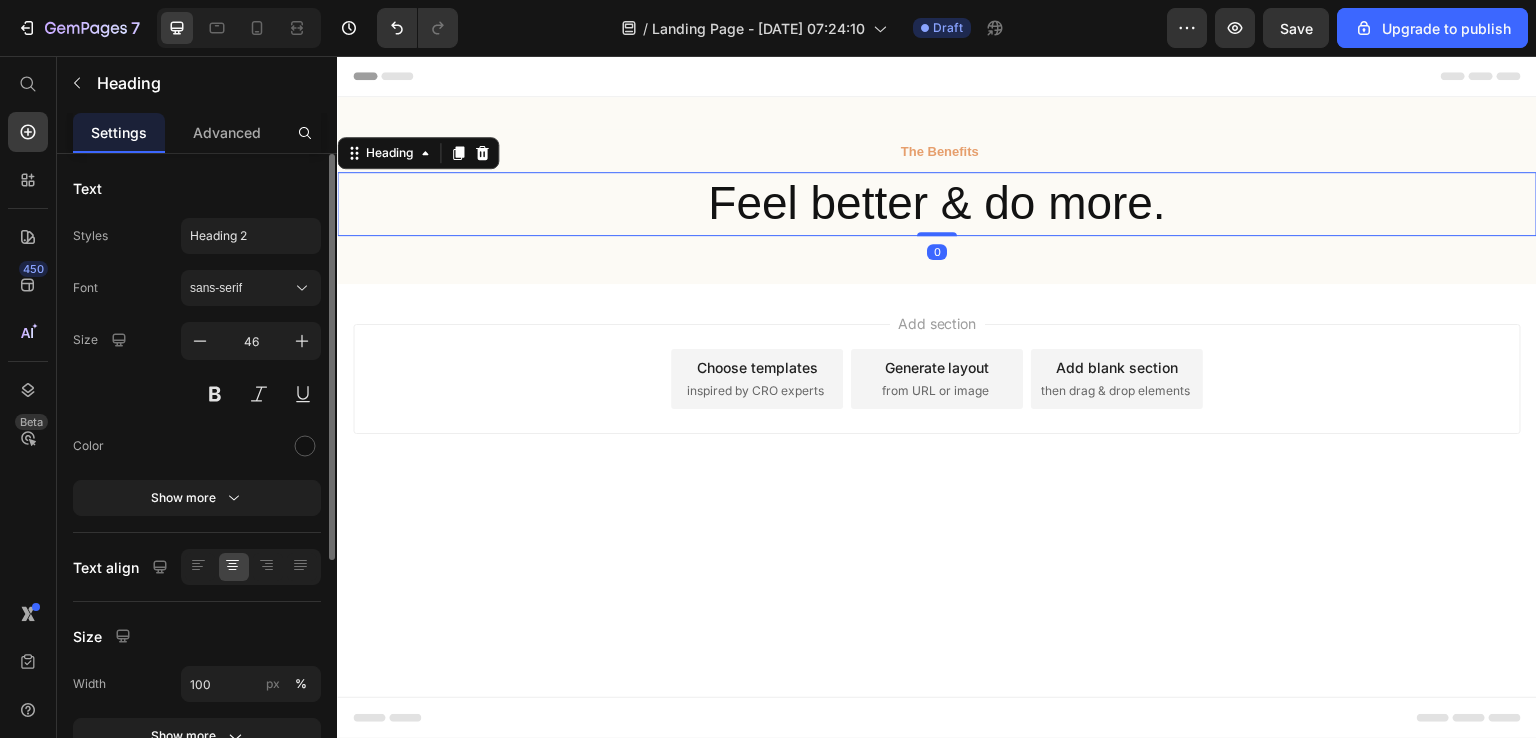 click on "Feel better & do more." at bounding box center (937, 204) 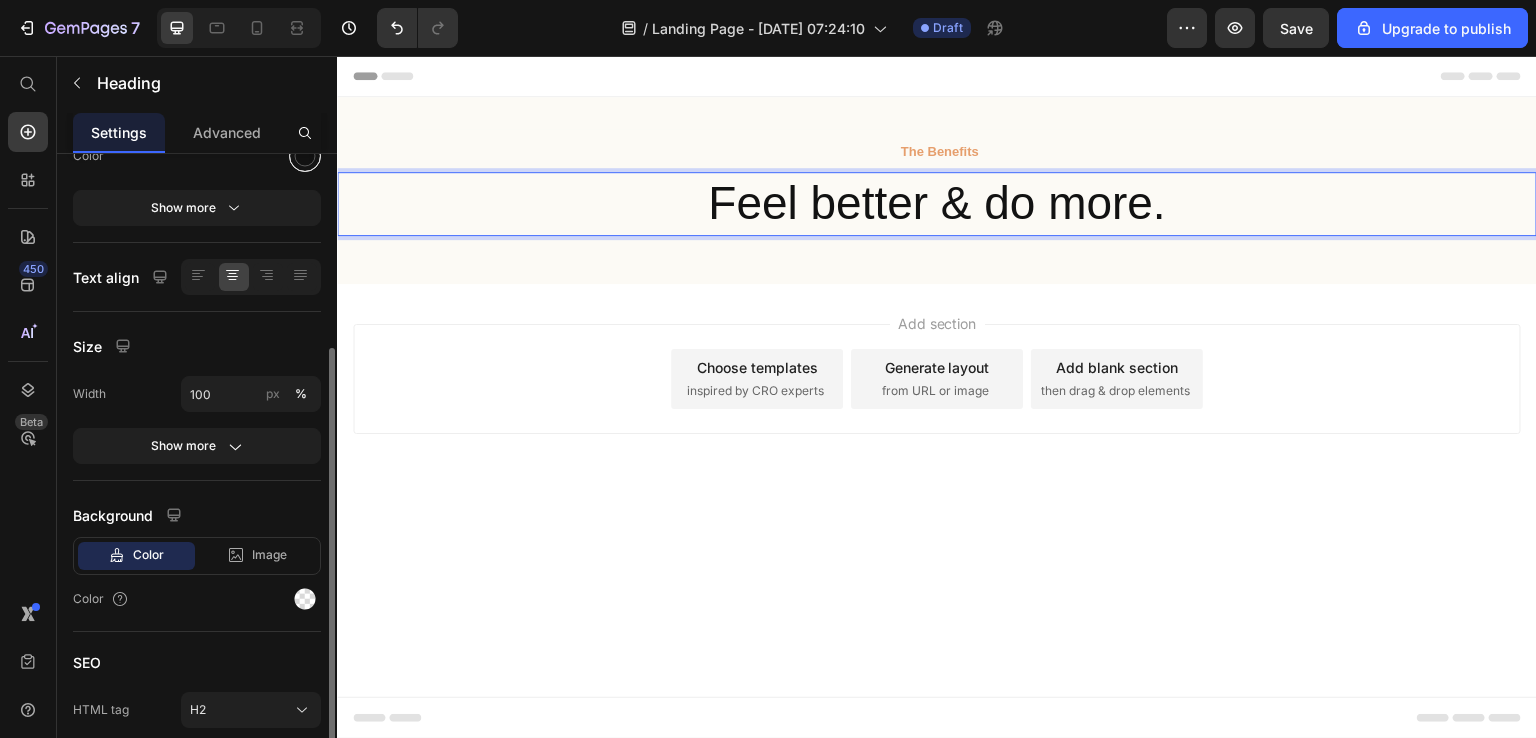 scroll, scrollTop: 296, scrollLeft: 0, axis: vertical 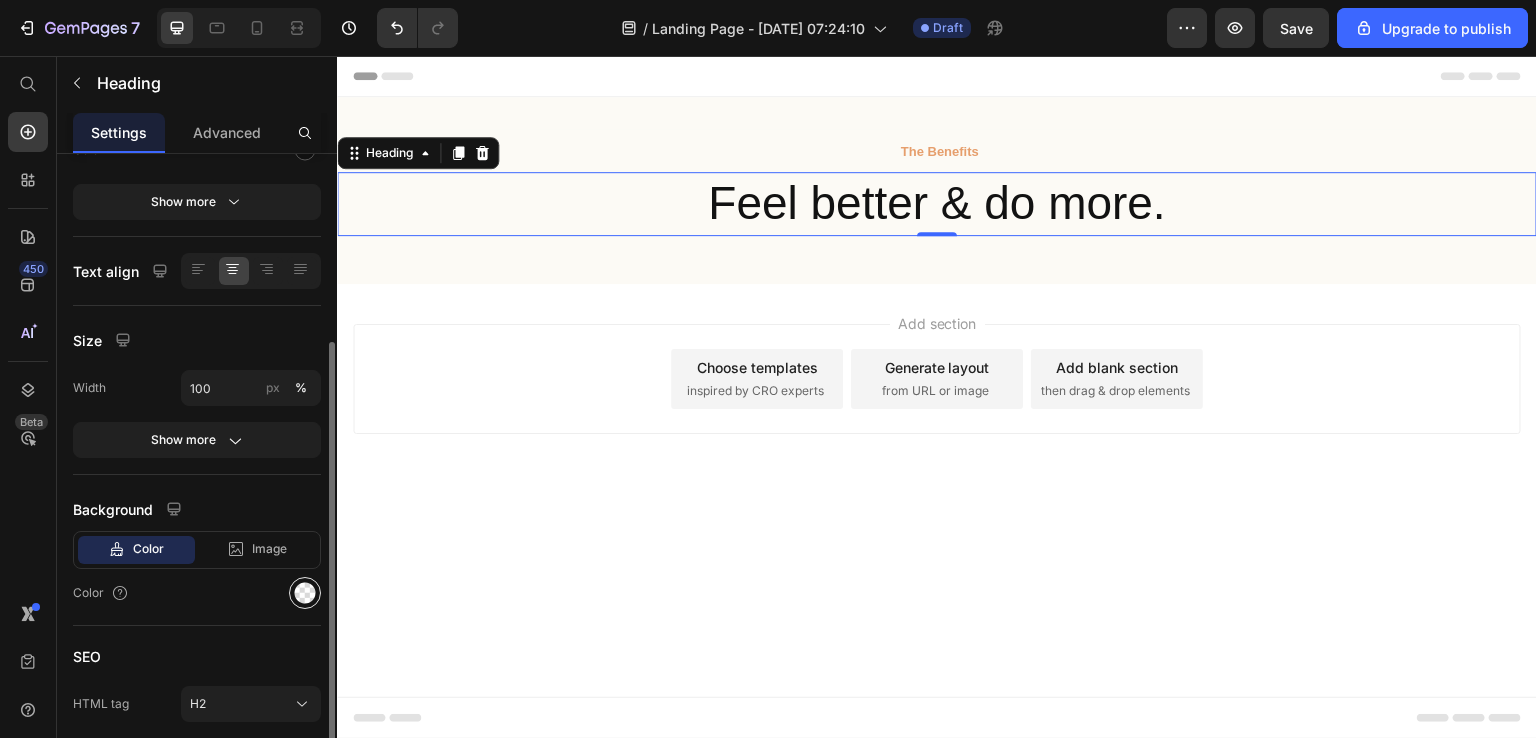 click at bounding box center (305, 593) 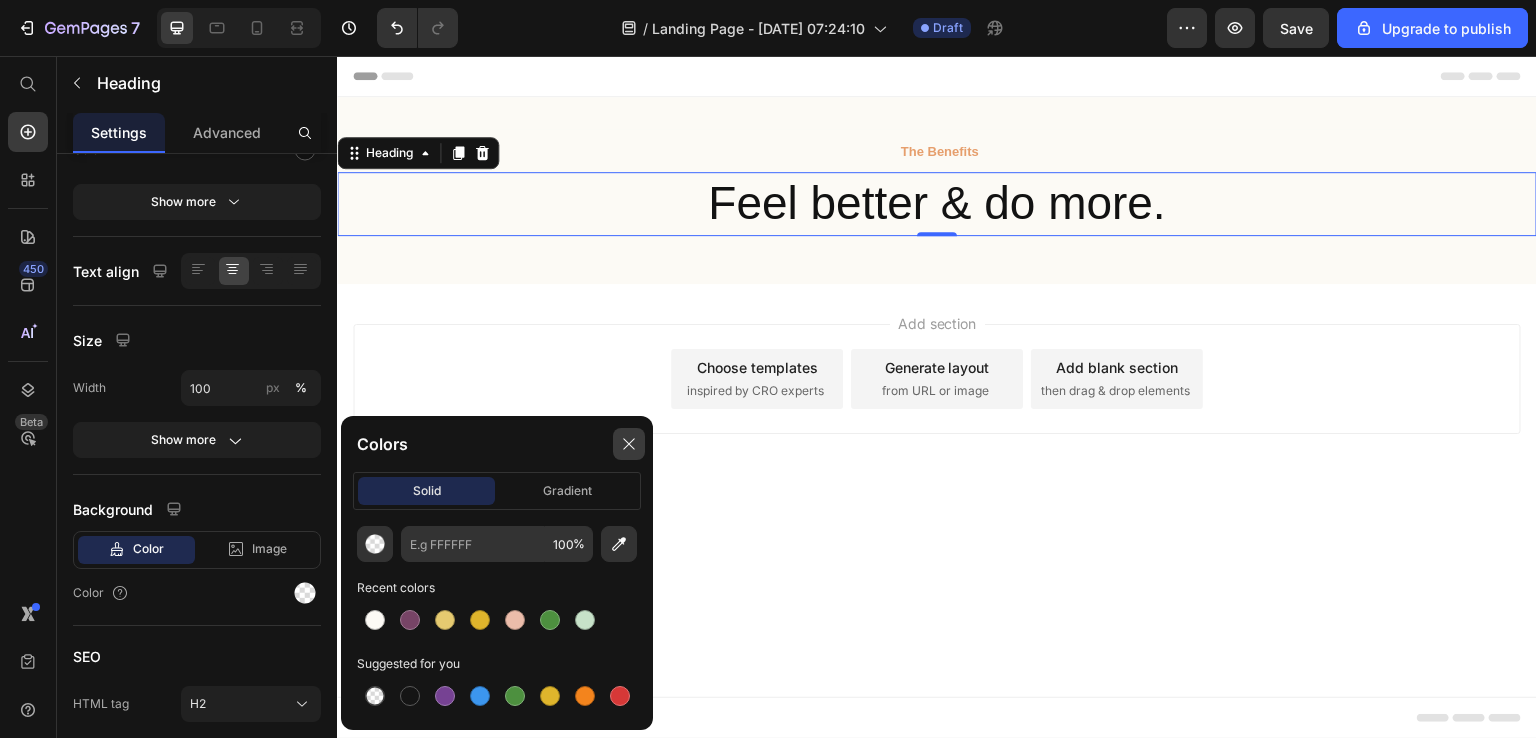 click 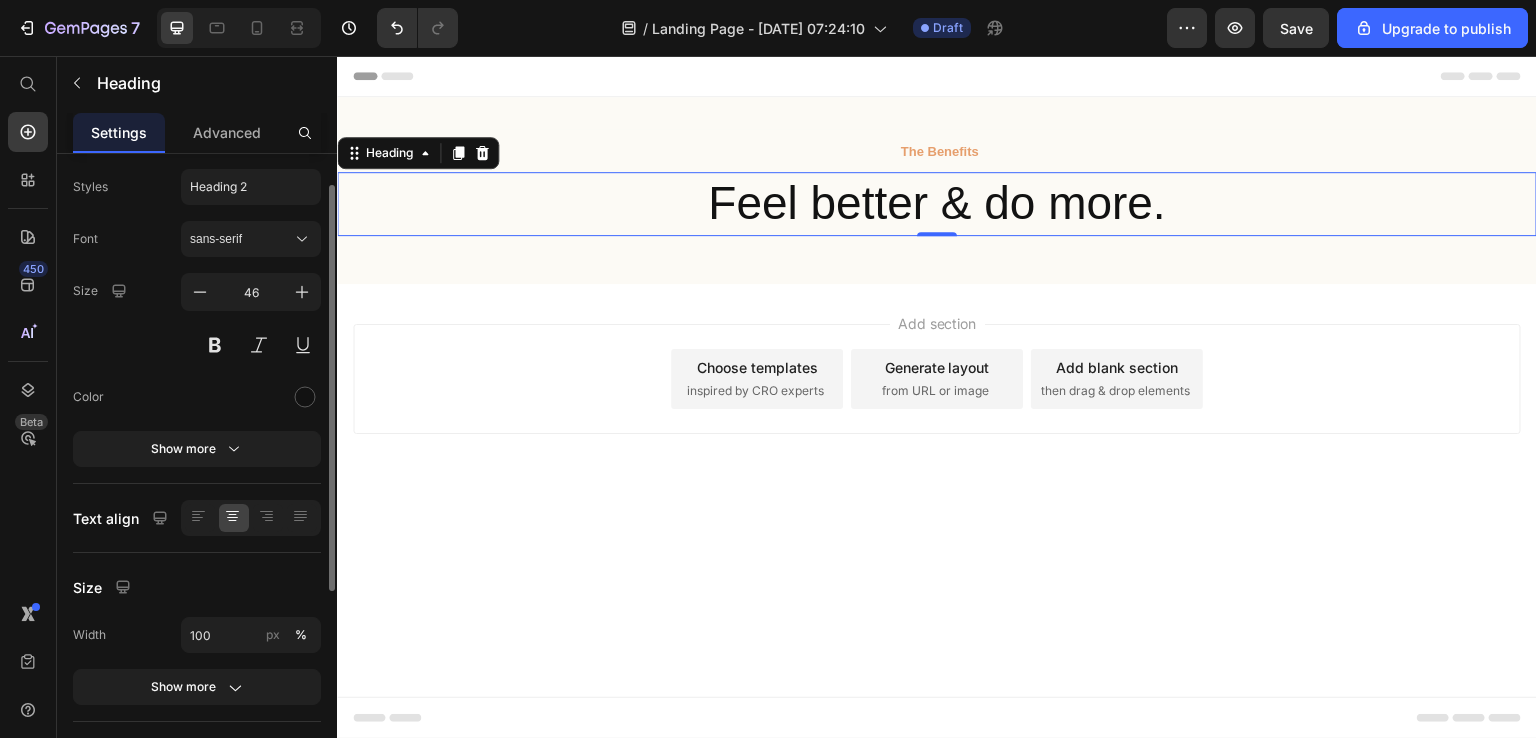 scroll, scrollTop: 32, scrollLeft: 0, axis: vertical 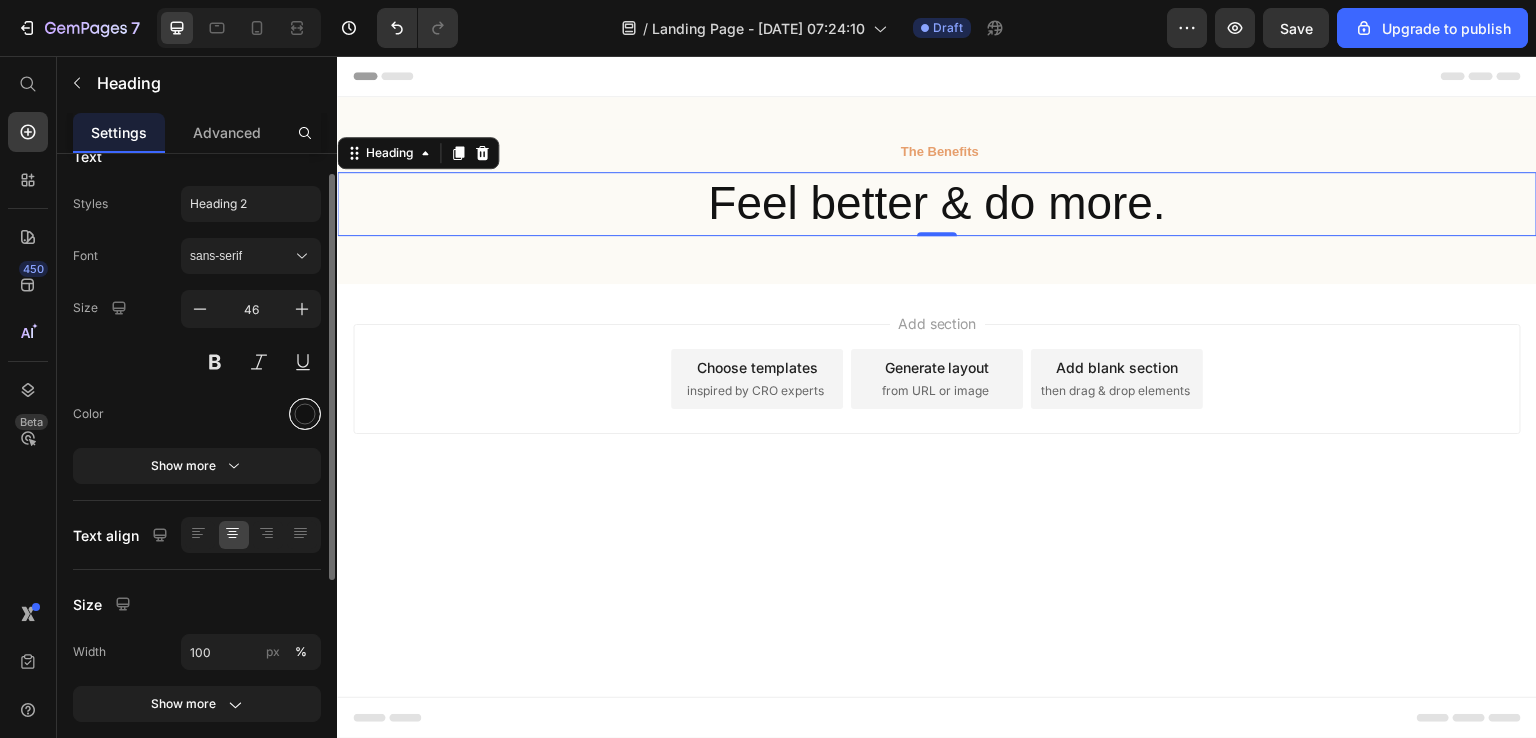 click at bounding box center (305, 414) 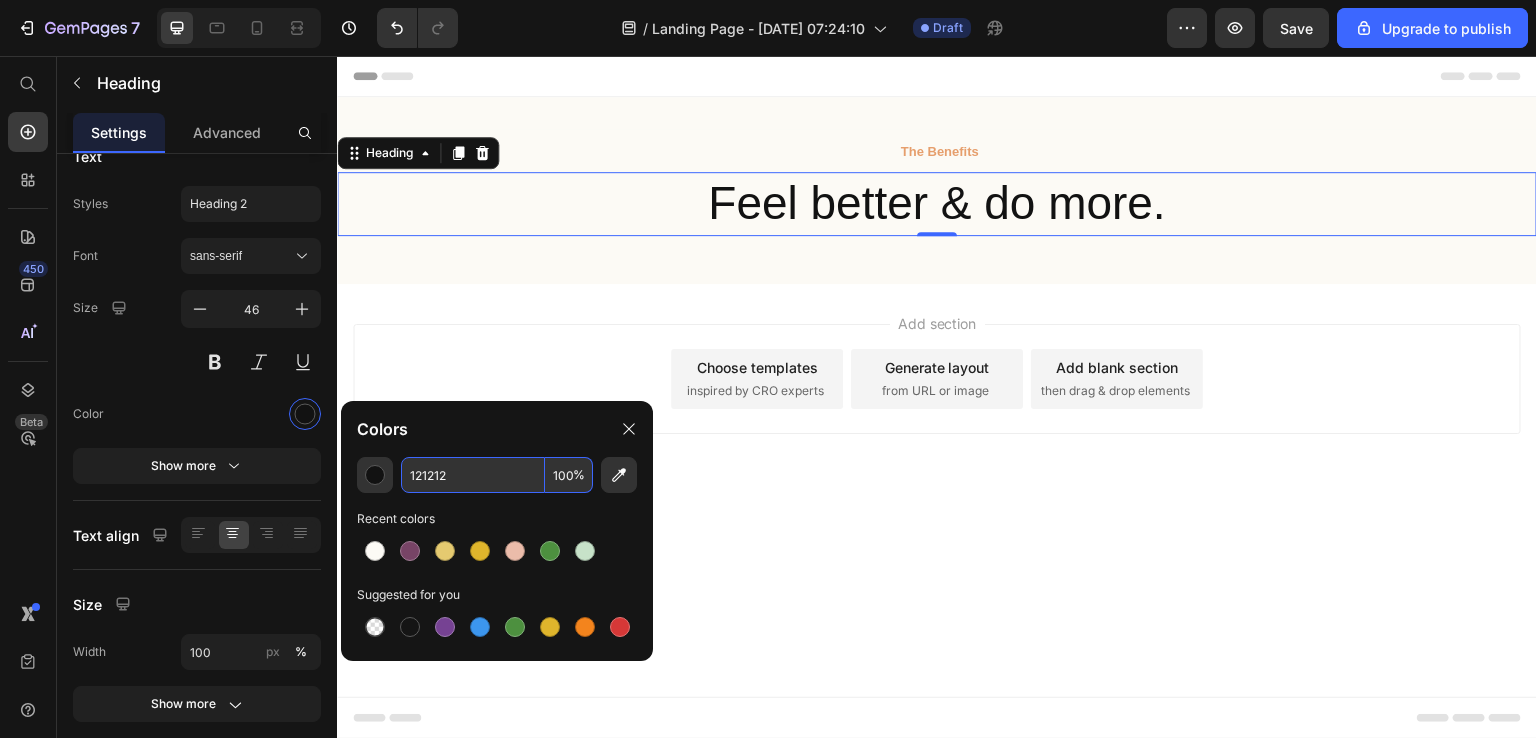 click on "121212" at bounding box center (473, 475) 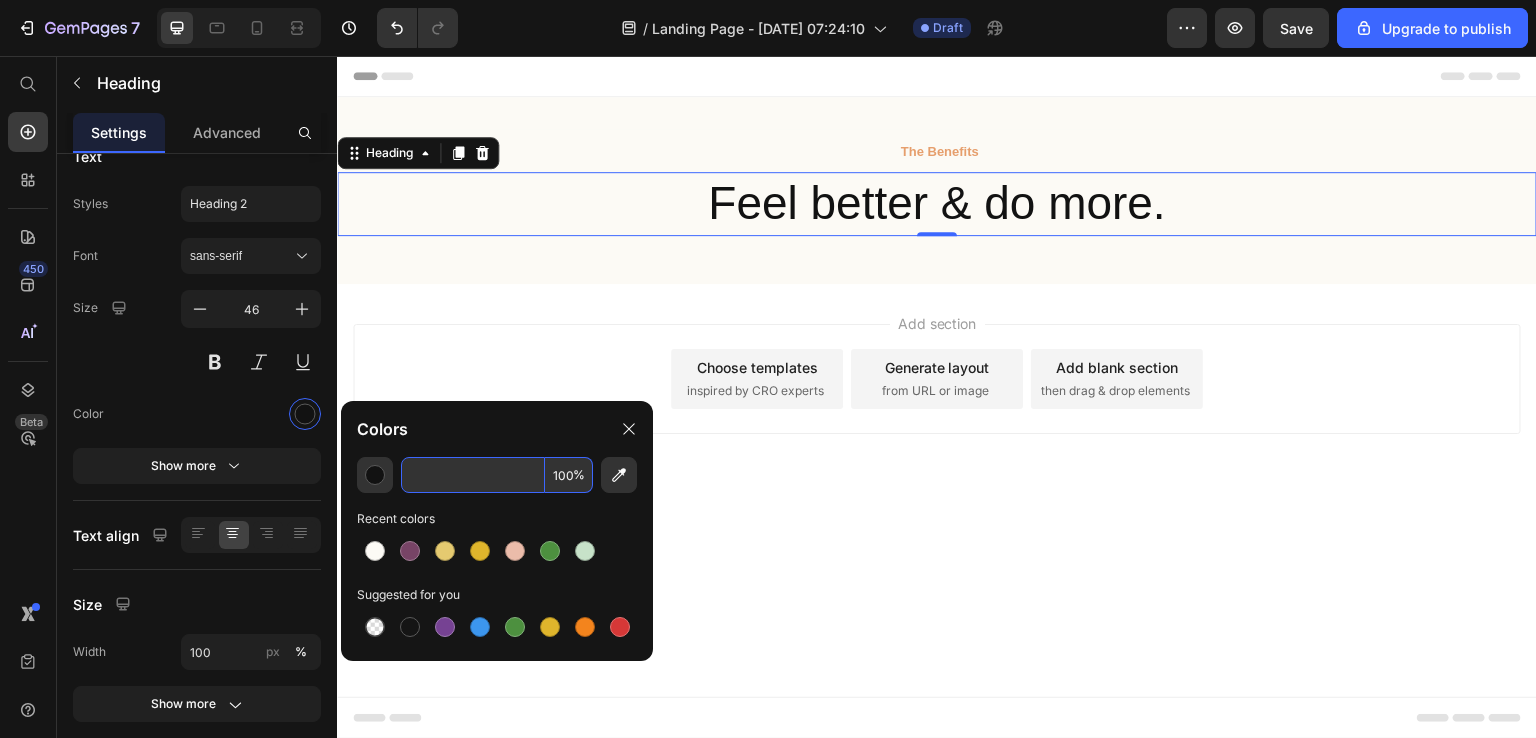 paste on "#746661" 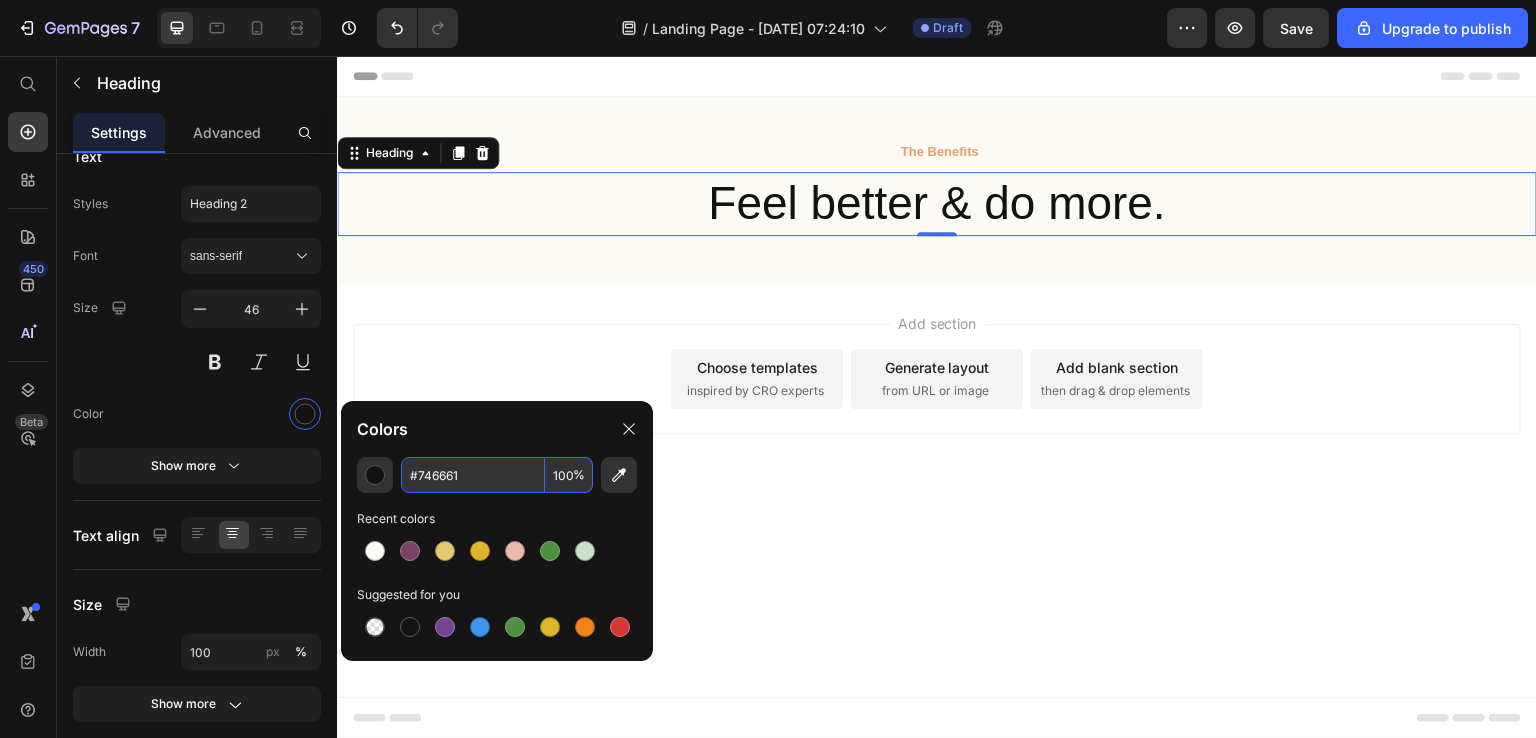 type on "121212" 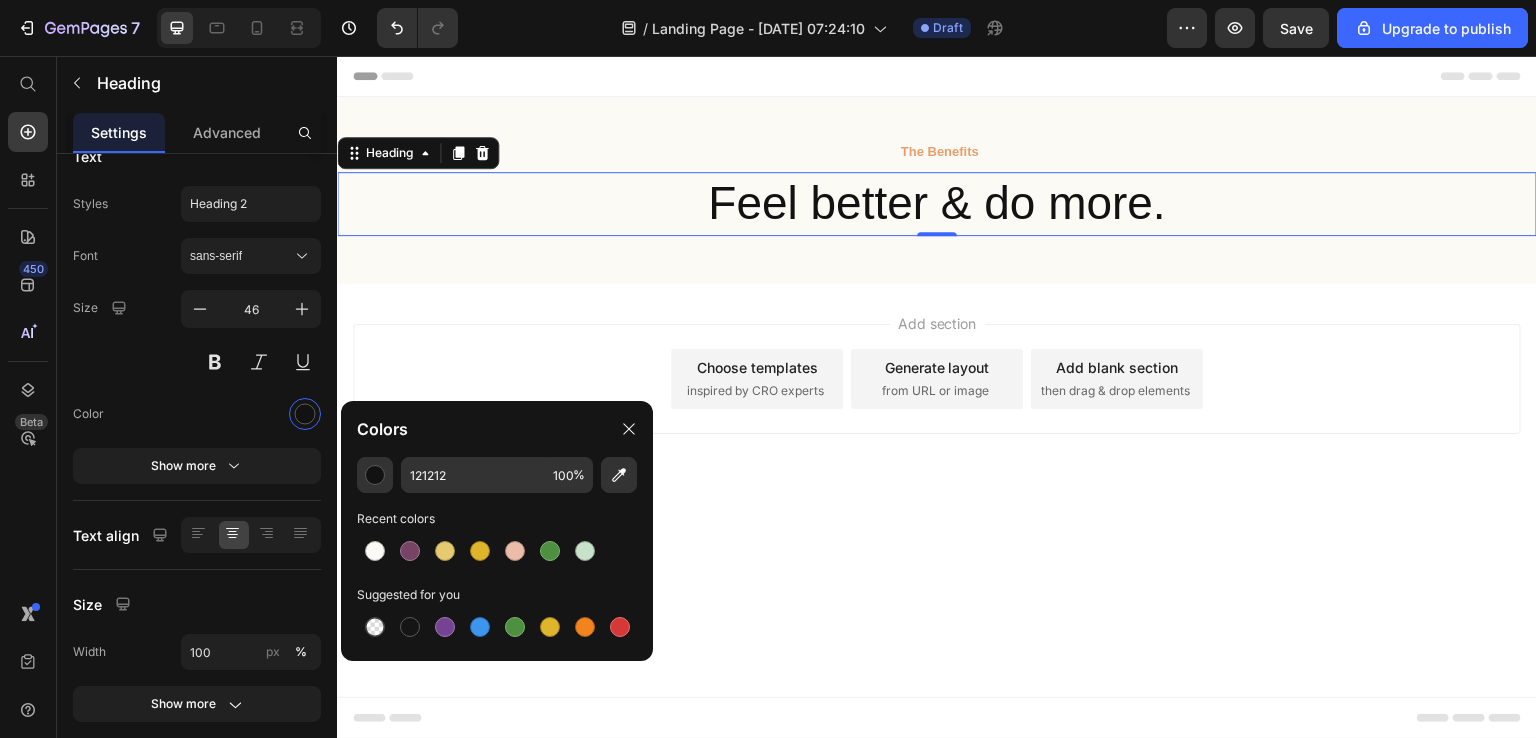 click on "Recent colors" at bounding box center (497, 519) 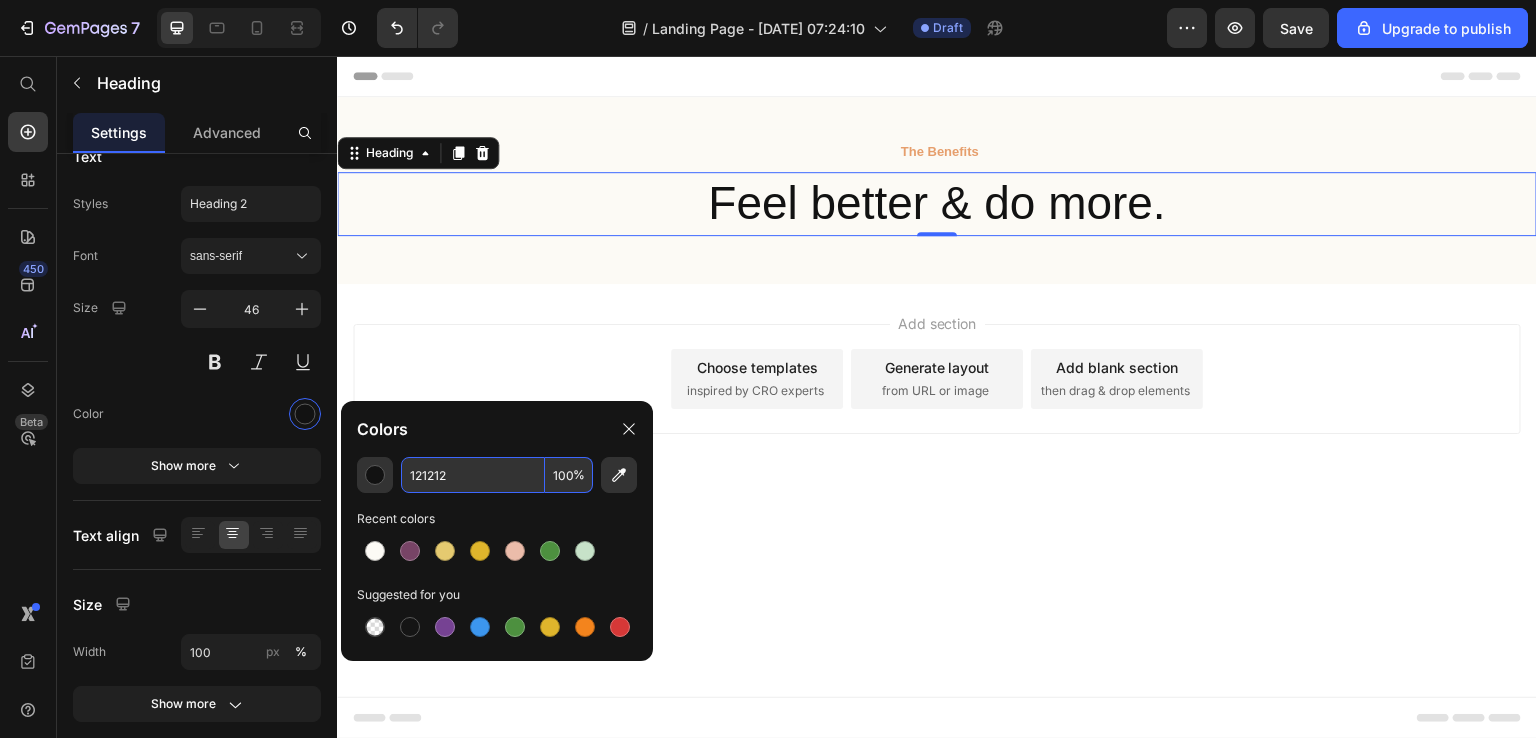 click on "121212" at bounding box center (473, 475) 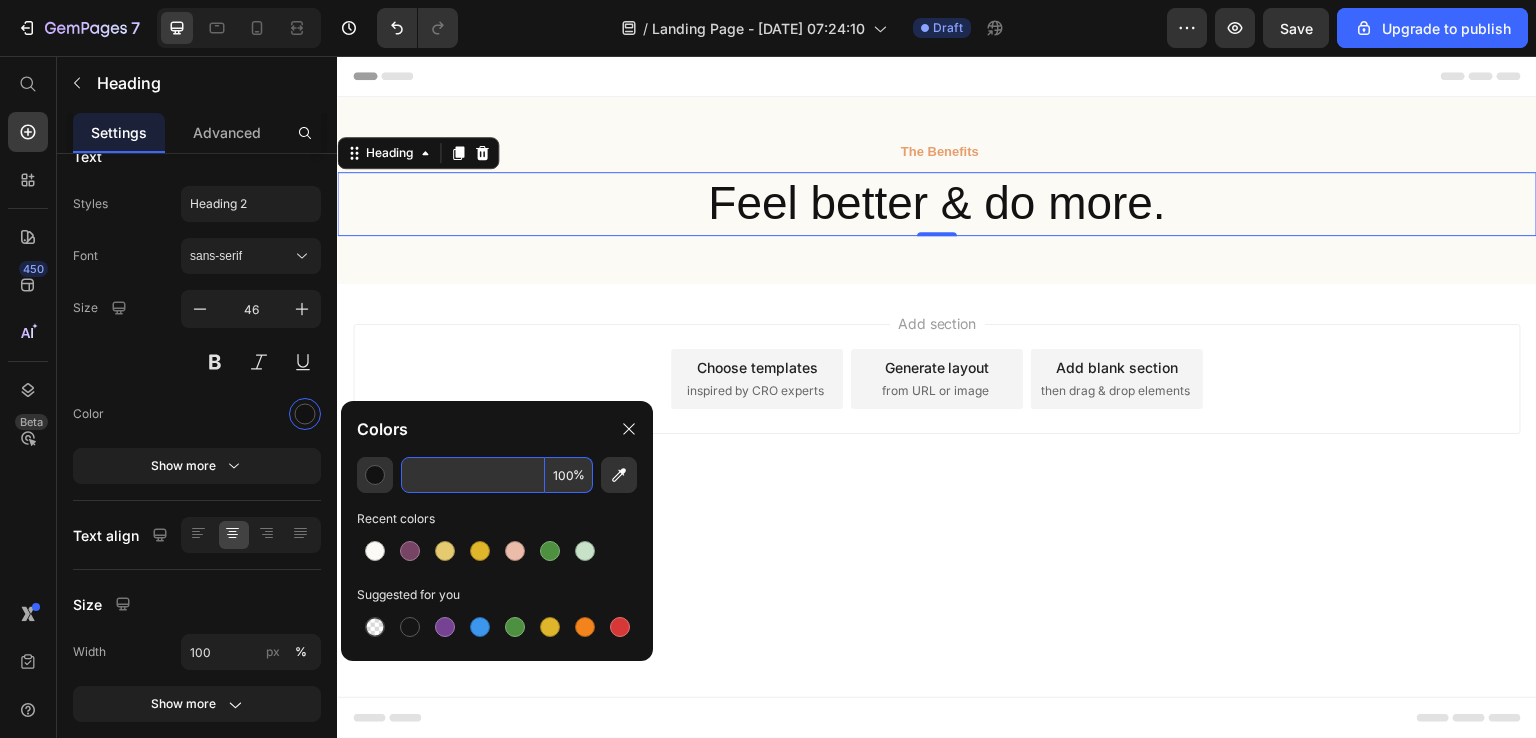 paste on "#746661" 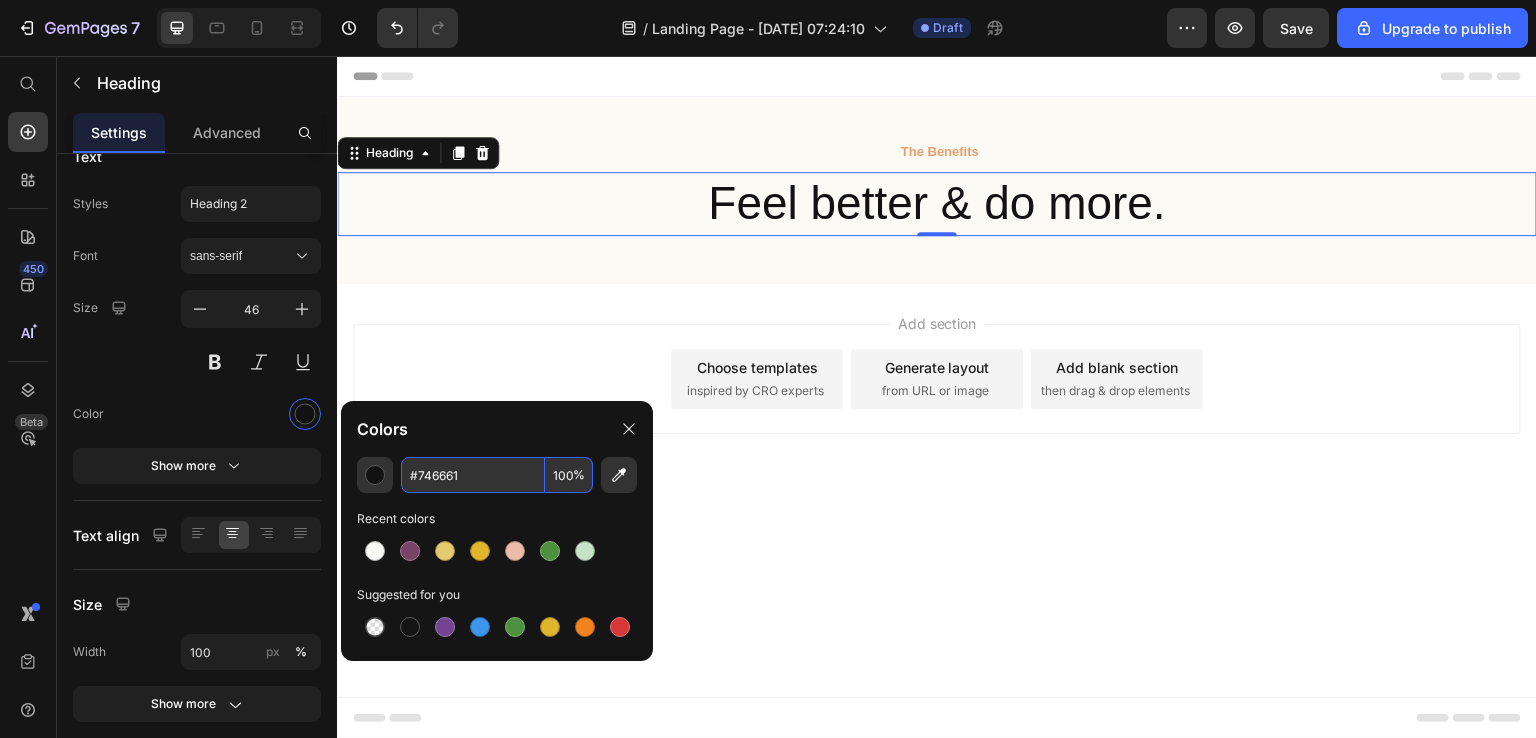 click on "#746661" at bounding box center [473, 475] 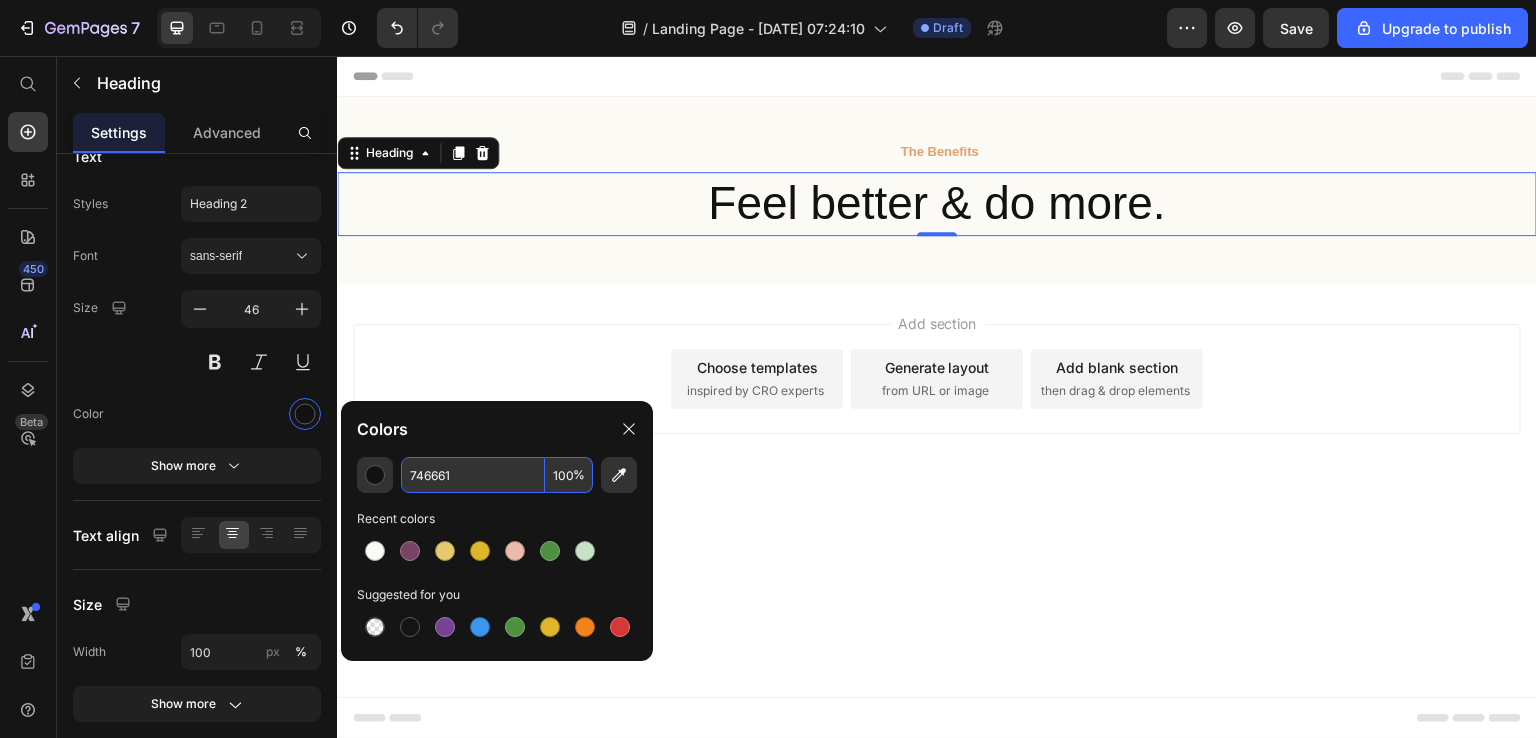 click on "746661" at bounding box center (473, 475) 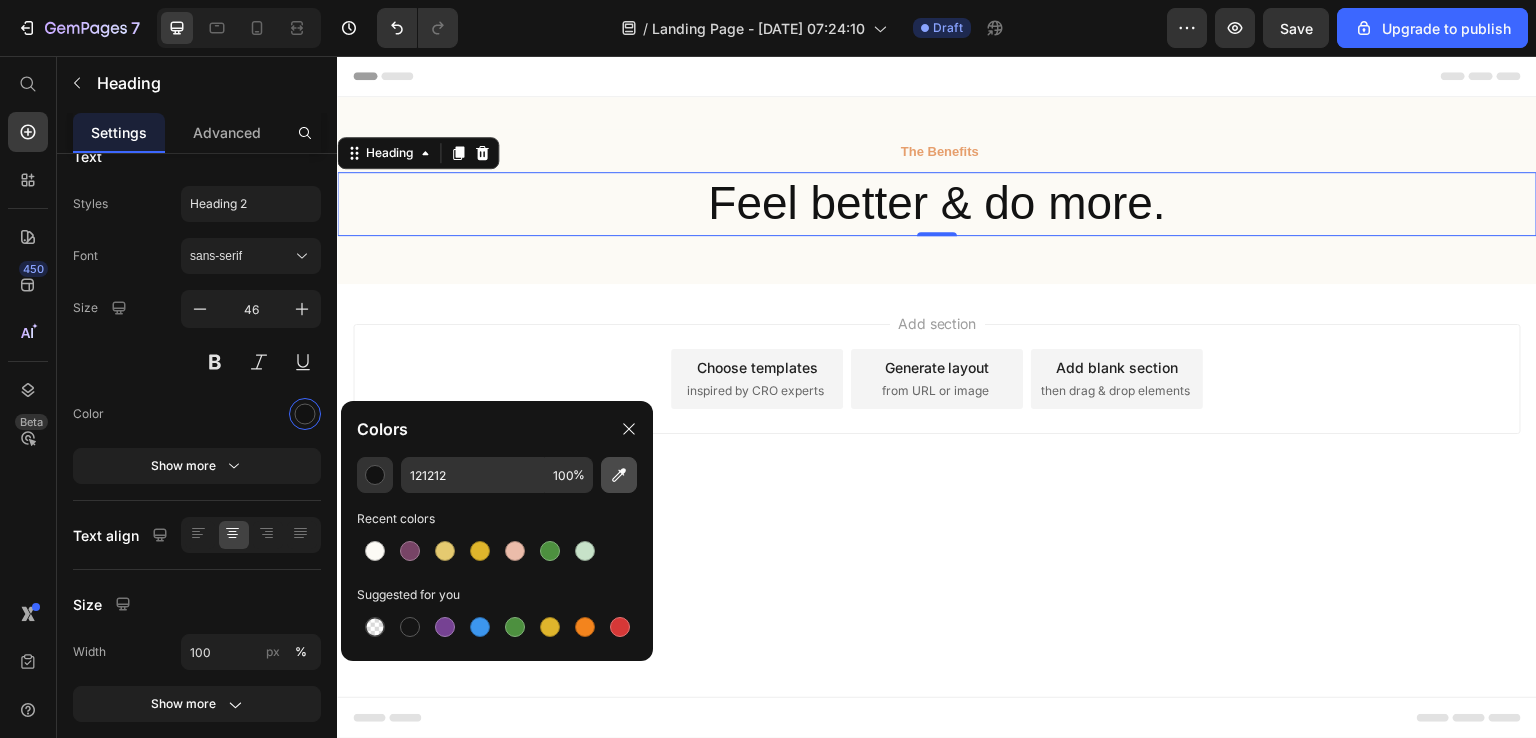 click 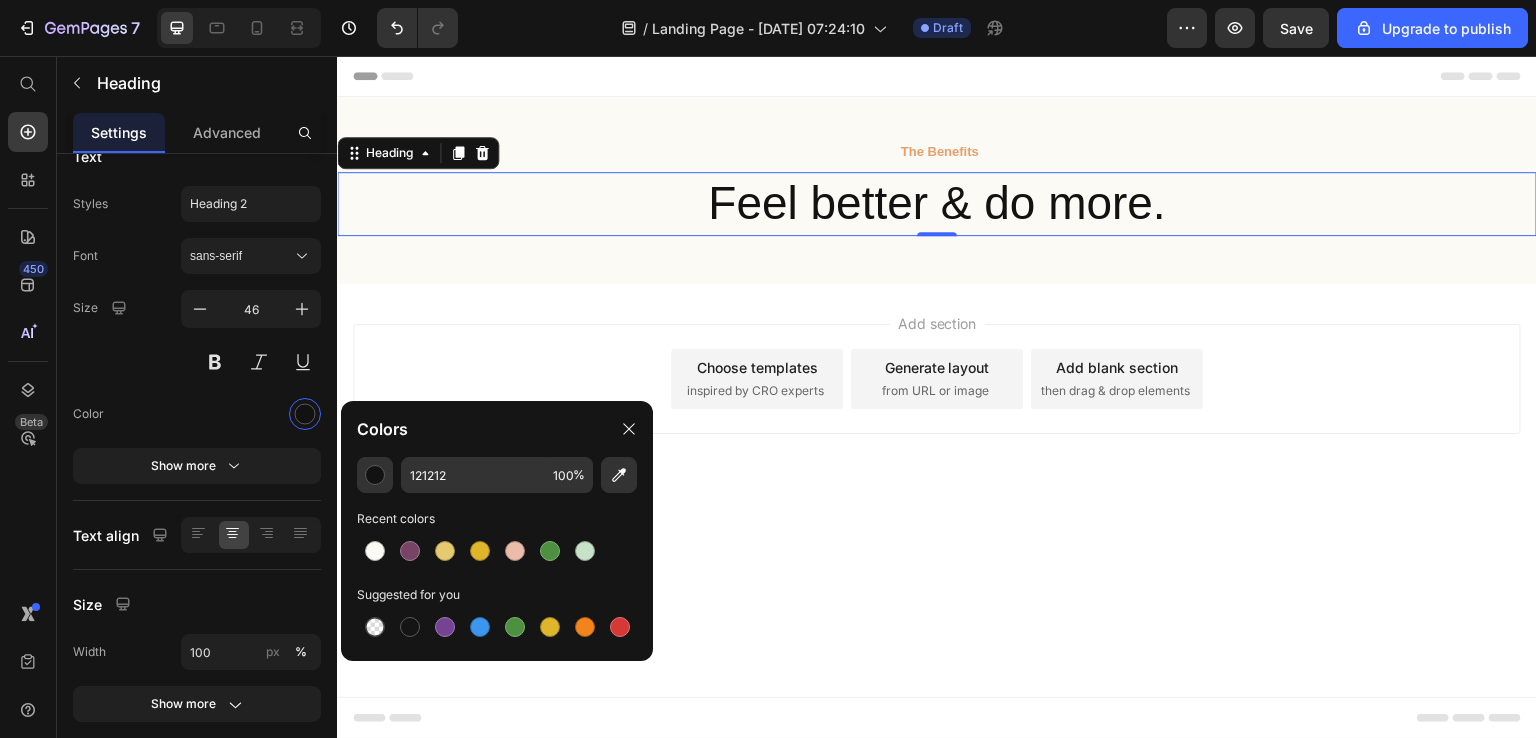 type on "151515" 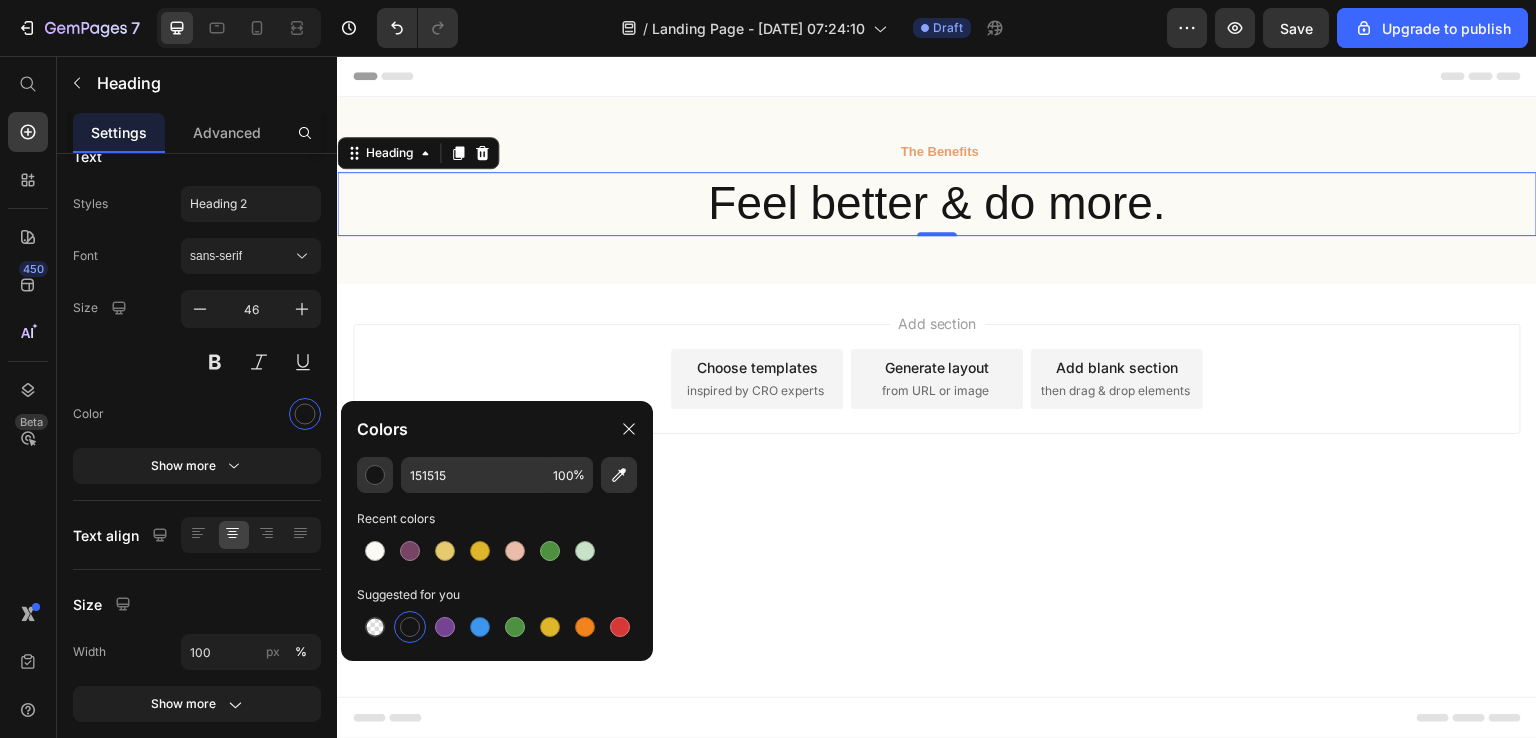 click on "Recent colors" at bounding box center [497, 519] 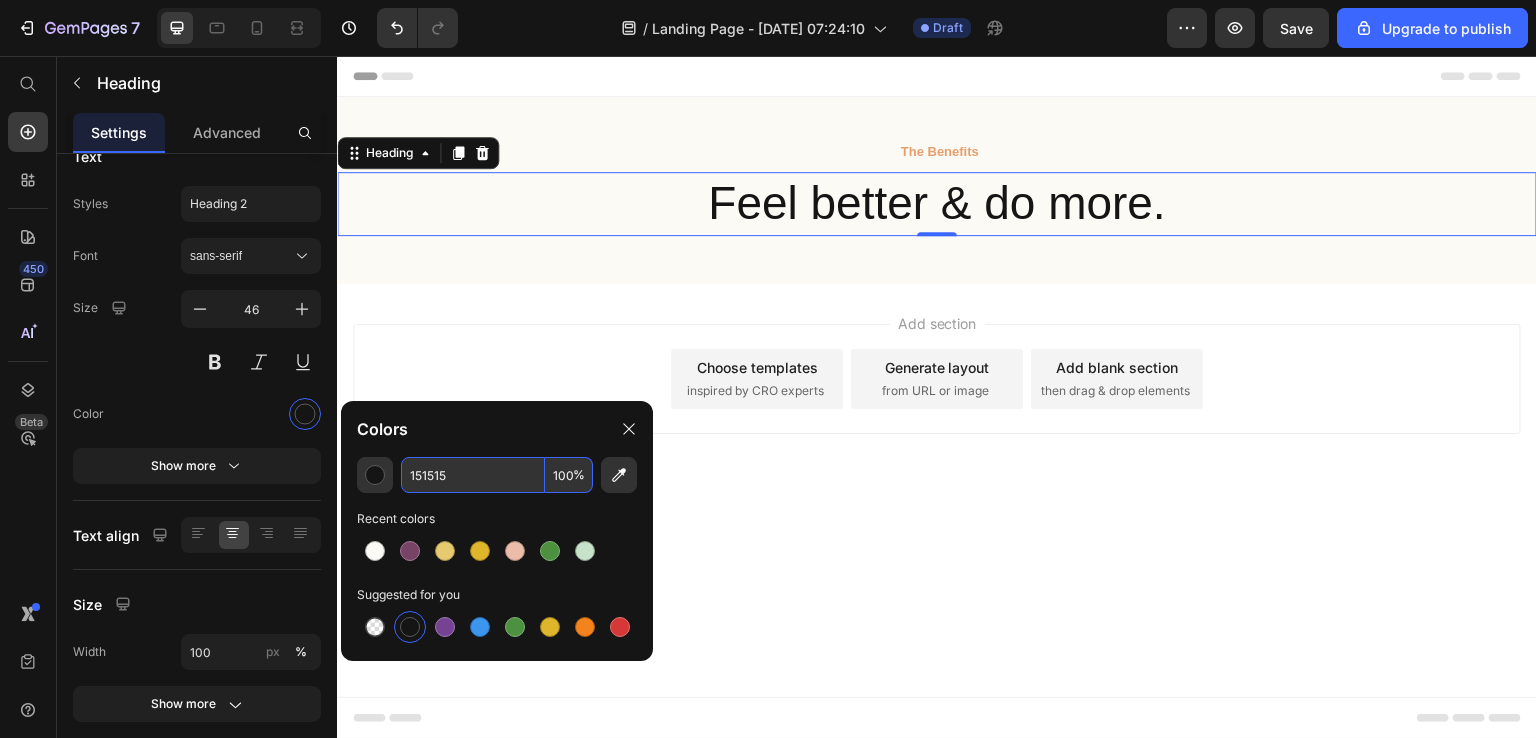 click on "151515" at bounding box center [473, 475] 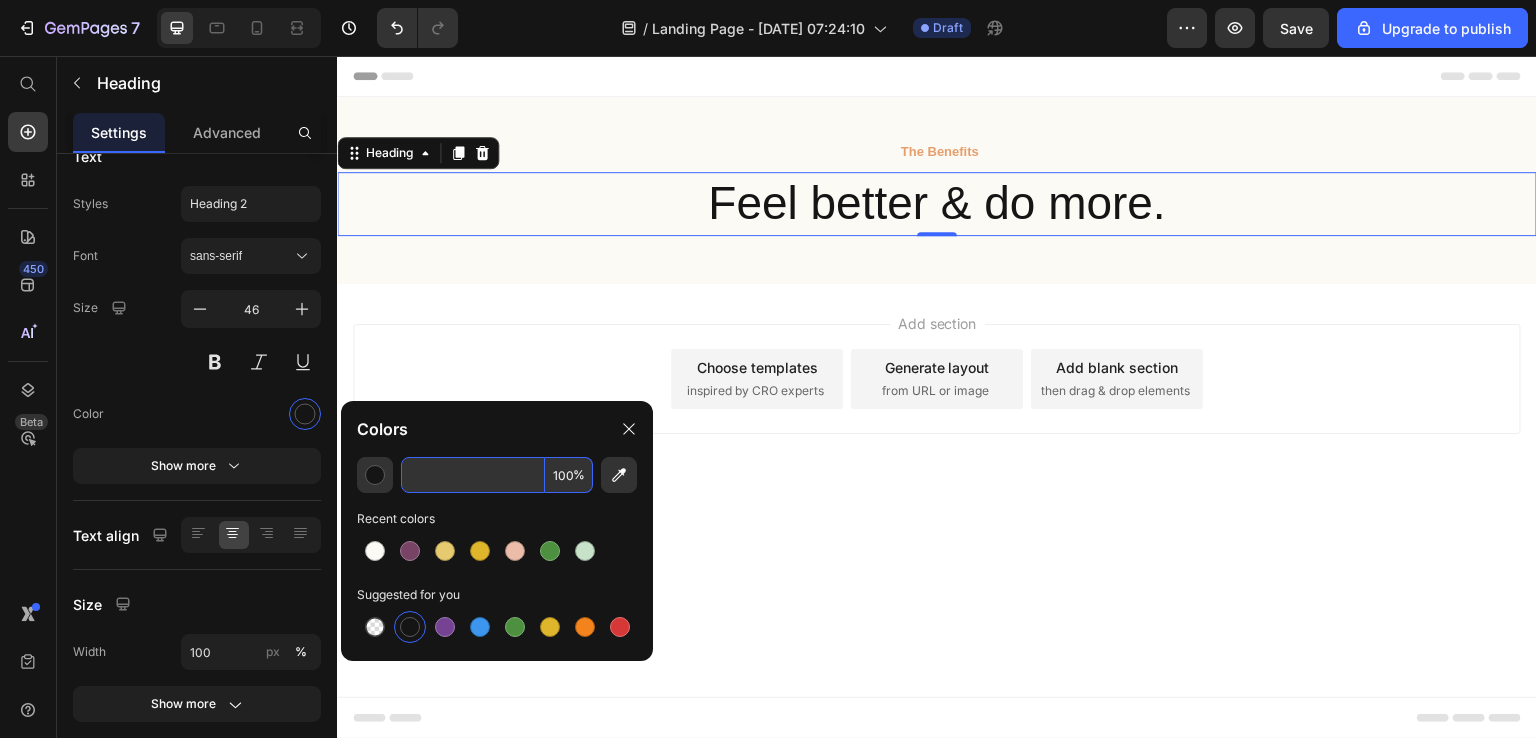 paste on "#746661" 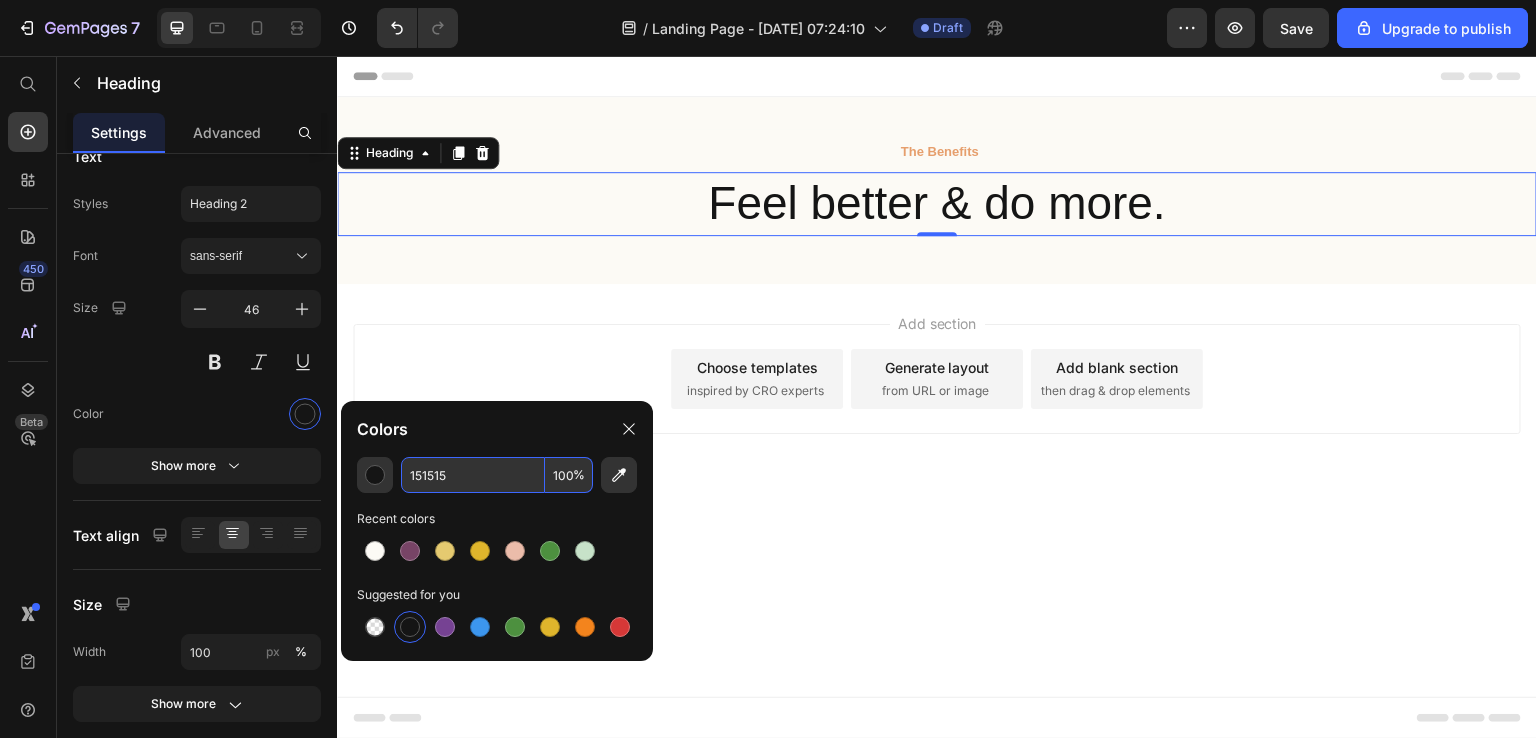 click on "Colors" 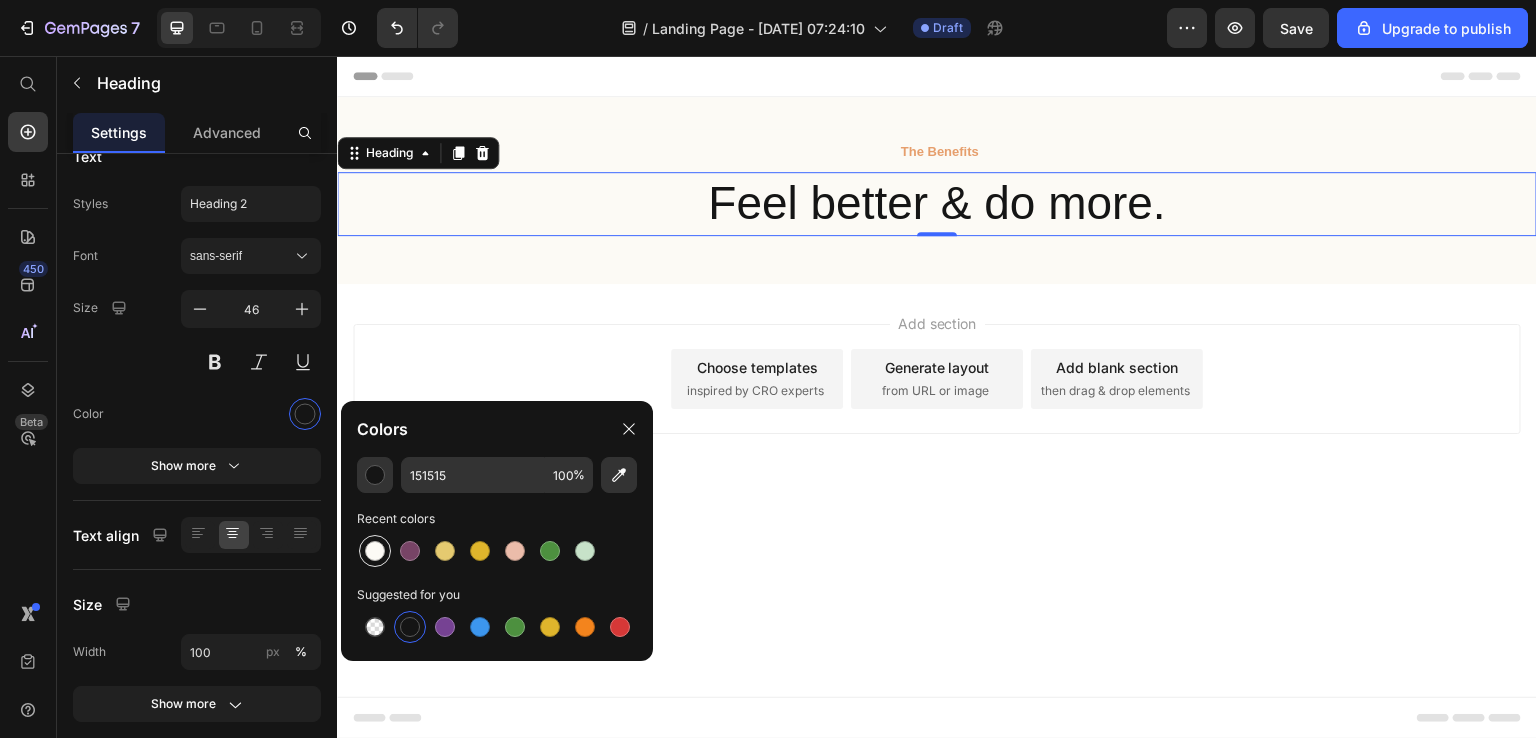 click at bounding box center (375, 551) 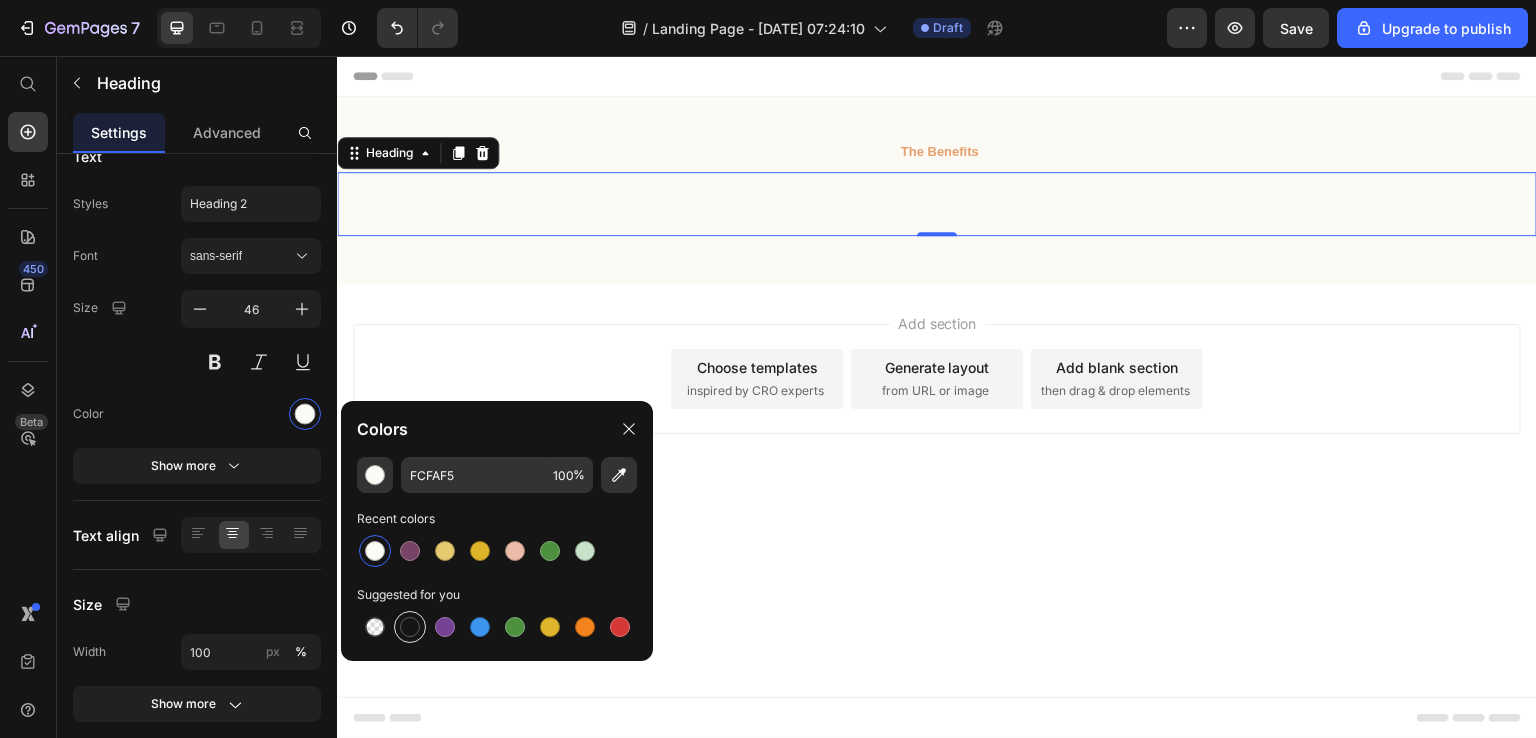 click at bounding box center (410, 627) 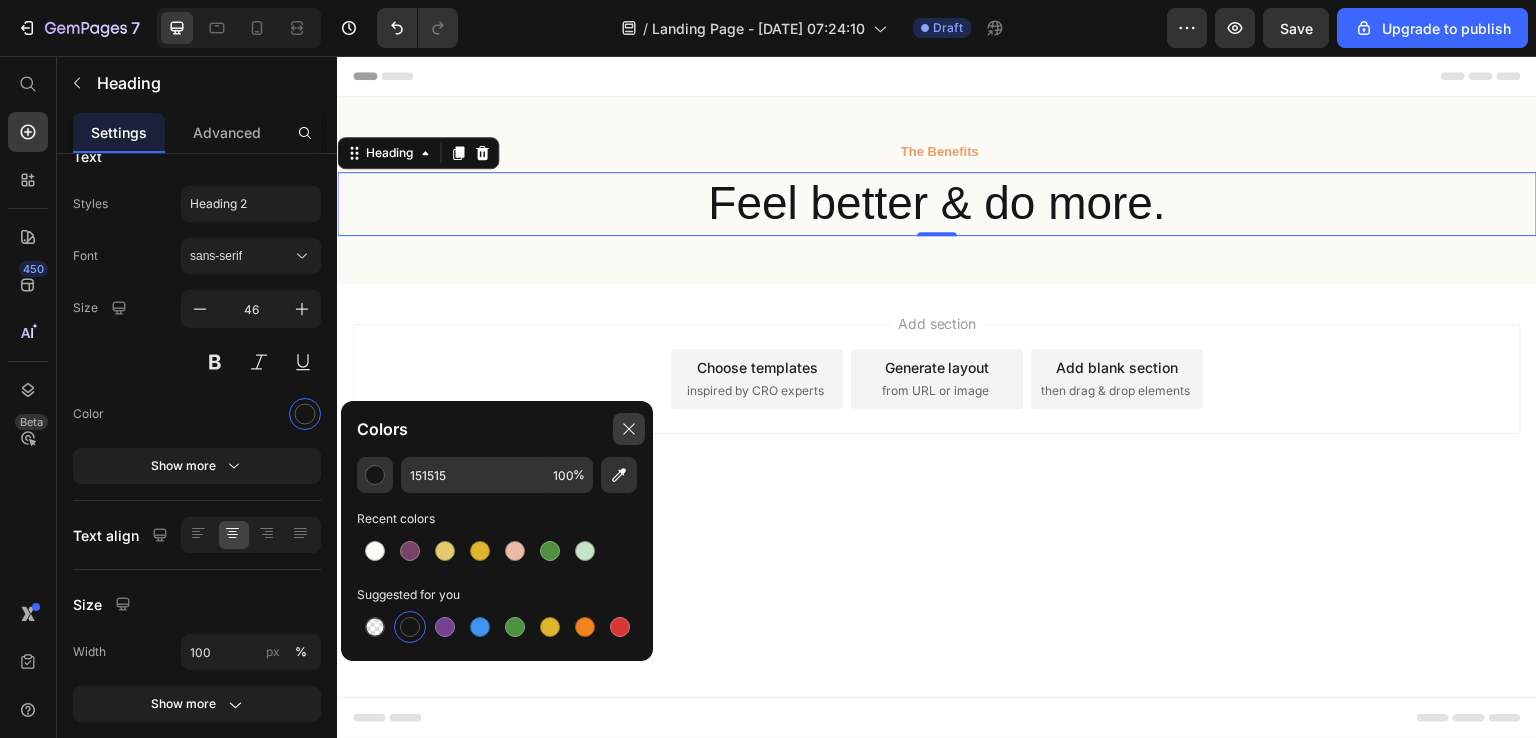 click at bounding box center [629, 429] 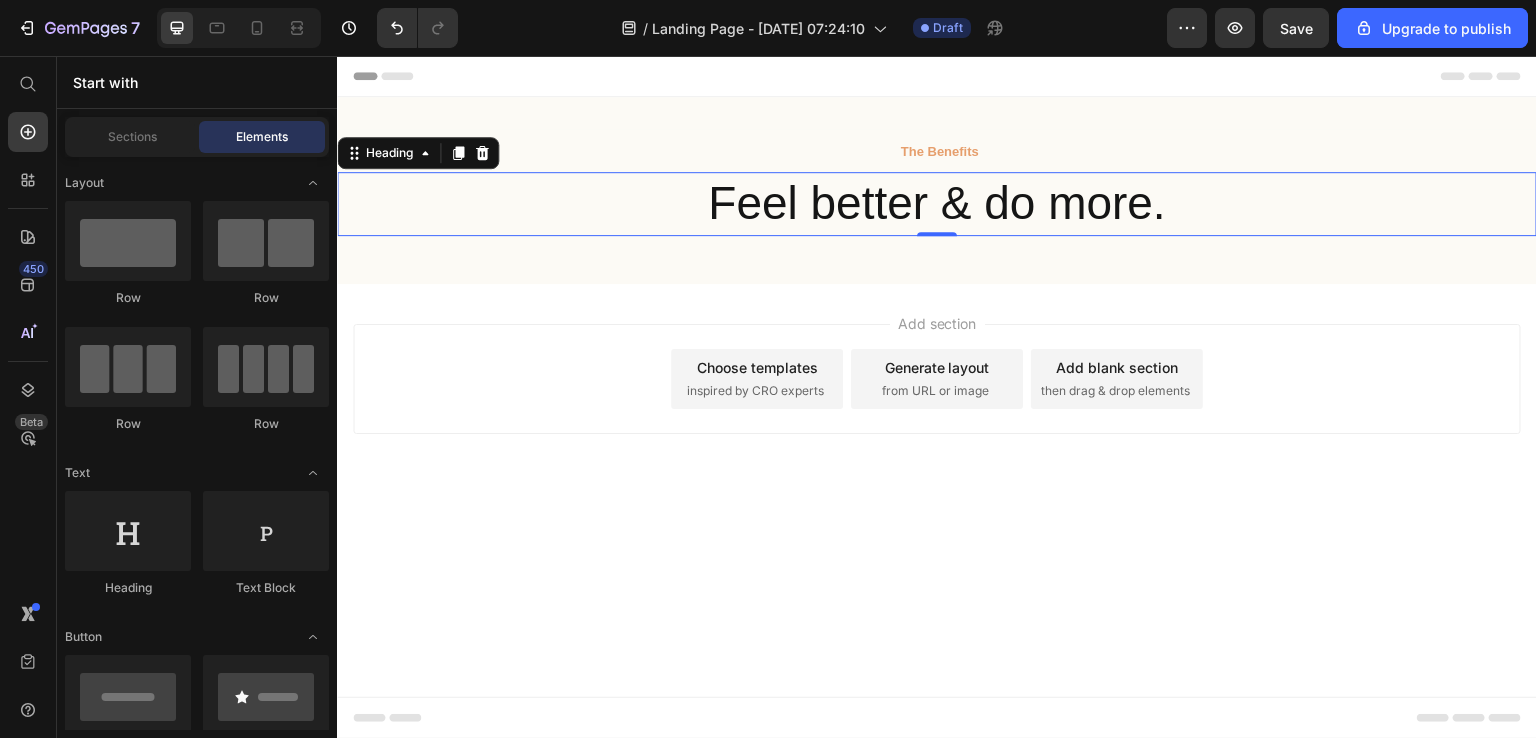 click on "Generate layout" at bounding box center [937, 367] 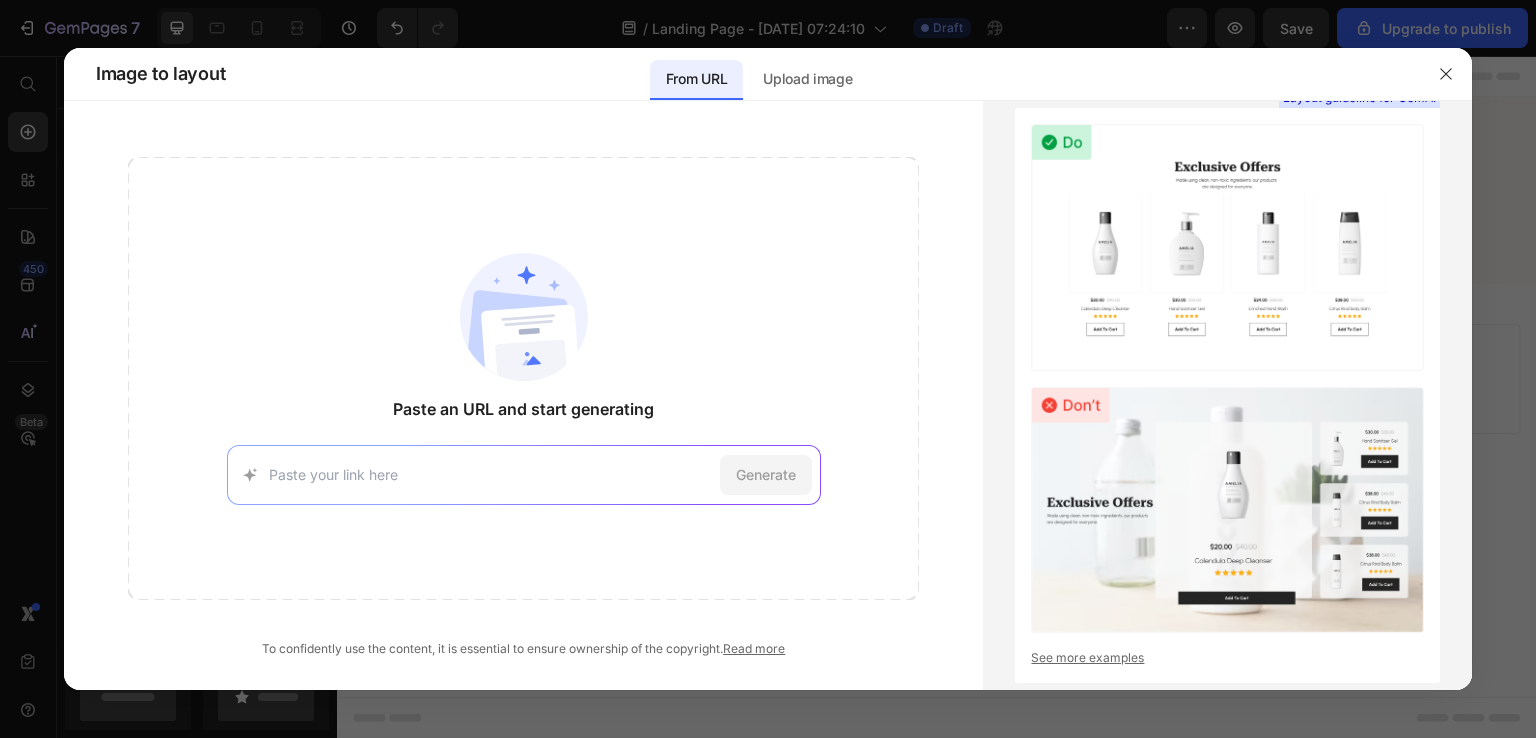 click at bounding box center [490, 474] 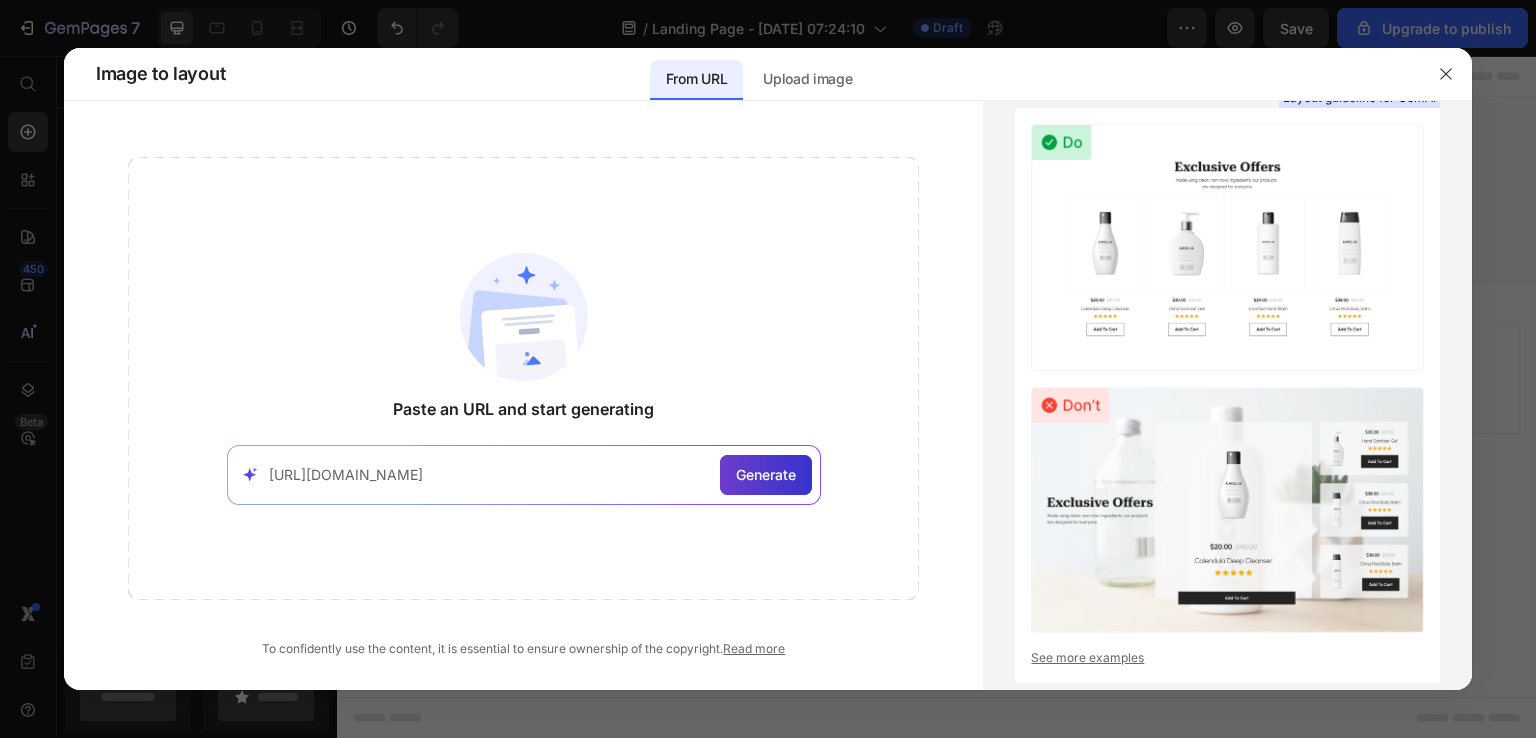 type on "[URL][DOMAIN_NAME]" 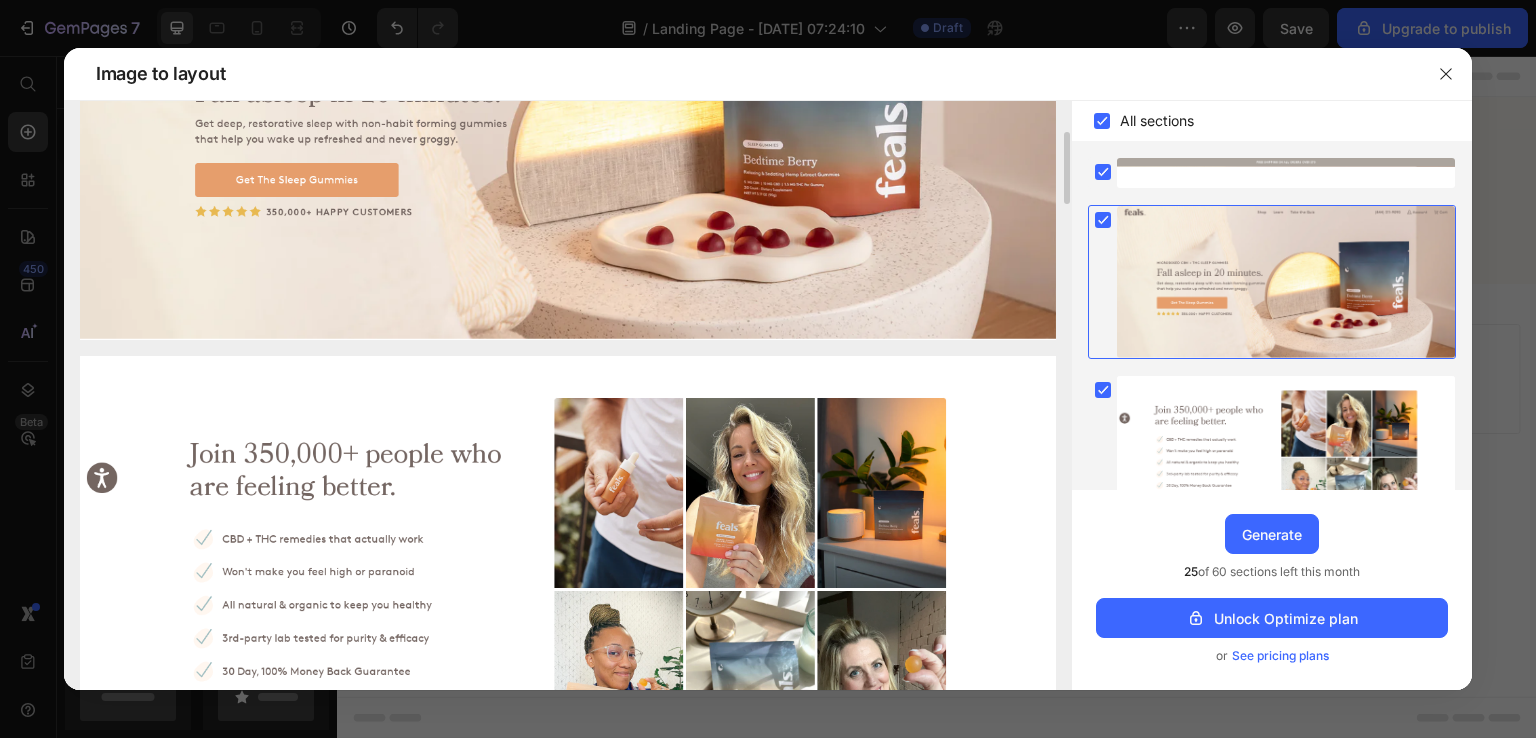 scroll, scrollTop: 441, scrollLeft: 0, axis: vertical 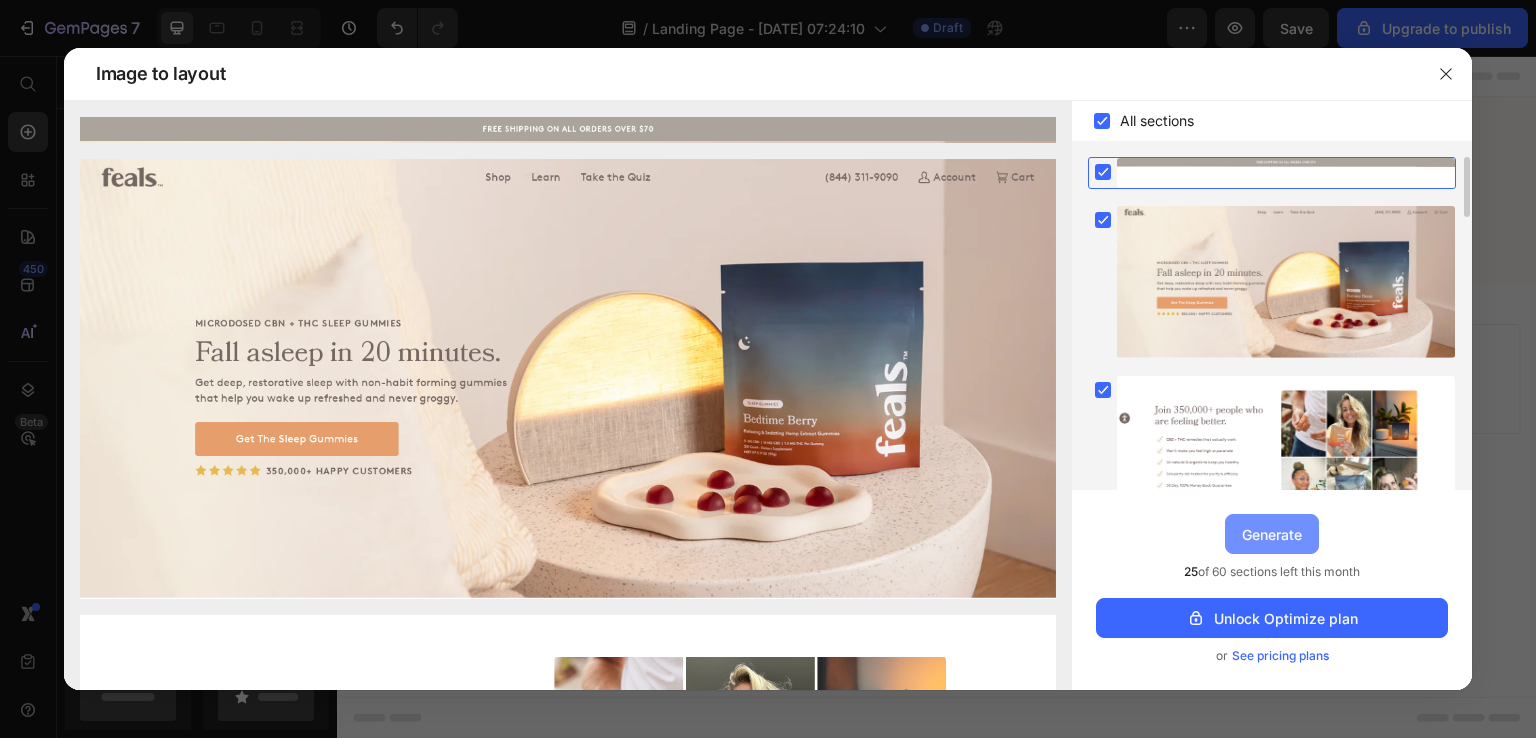 click on "Generate" at bounding box center (1272, 534) 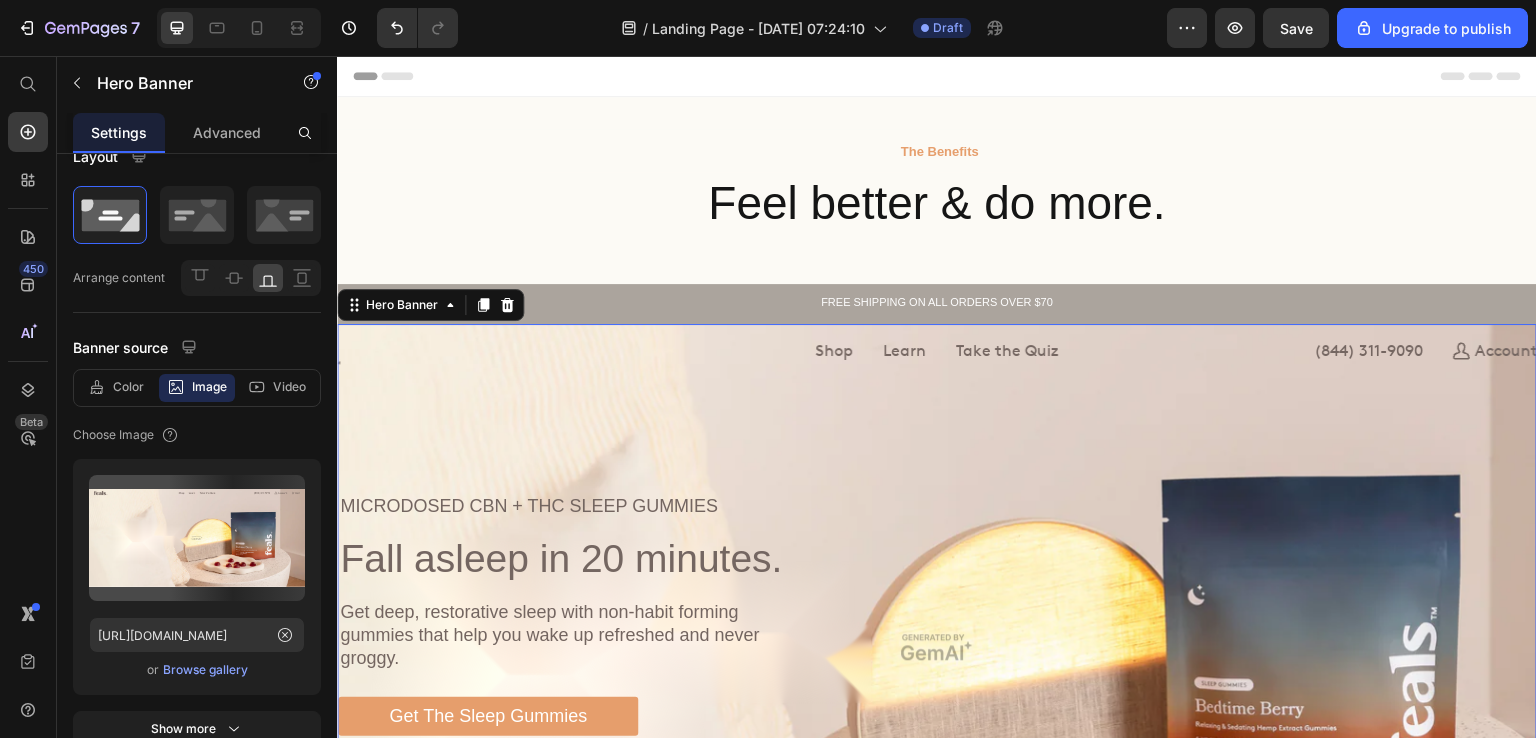 scroll, scrollTop: 0, scrollLeft: 0, axis: both 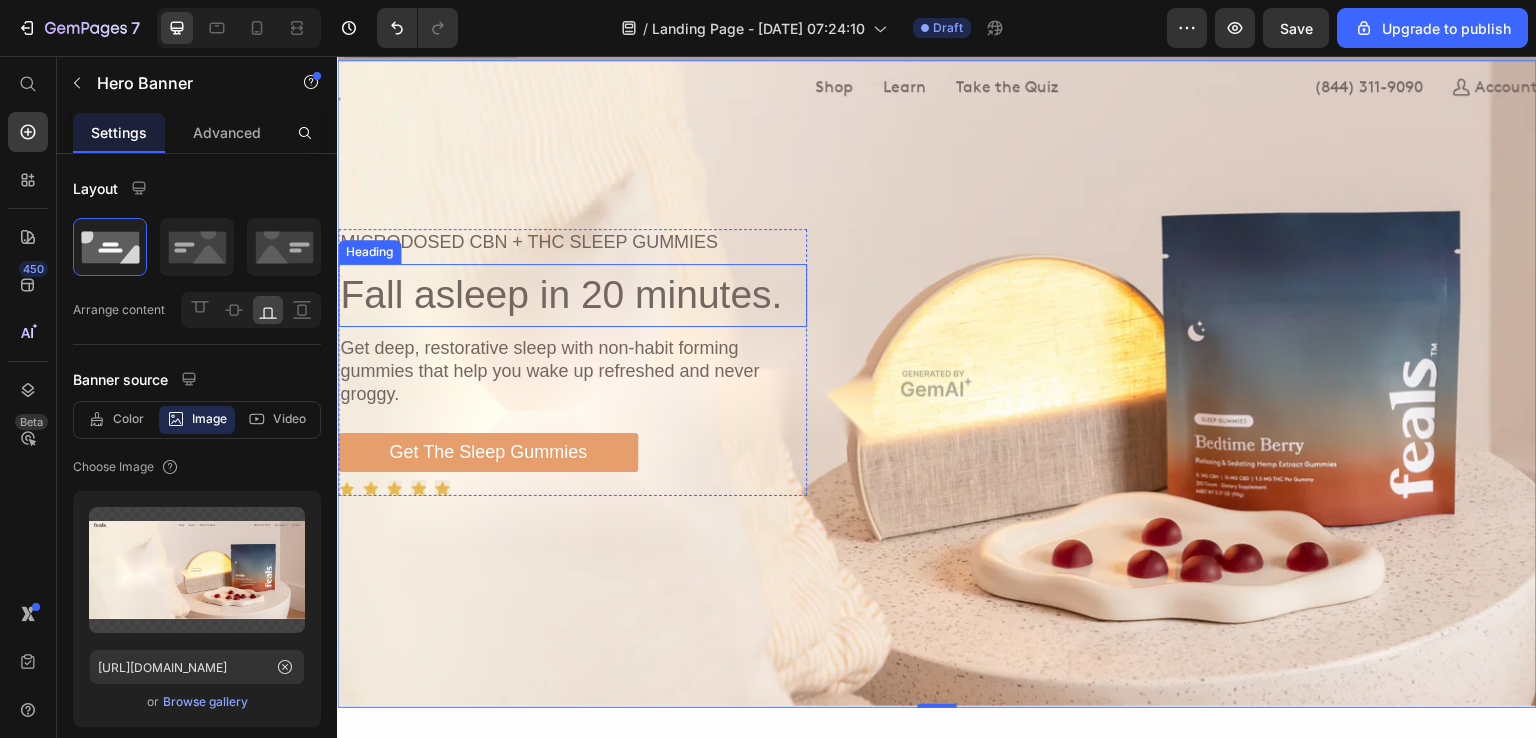 click on "Fall asleep in 20 minutes." at bounding box center [572, 295] 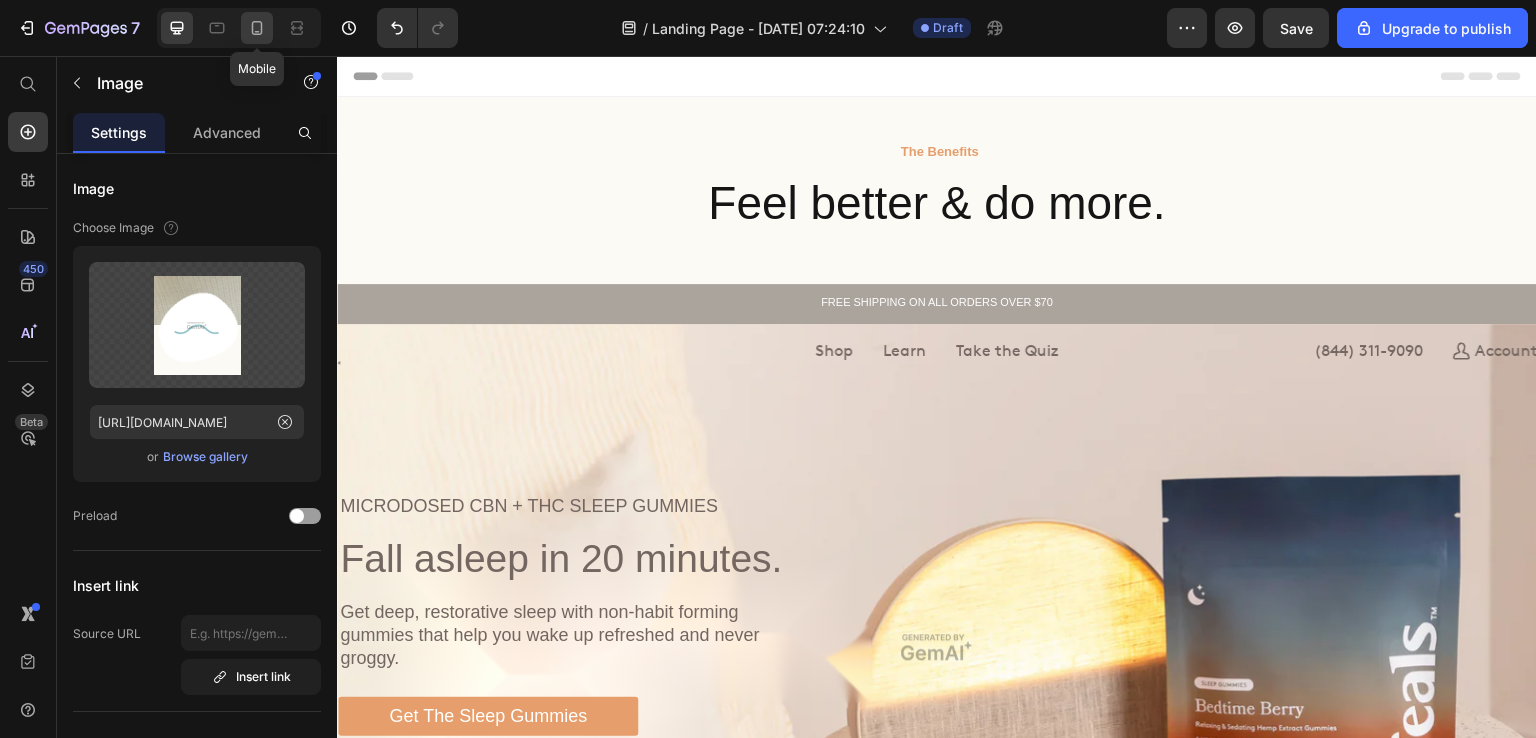 click 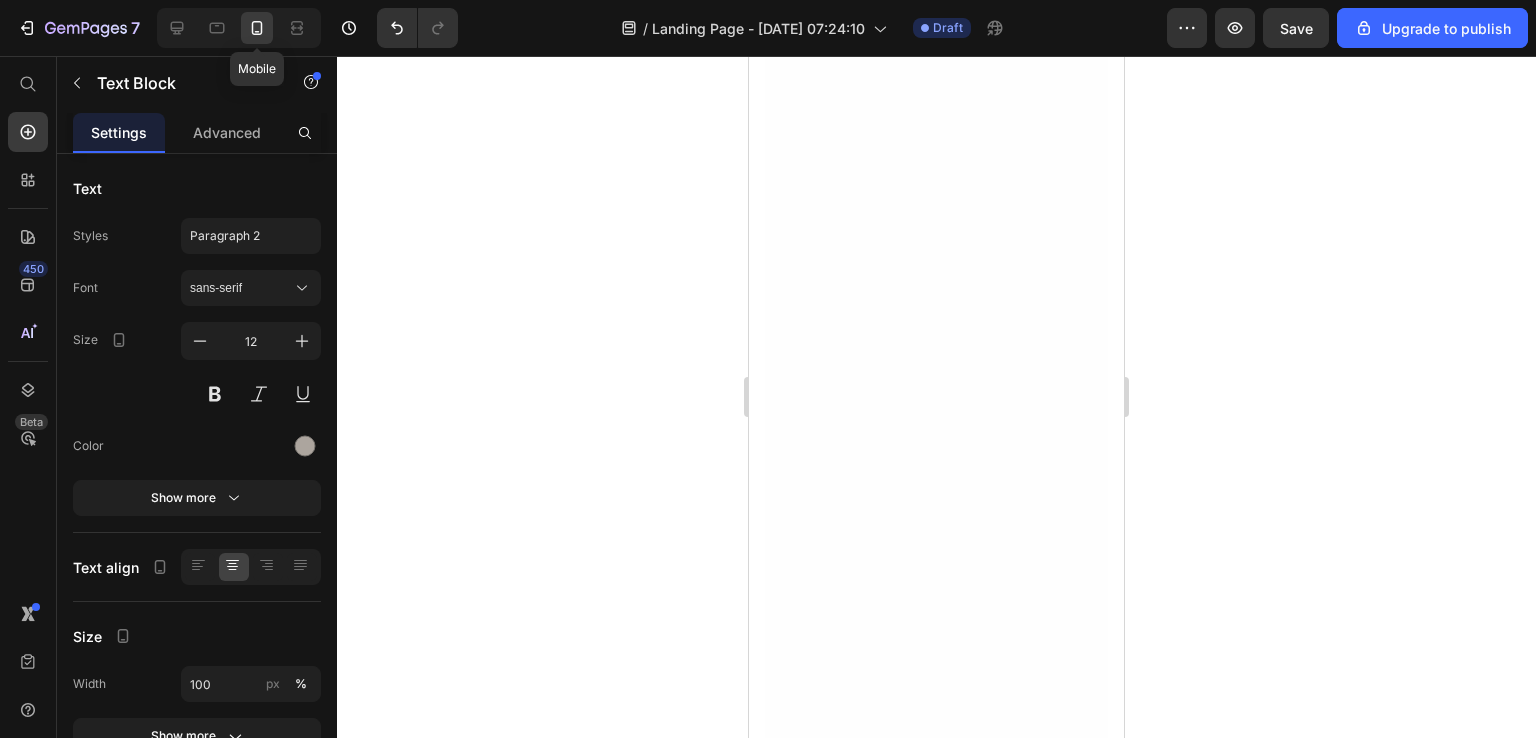 scroll, scrollTop: 0, scrollLeft: 0, axis: both 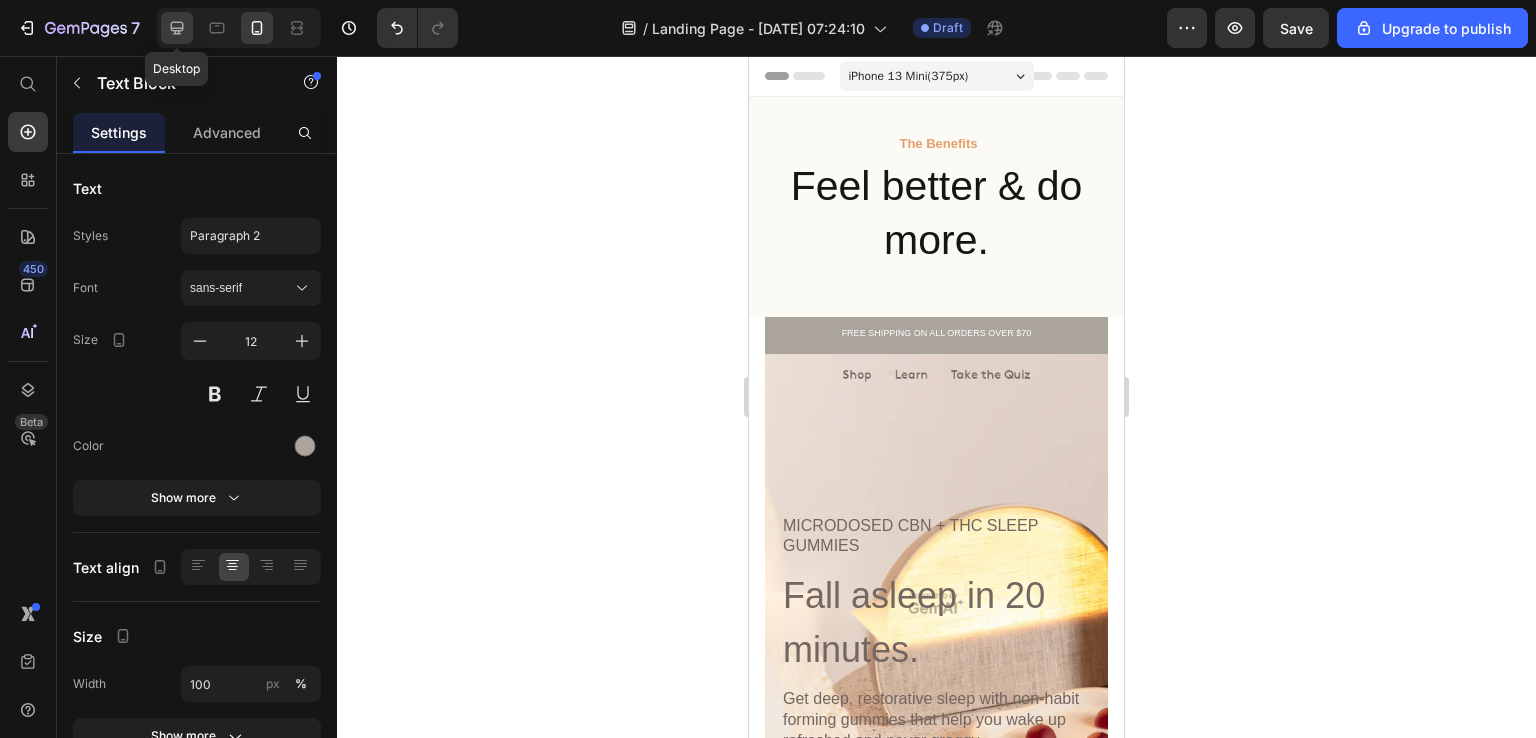 click 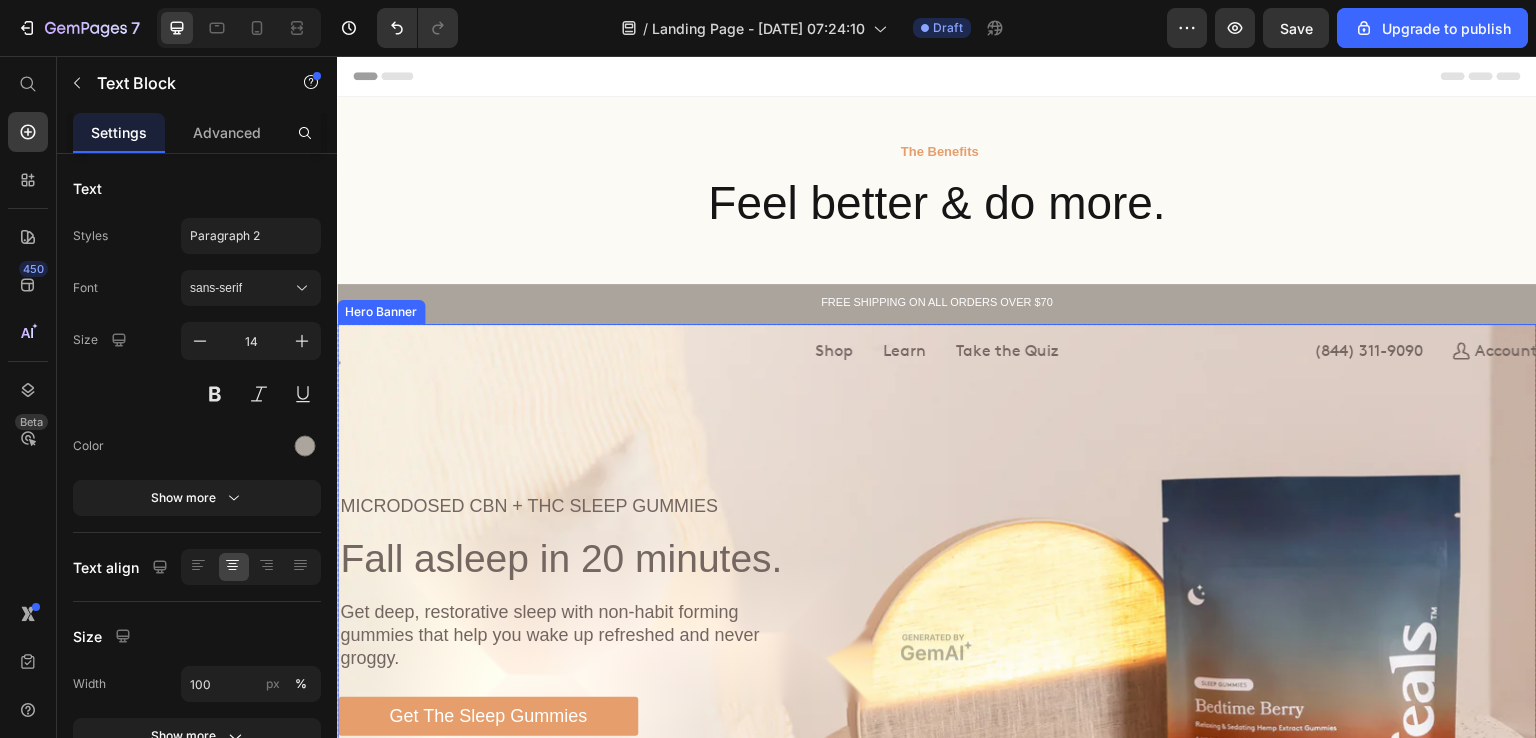 click at bounding box center [937, 648] 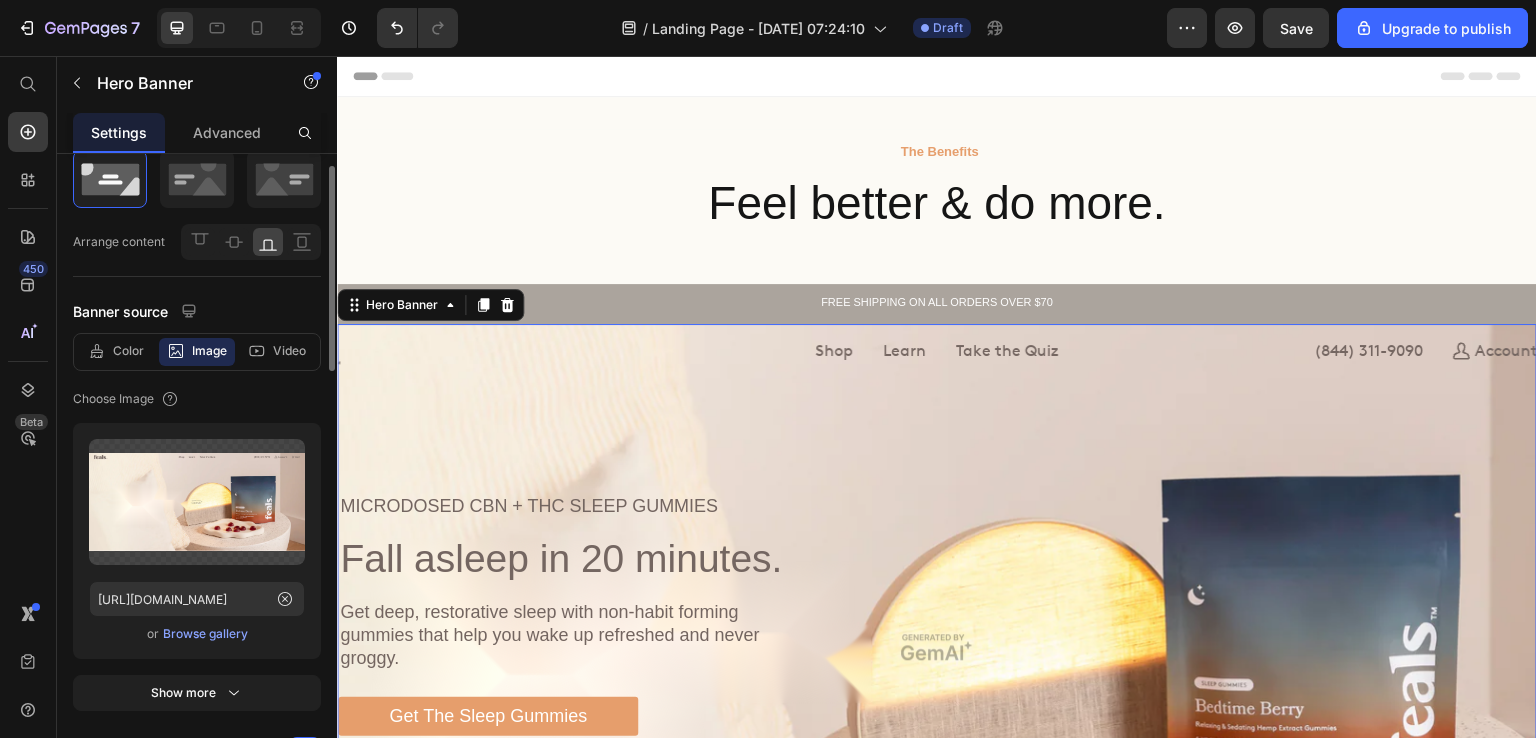 scroll, scrollTop: 61, scrollLeft: 0, axis: vertical 